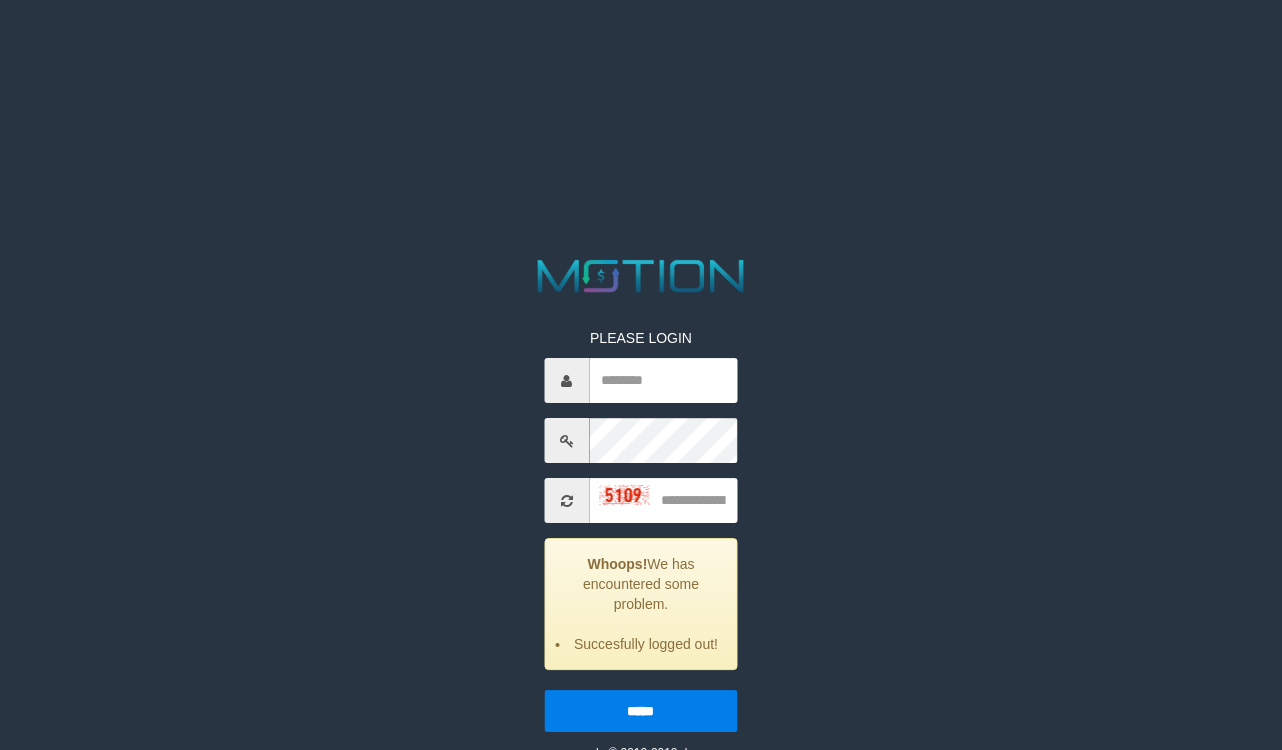 scroll, scrollTop: 0, scrollLeft: 0, axis: both 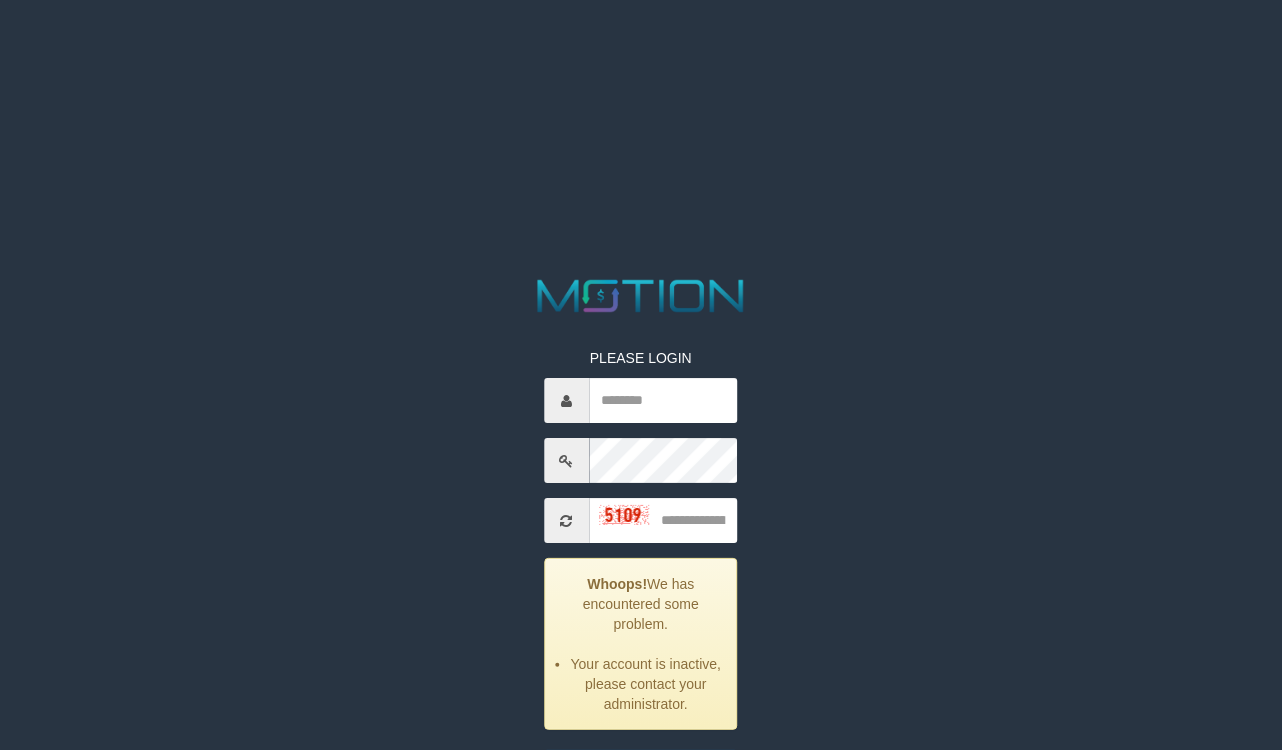 click on "PLEASE LOGIN
Whoops!  We has encountered some problem.
Your account is inactive, please contact your administrator.
*****
code © 2012-2018 dwg" at bounding box center (641, 25) 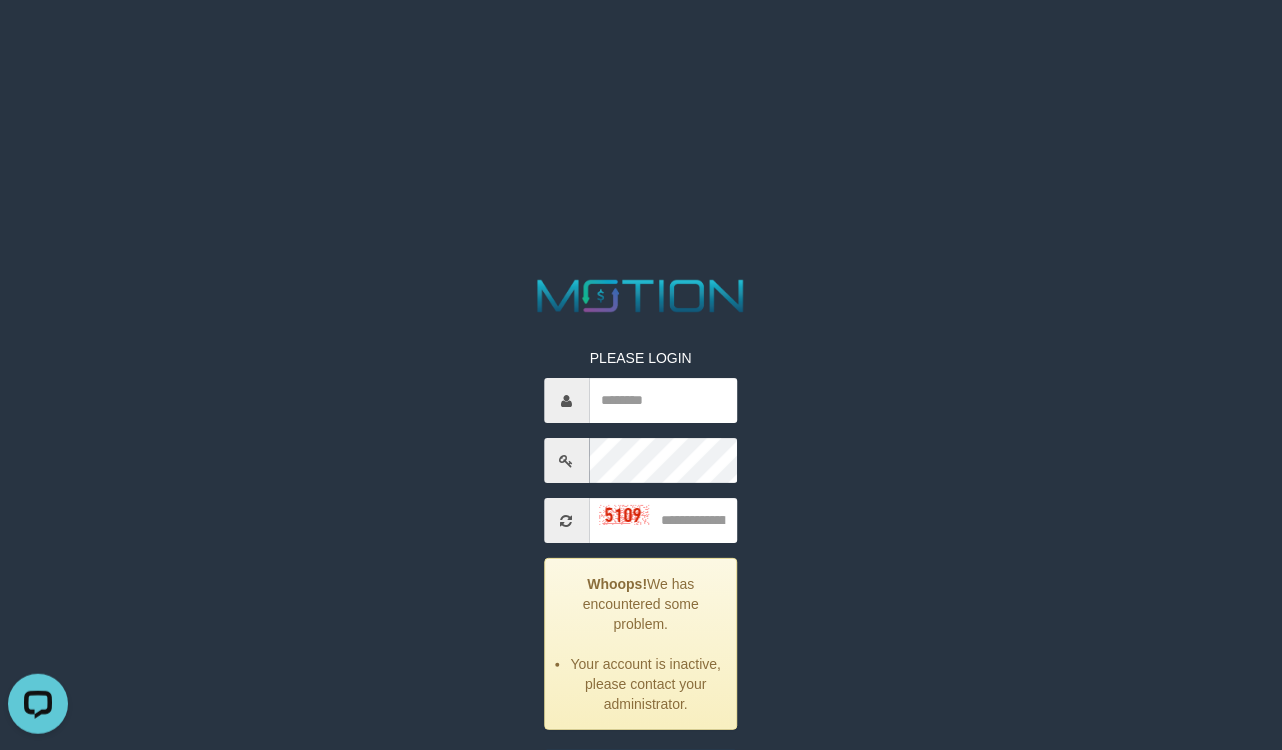 scroll, scrollTop: 0, scrollLeft: 0, axis: both 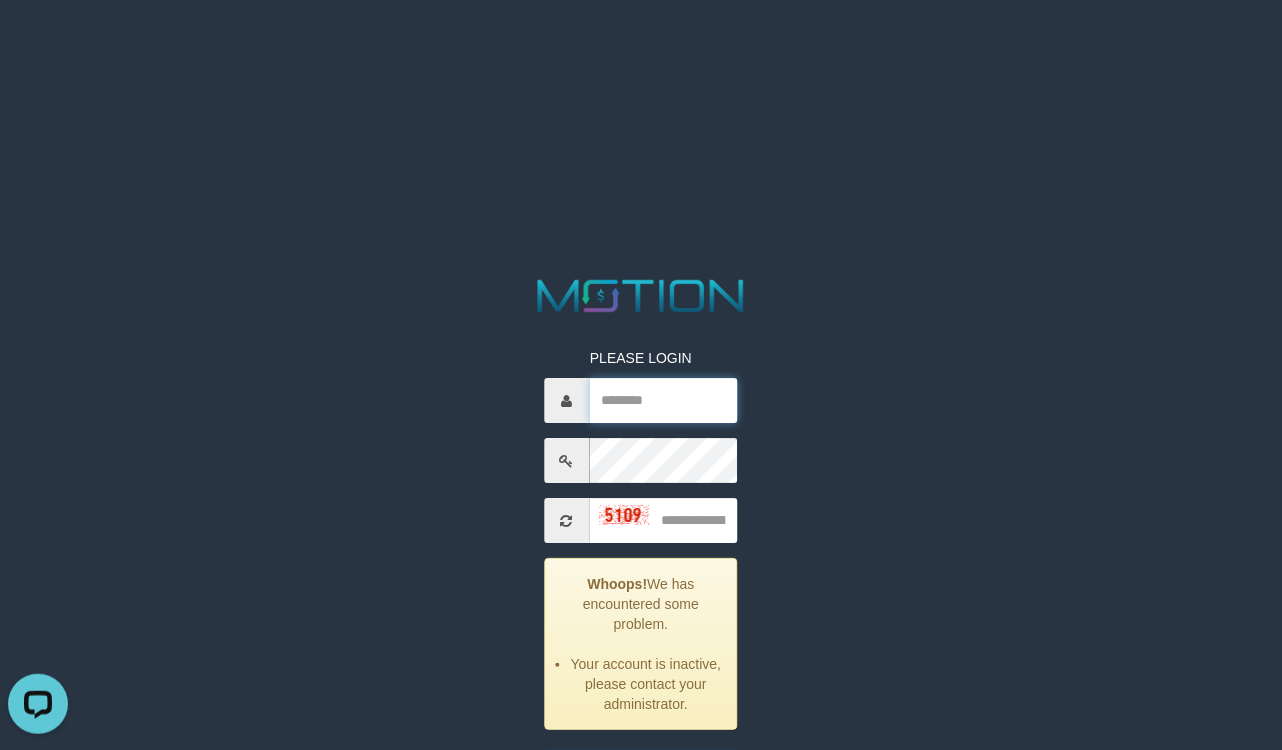 click at bounding box center (663, 400) 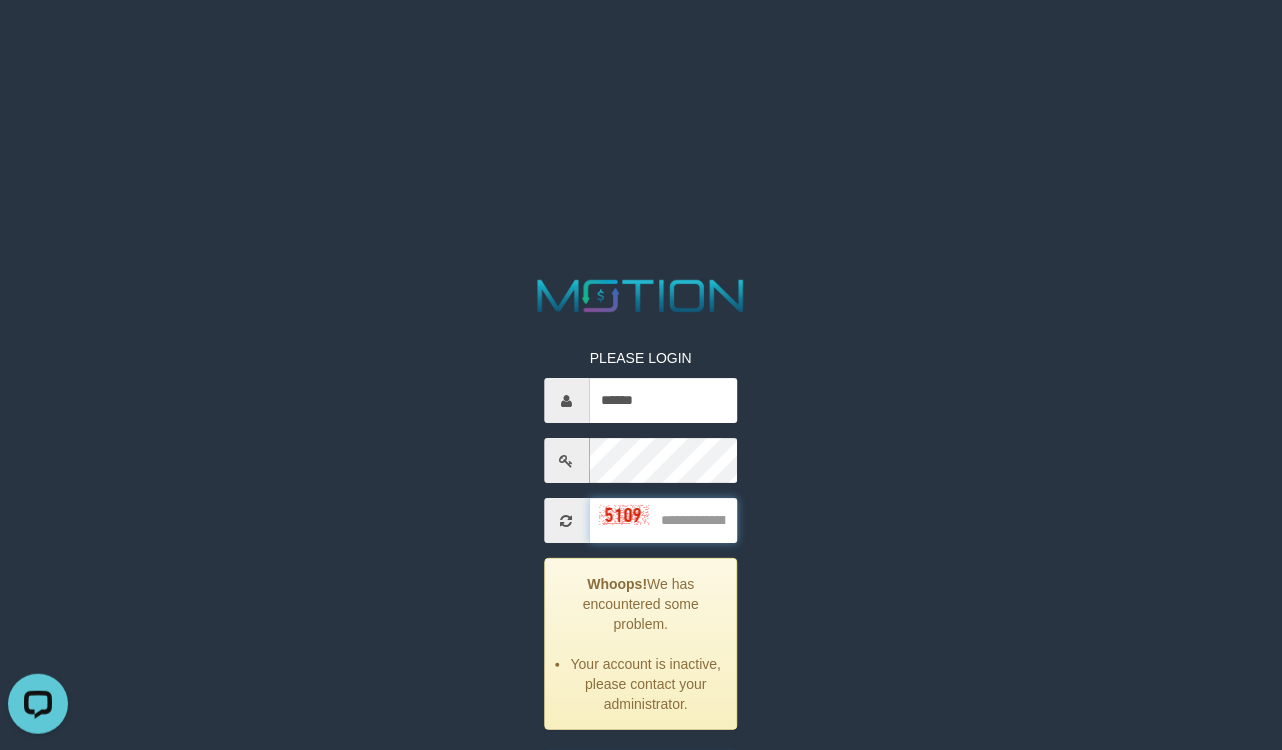 click at bounding box center [663, 520] 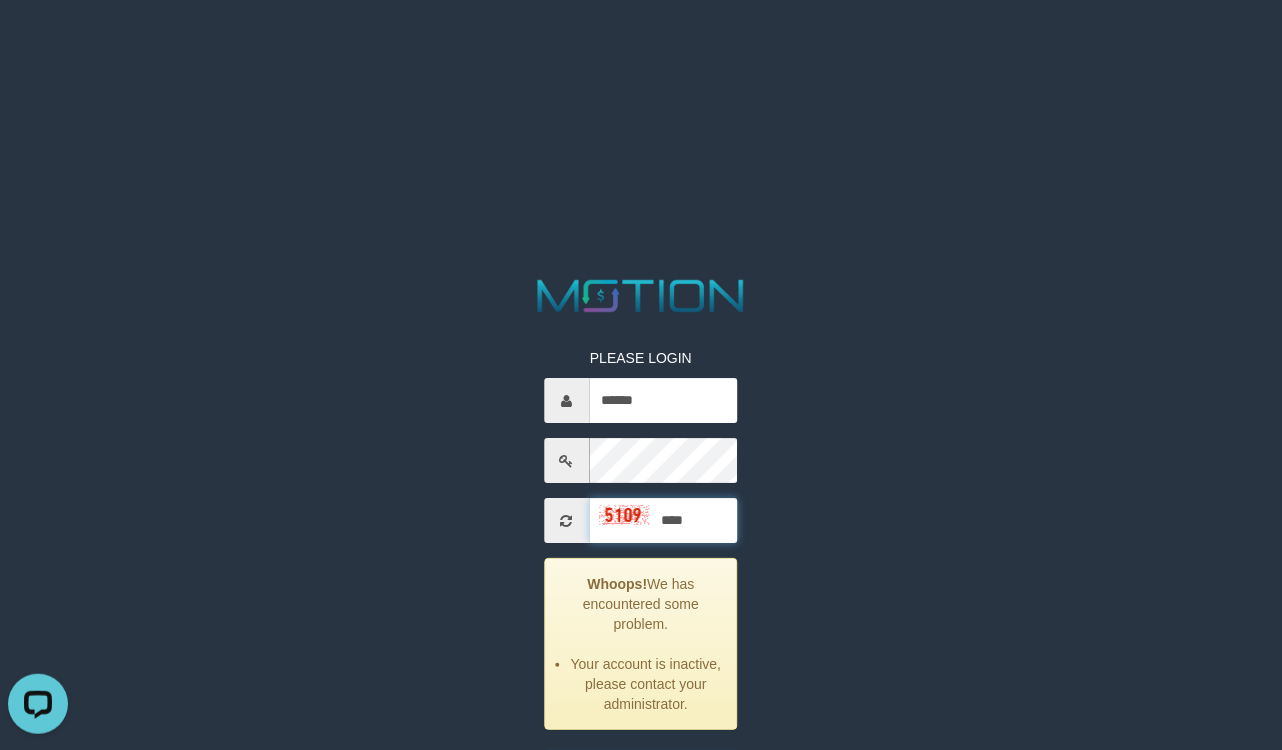 type on "****" 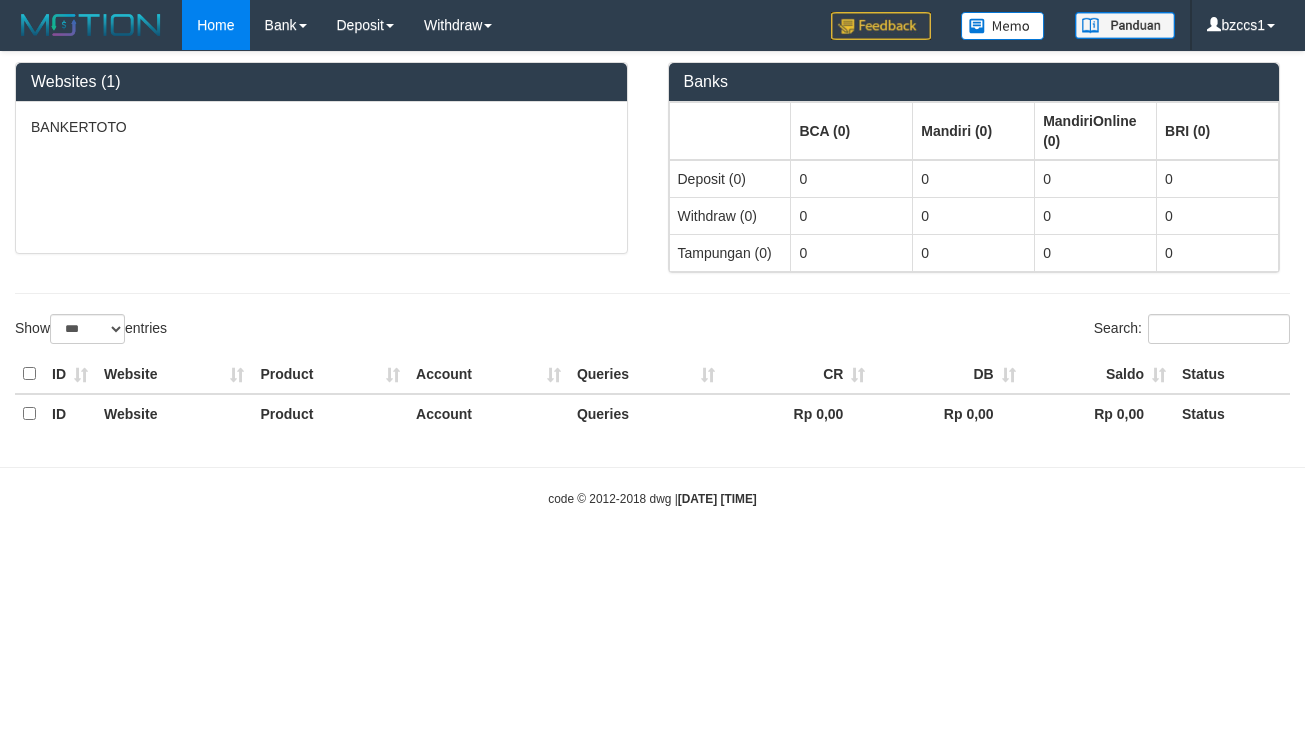 select on "***" 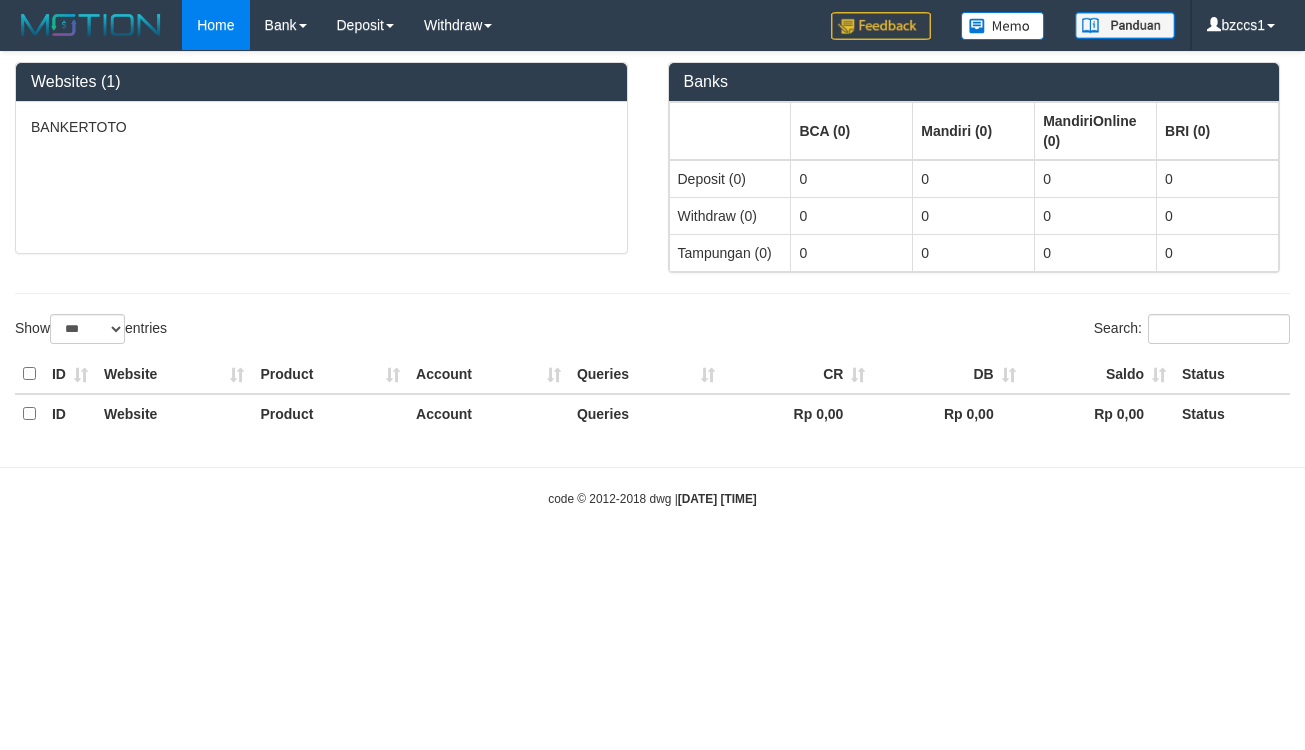 scroll, scrollTop: 0, scrollLeft: 0, axis: both 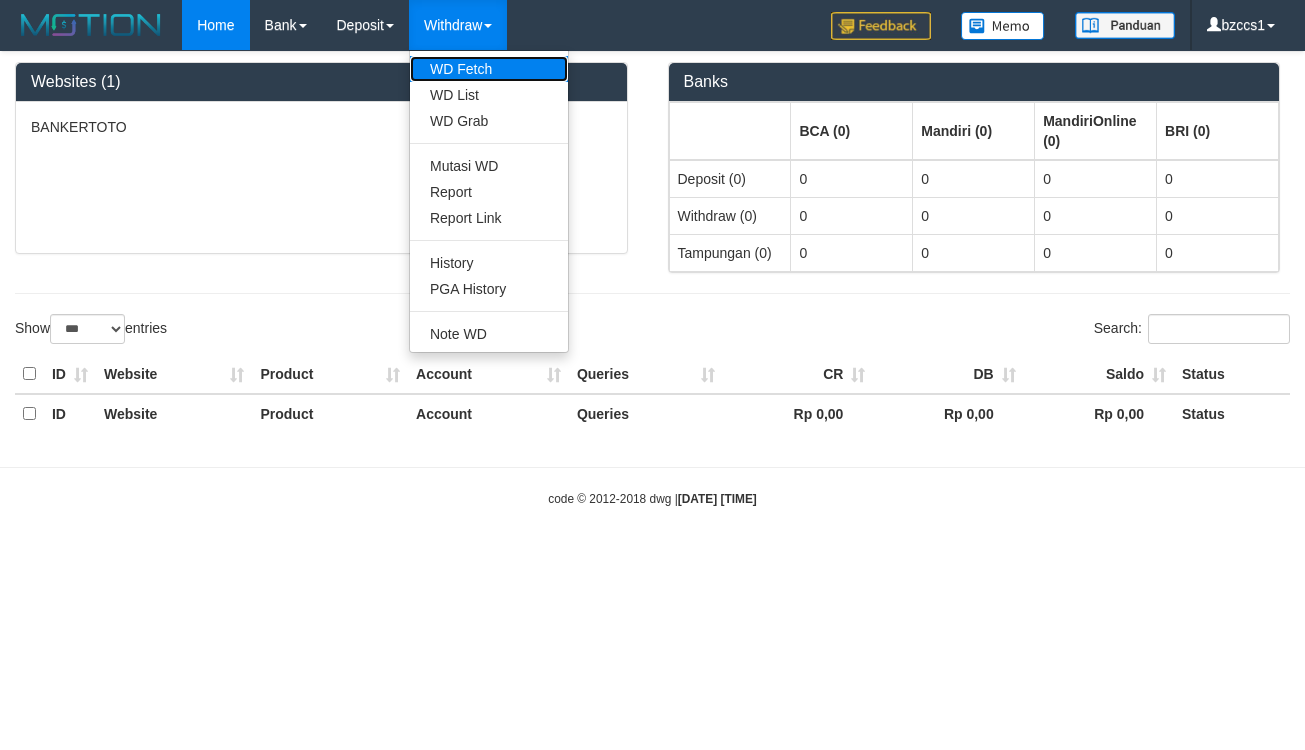 click on "WD Fetch" at bounding box center [489, 69] 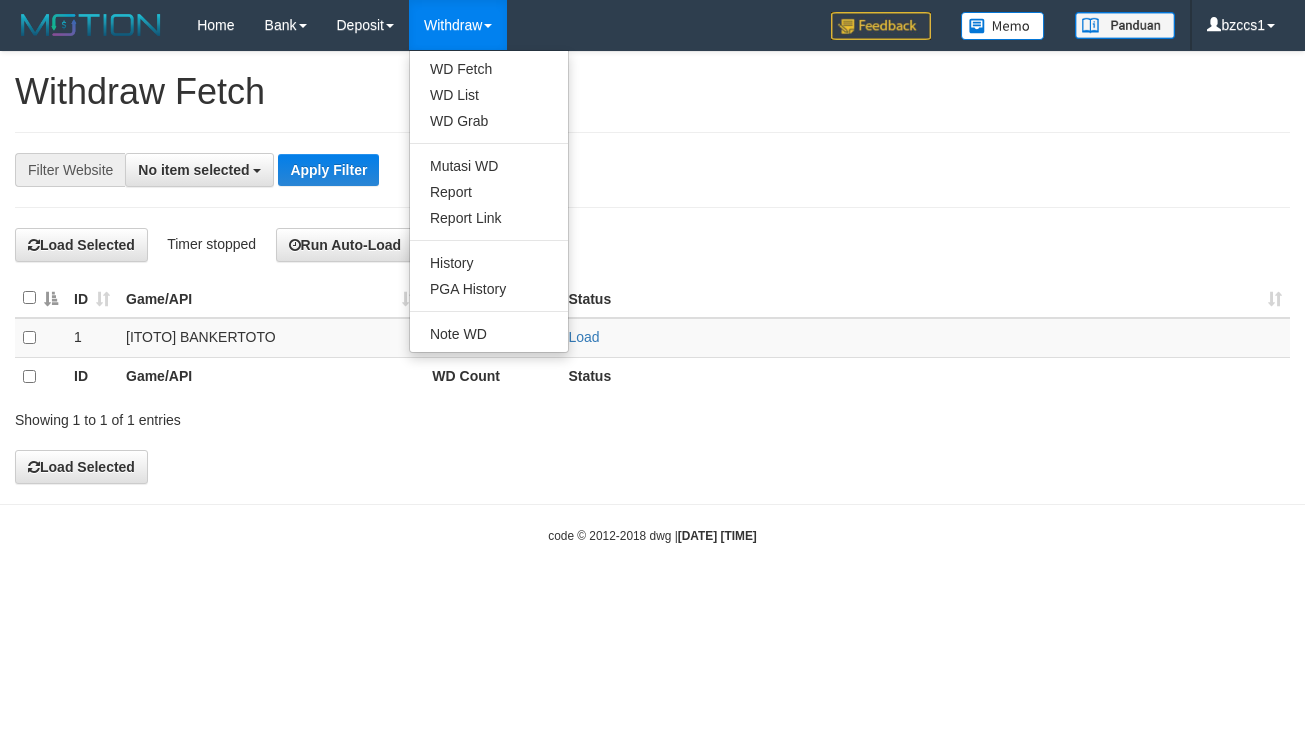 select 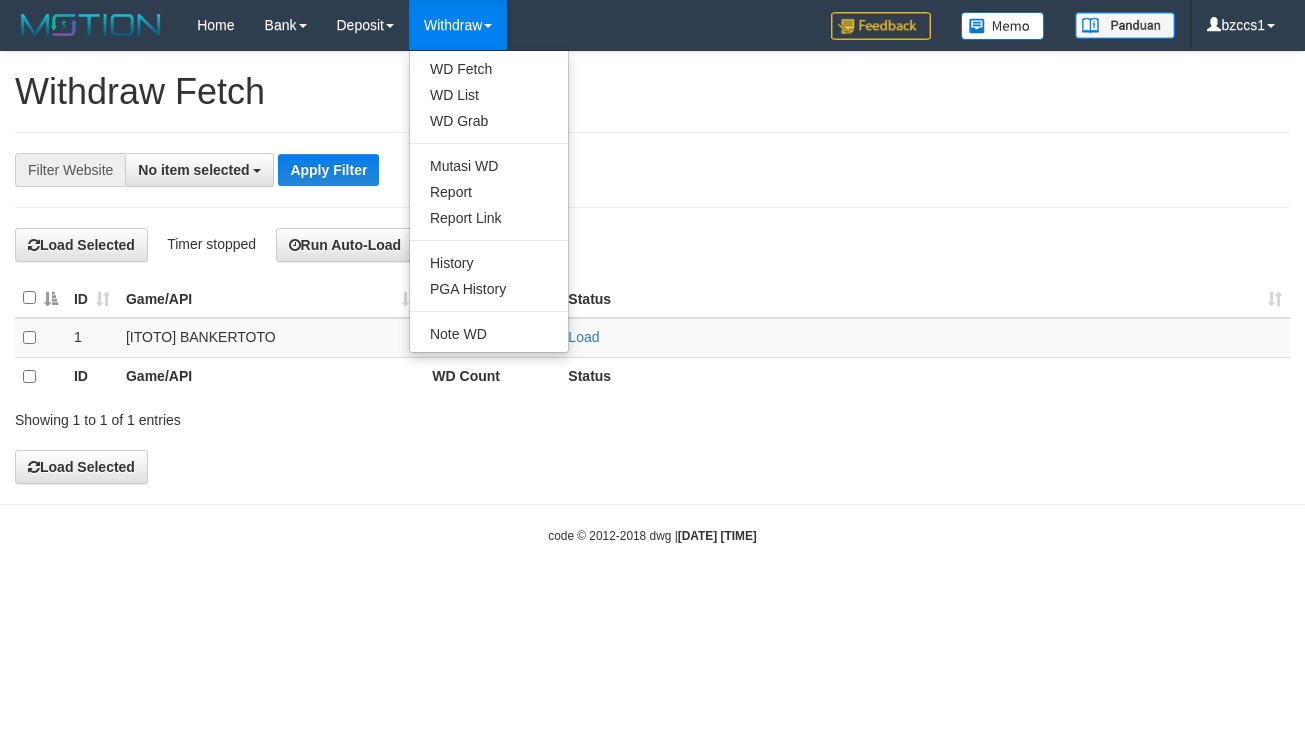 scroll, scrollTop: 0, scrollLeft: 0, axis: both 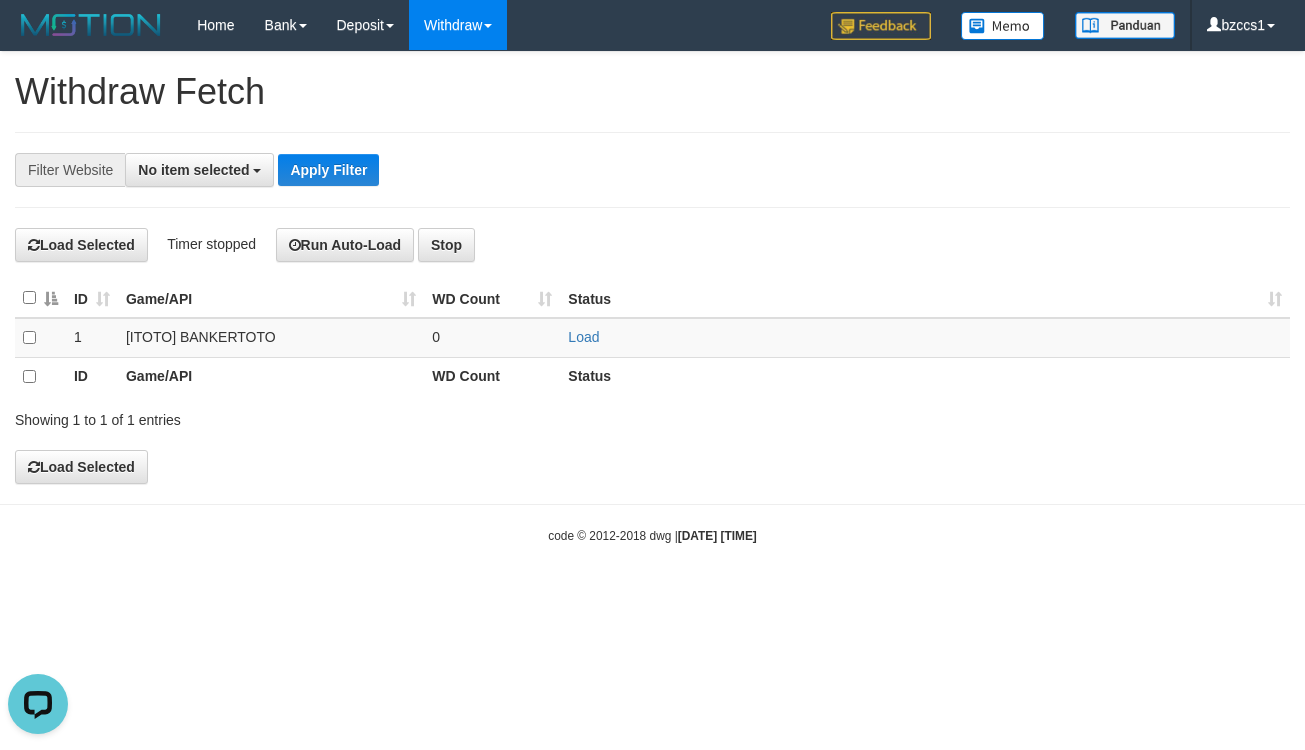 drag, startPoint x: 22, startPoint y: 352, endPoint x: 462, endPoint y: 156, distance: 481.6804 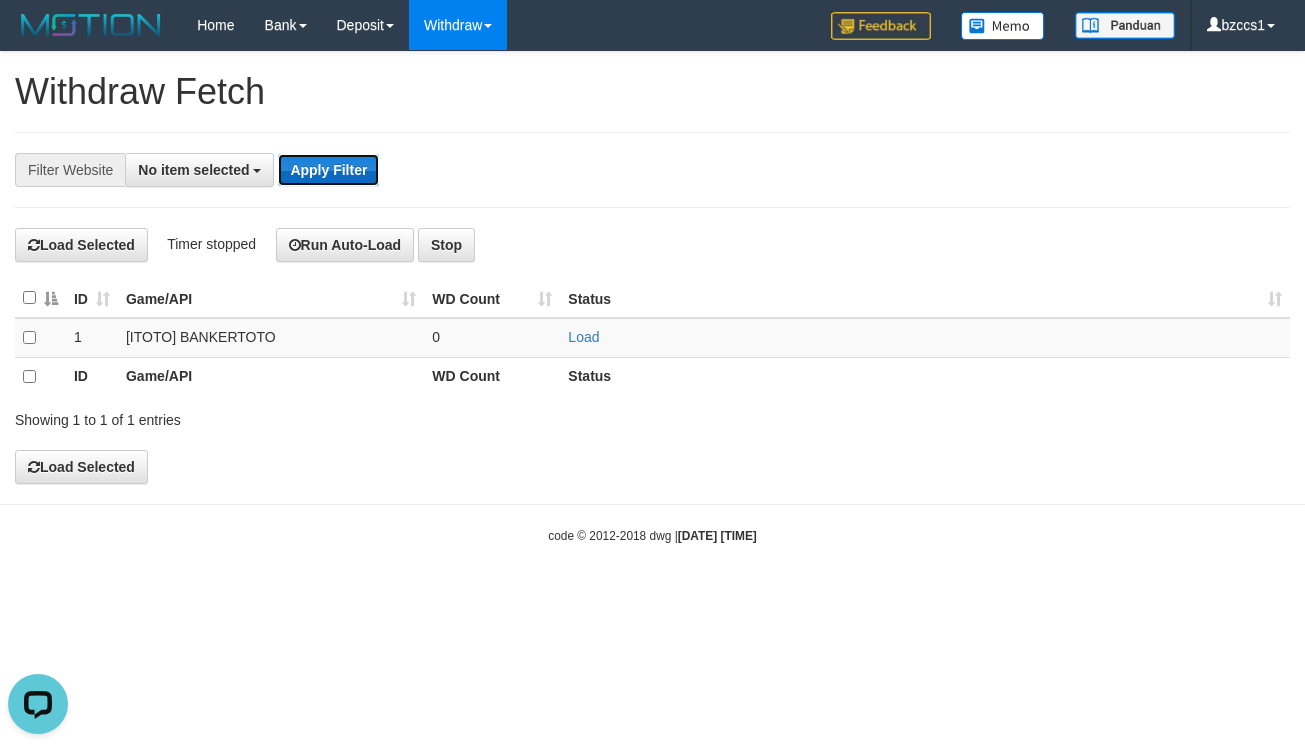 click on "Apply Filter" at bounding box center [328, 170] 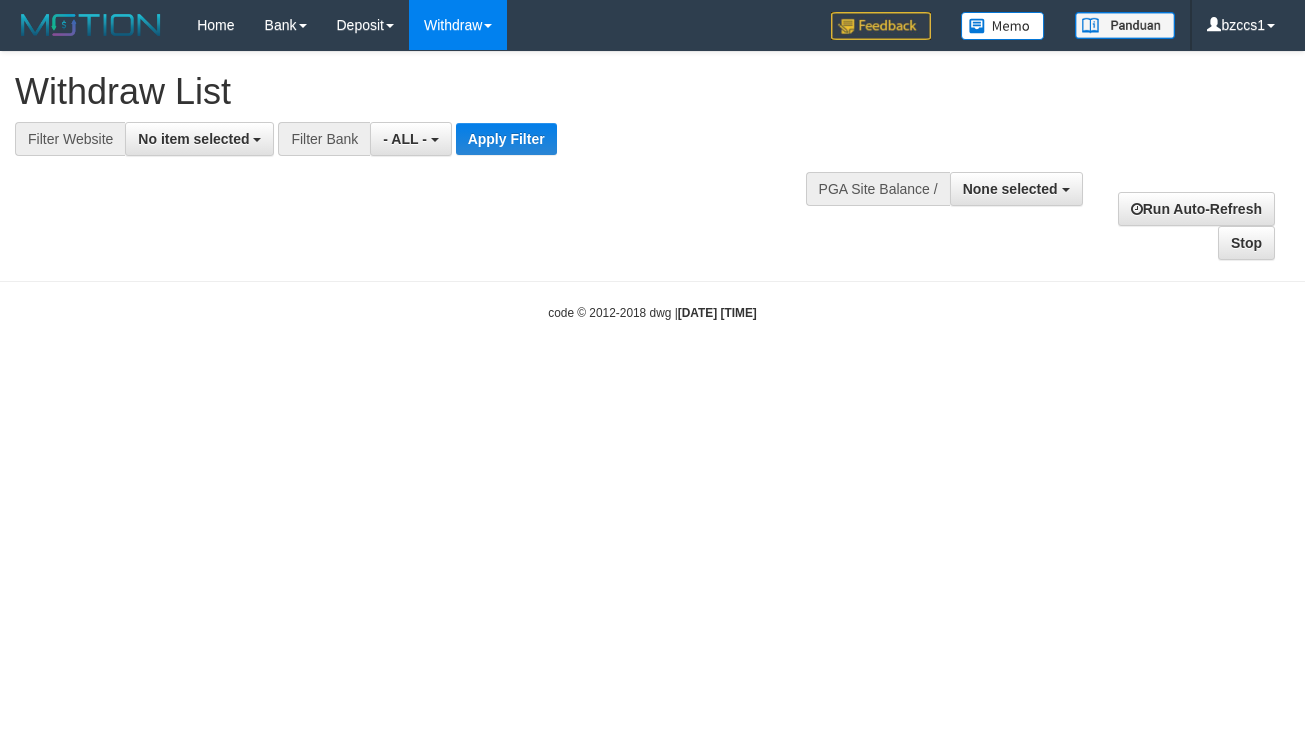 select 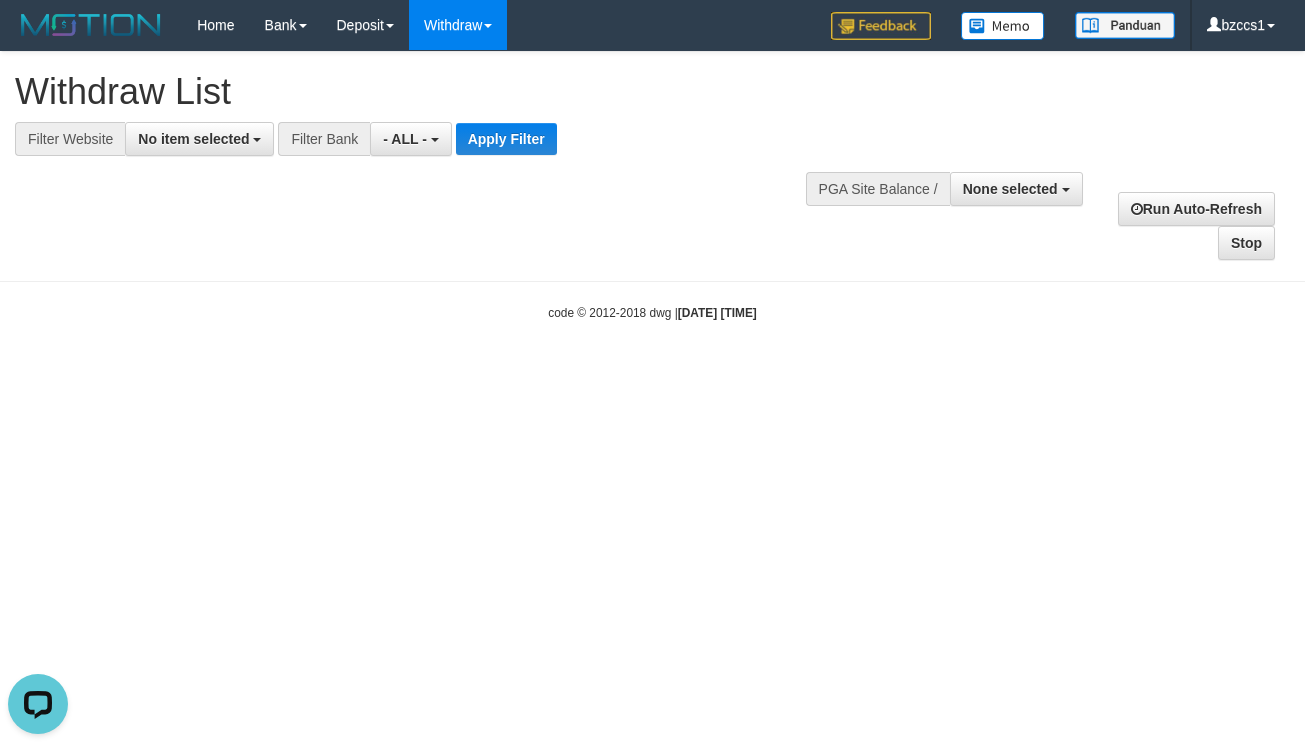 scroll, scrollTop: 0, scrollLeft: 0, axis: both 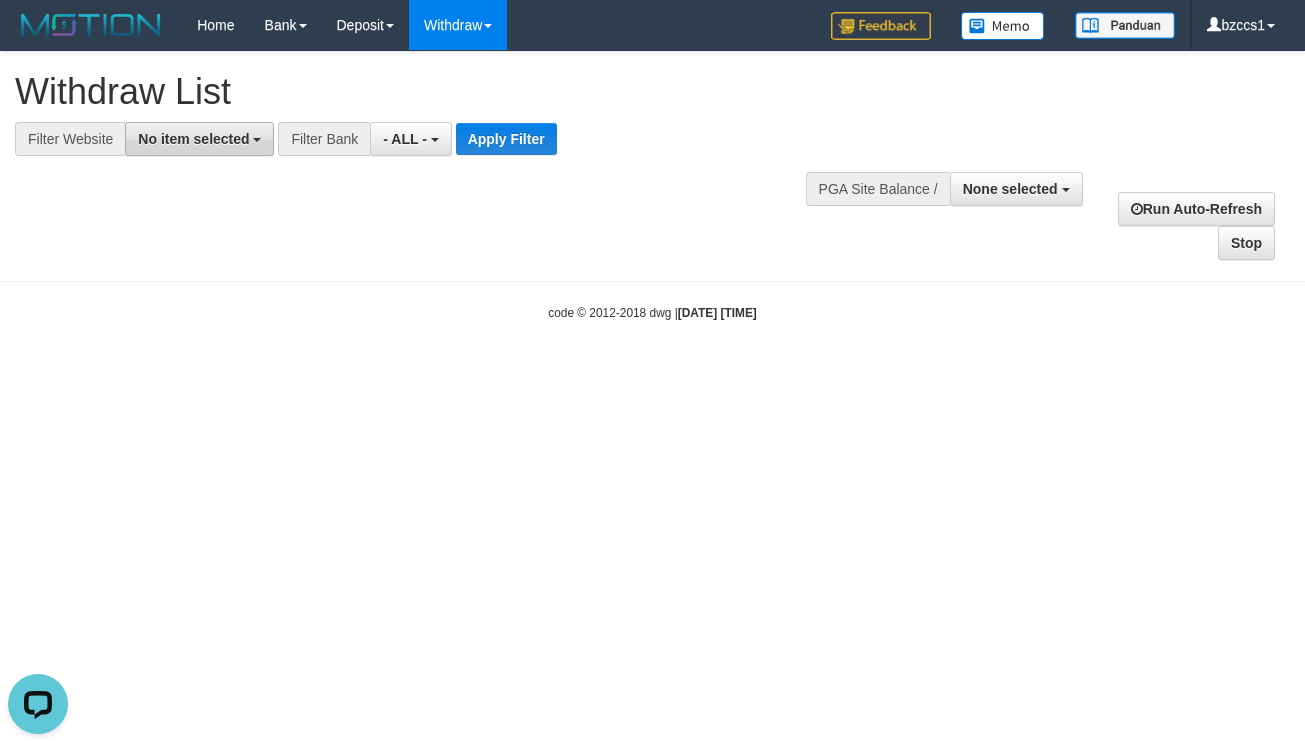 click on "No item selected" at bounding box center [193, 139] 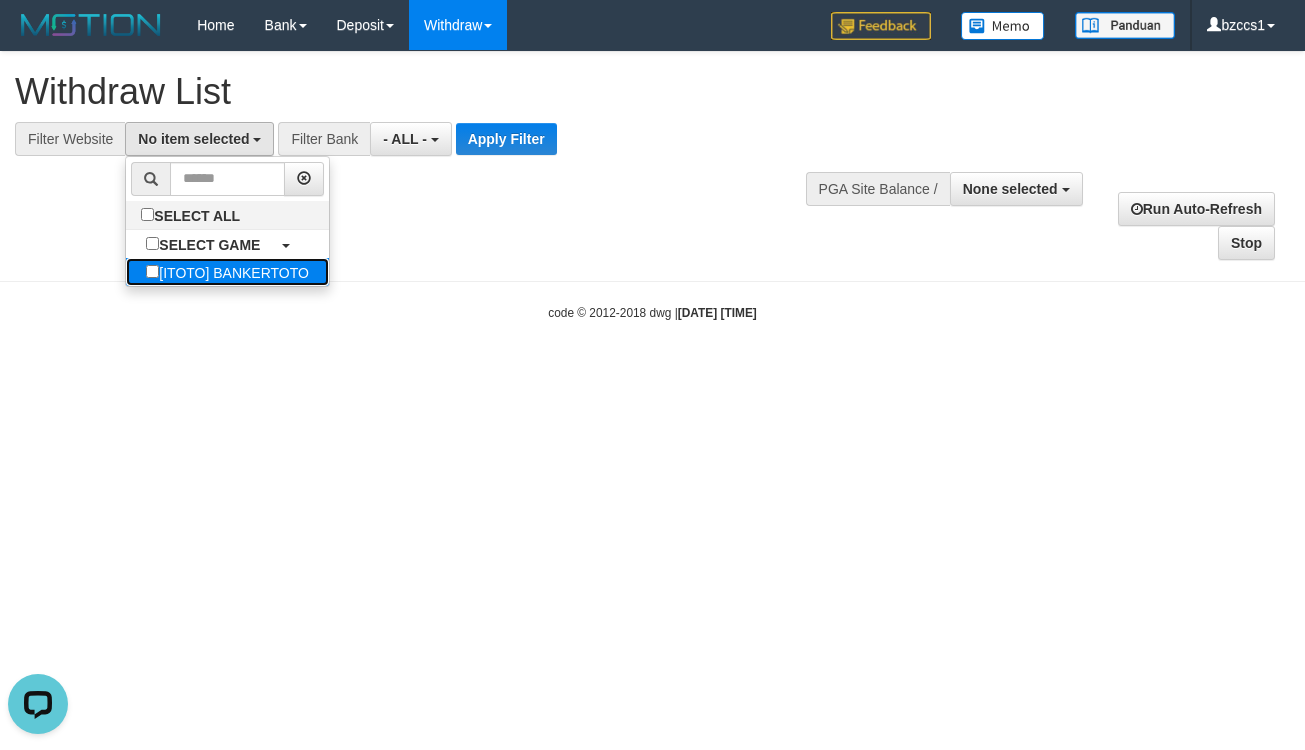 drag, startPoint x: 265, startPoint y: 285, endPoint x: 483, endPoint y: 145, distance: 259.083 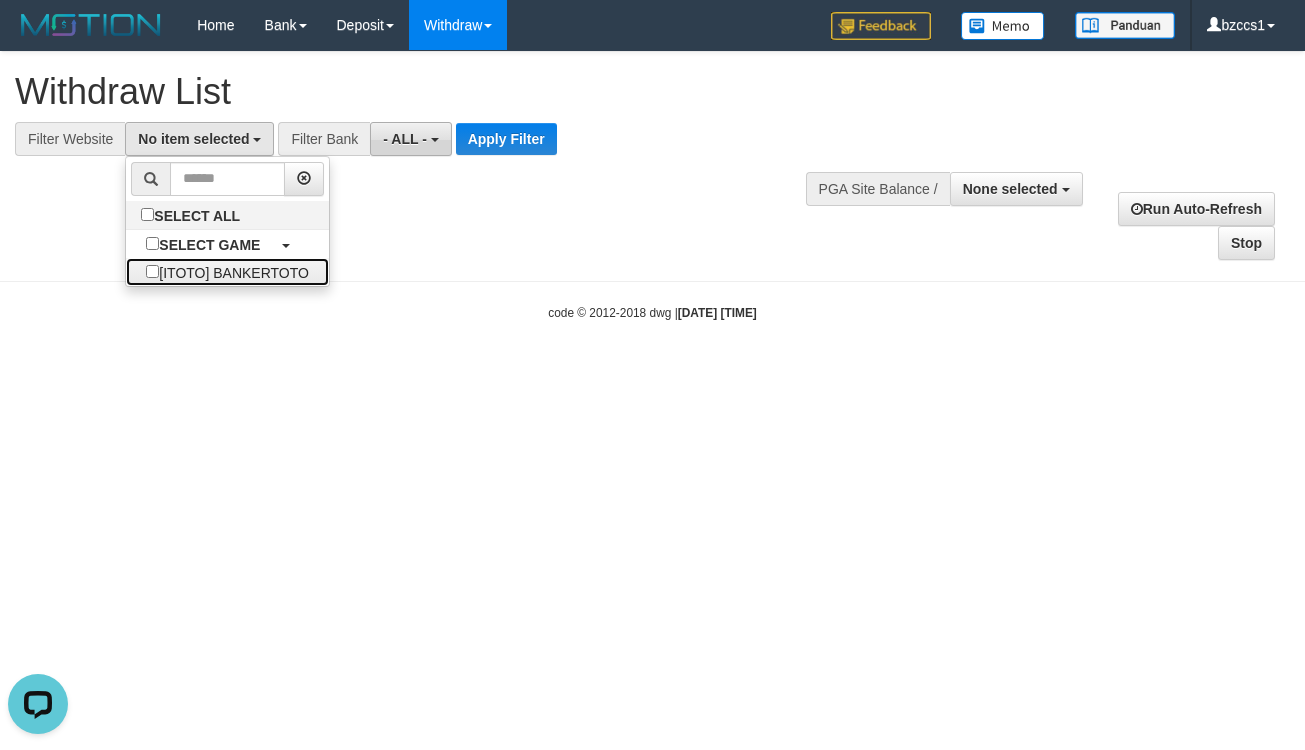 click on "[ITOTO] BANKERTOTO" at bounding box center (227, 272) 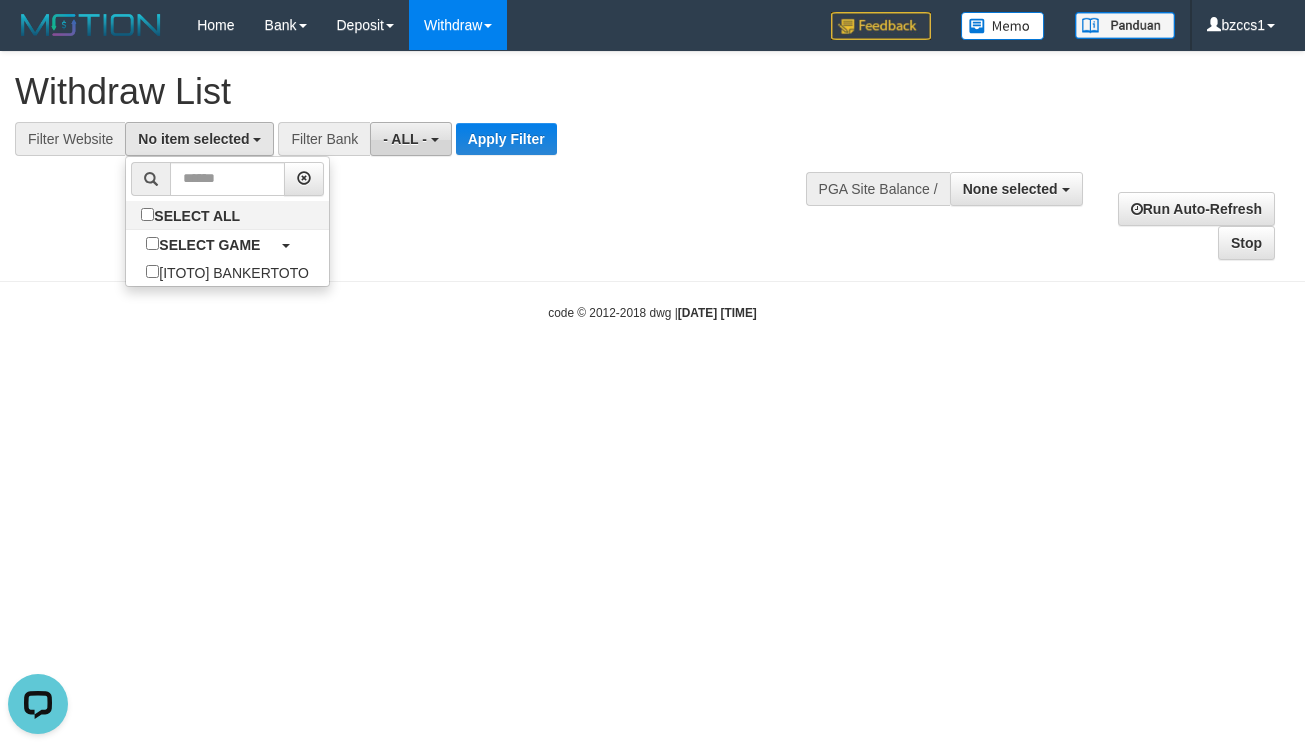 select on "****" 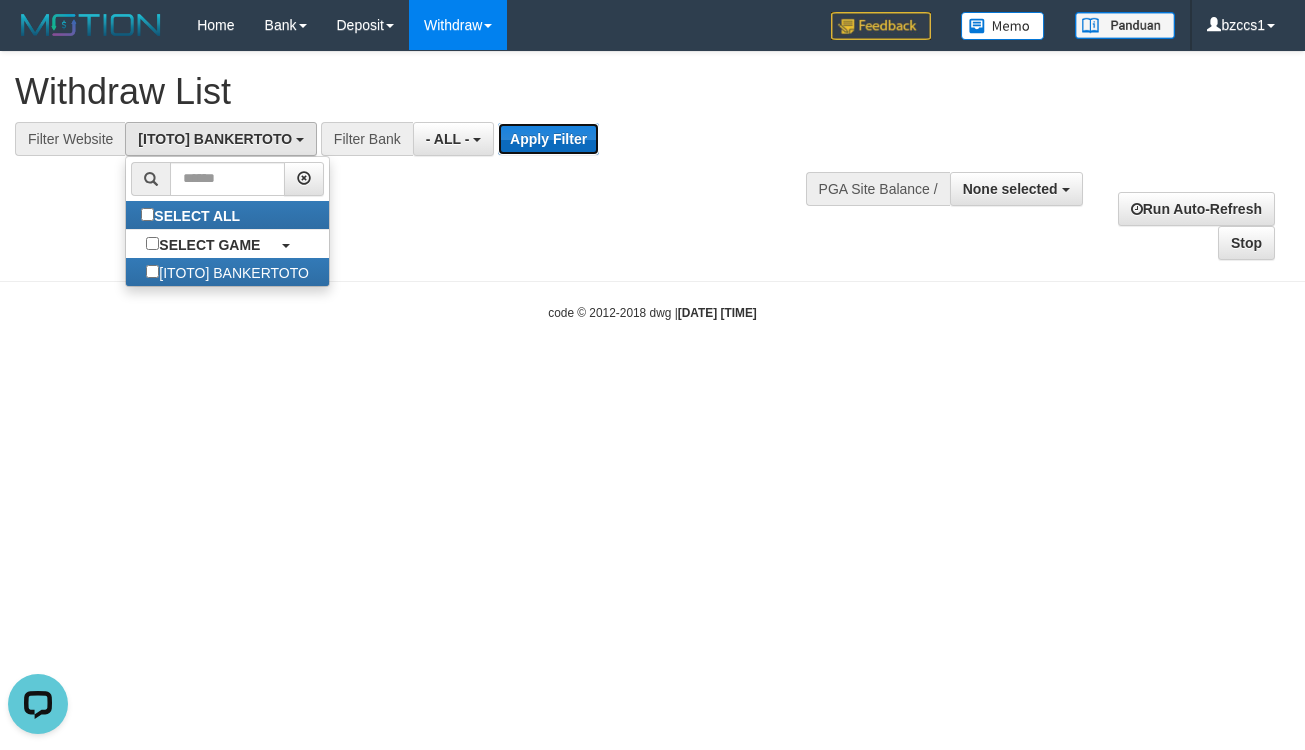 click on "Apply Filter" at bounding box center [548, 139] 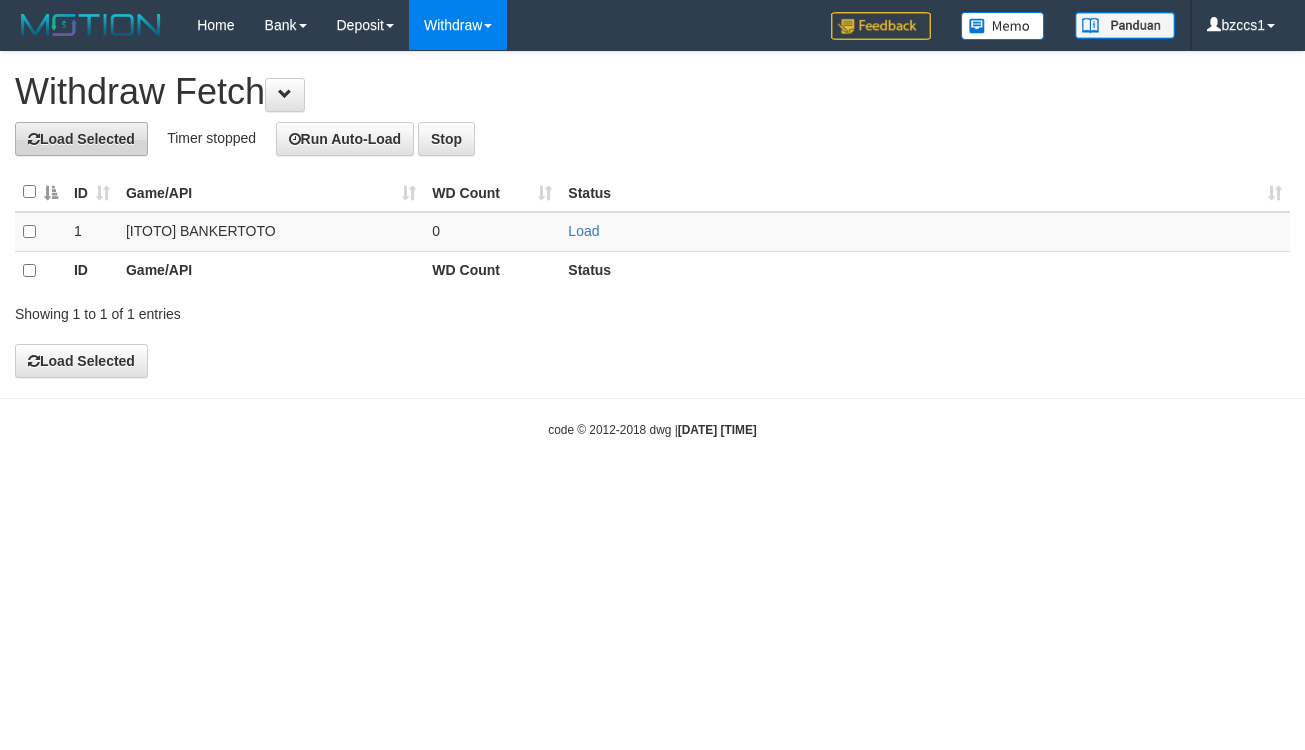 scroll, scrollTop: 0, scrollLeft: 0, axis: both 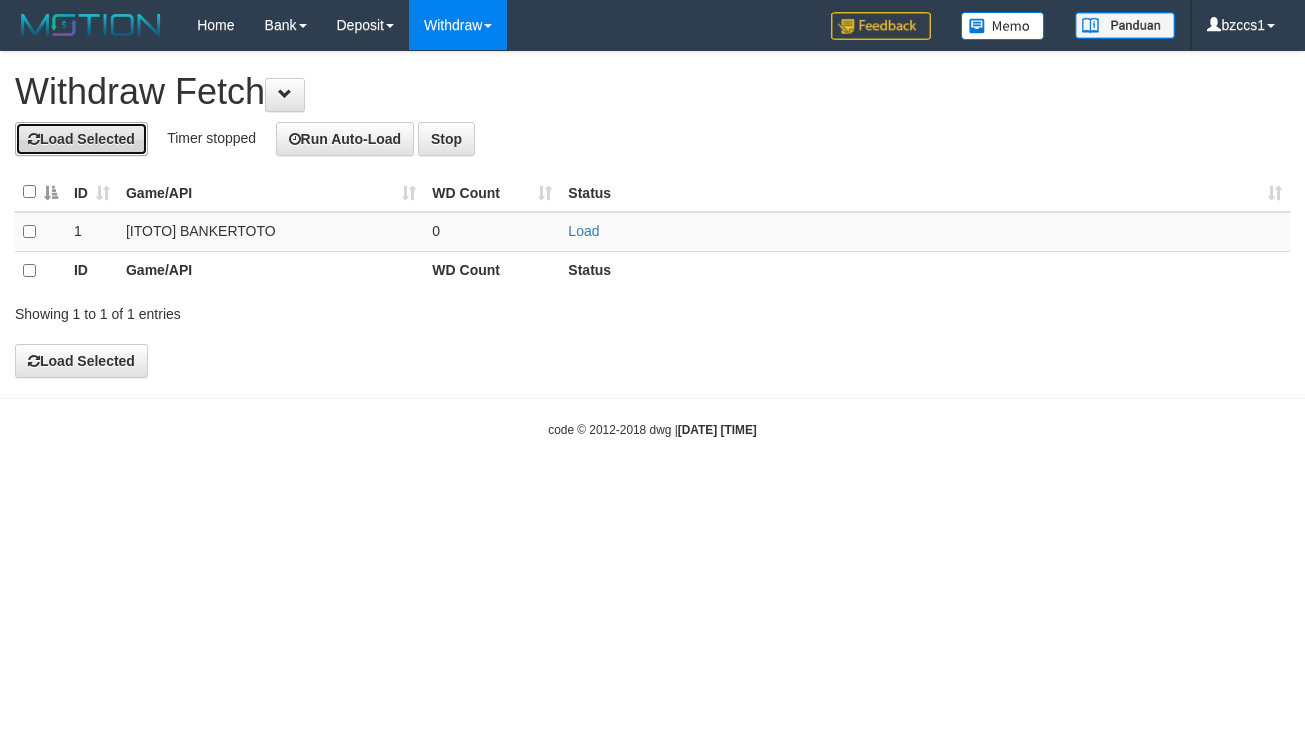 click on "Load Selected" at bounding box center (81, 139) 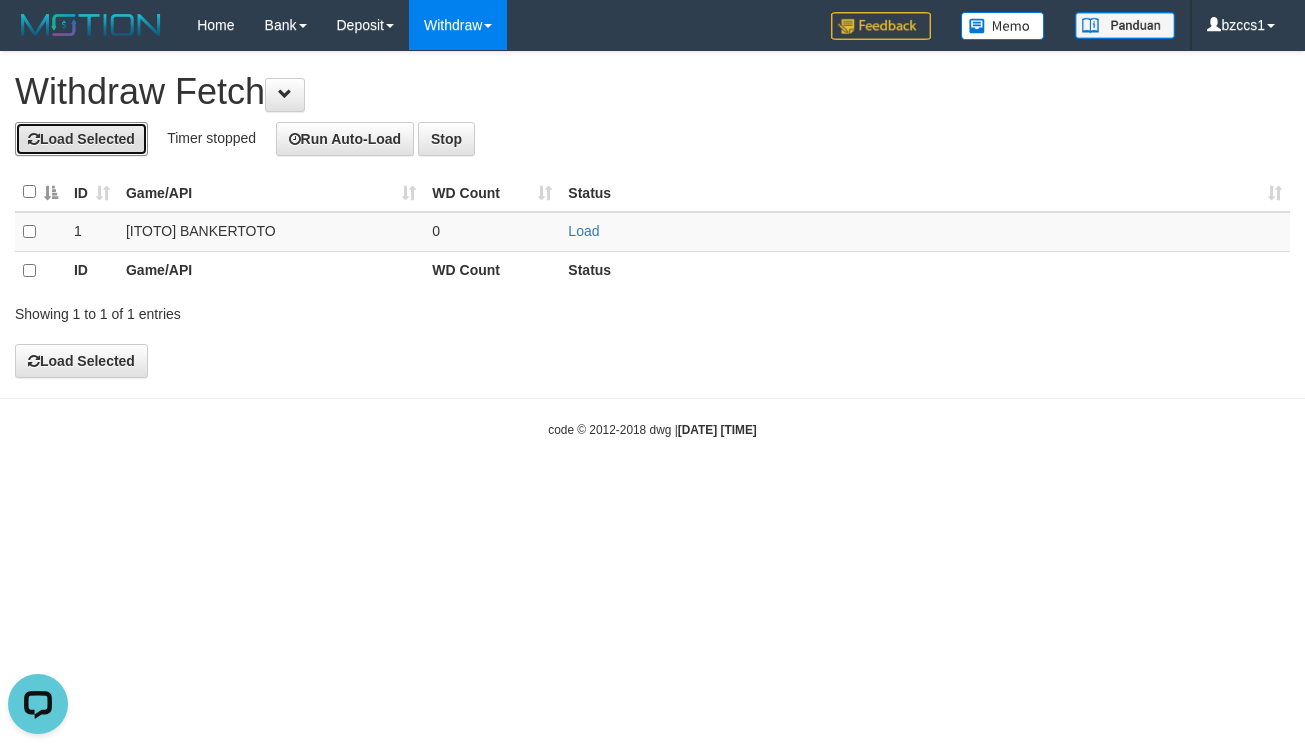 scroll, scrollTop: 0, scrollLeft: 0, axis: both 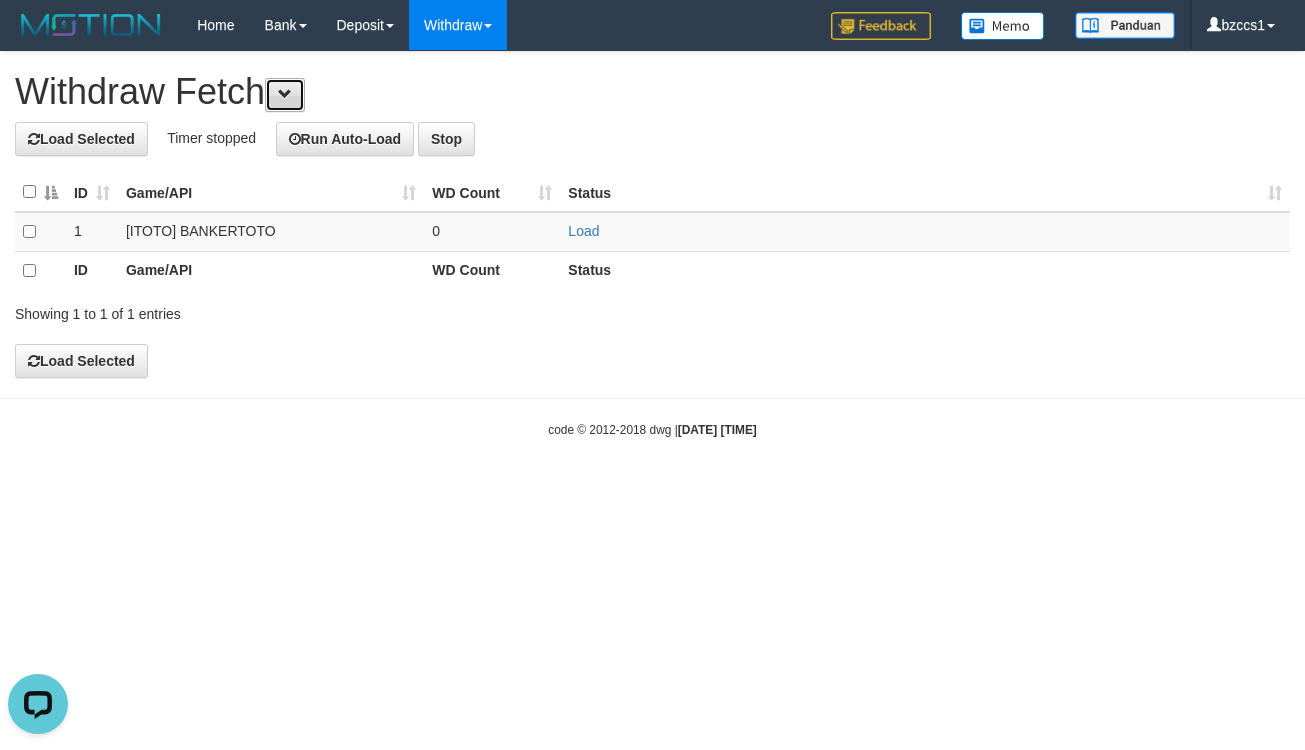 click at bounding box center (285, 94) 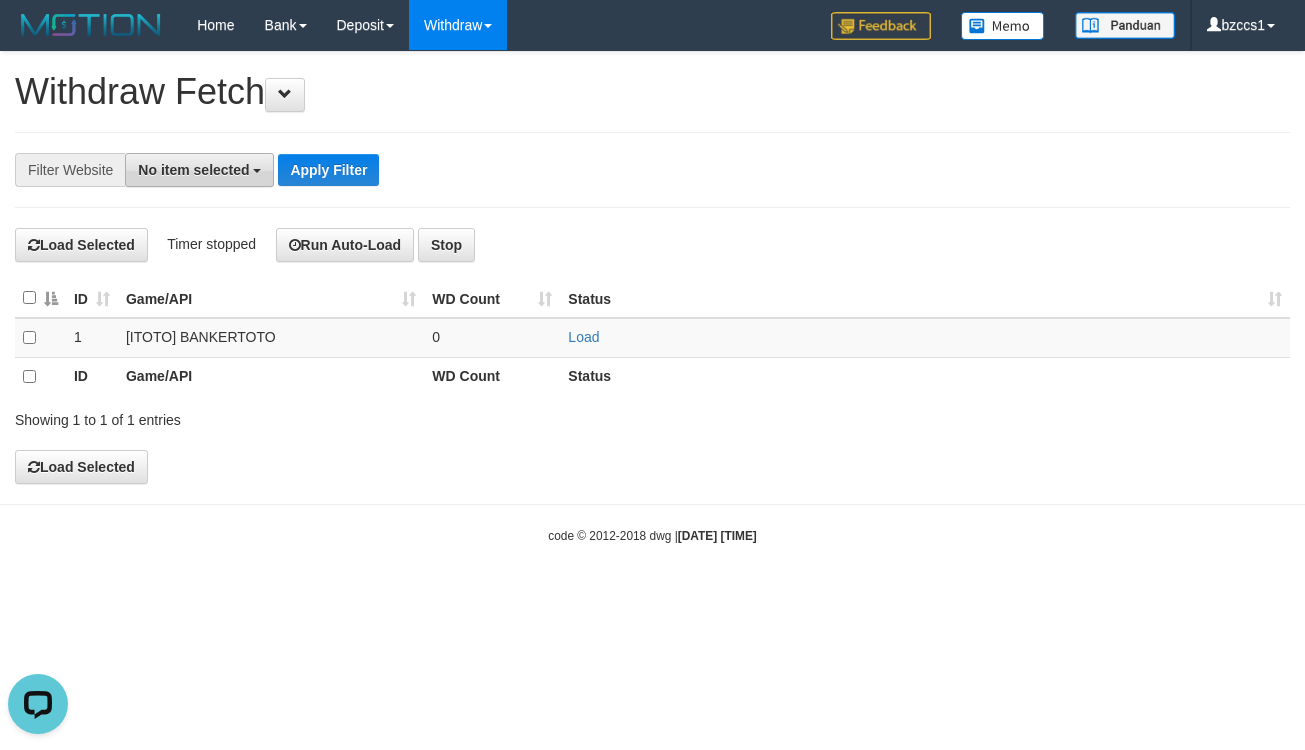 click on "No item selected" at bounding box center [199, 170] 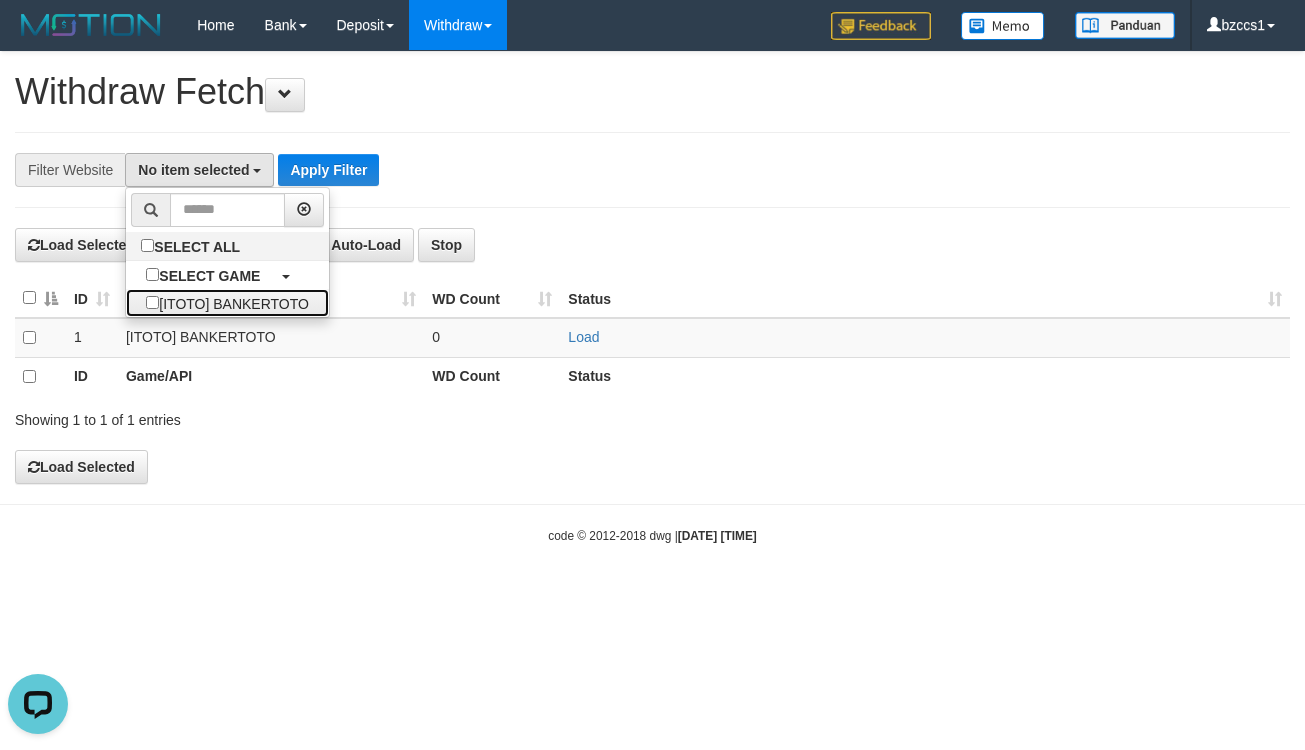 drag, startPoint x: 186, startPoint y: 301, endPoint x: 354, endPoint y: 193, distance: 199.7198 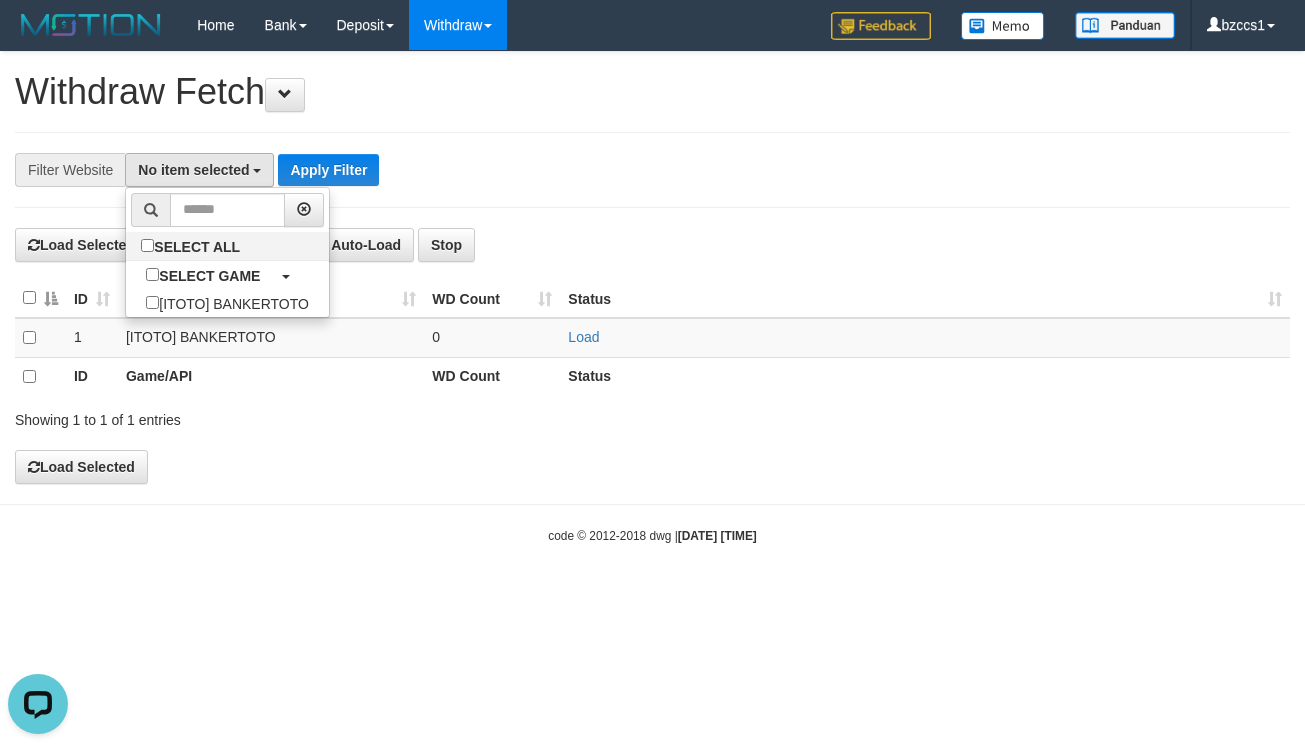 select on "****" 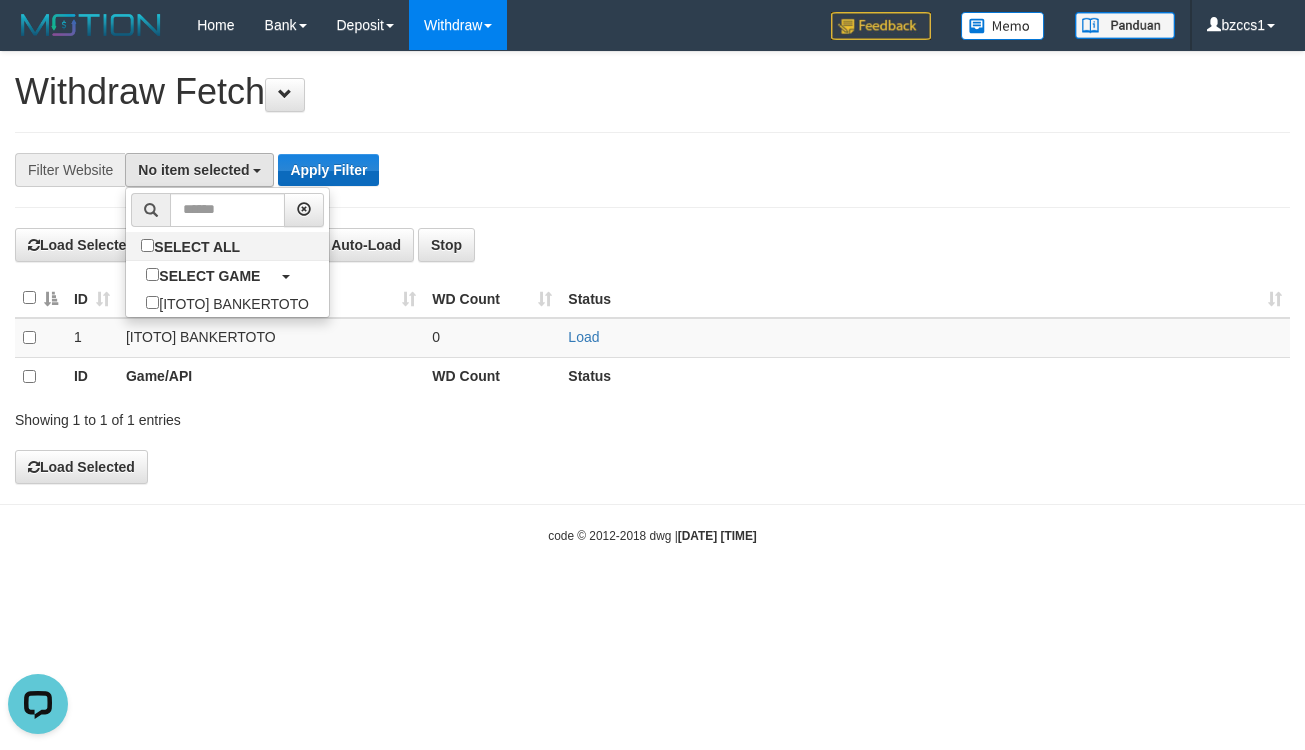 scroll, scrollTop: 18, scrollLeft: 0, axis: vertical 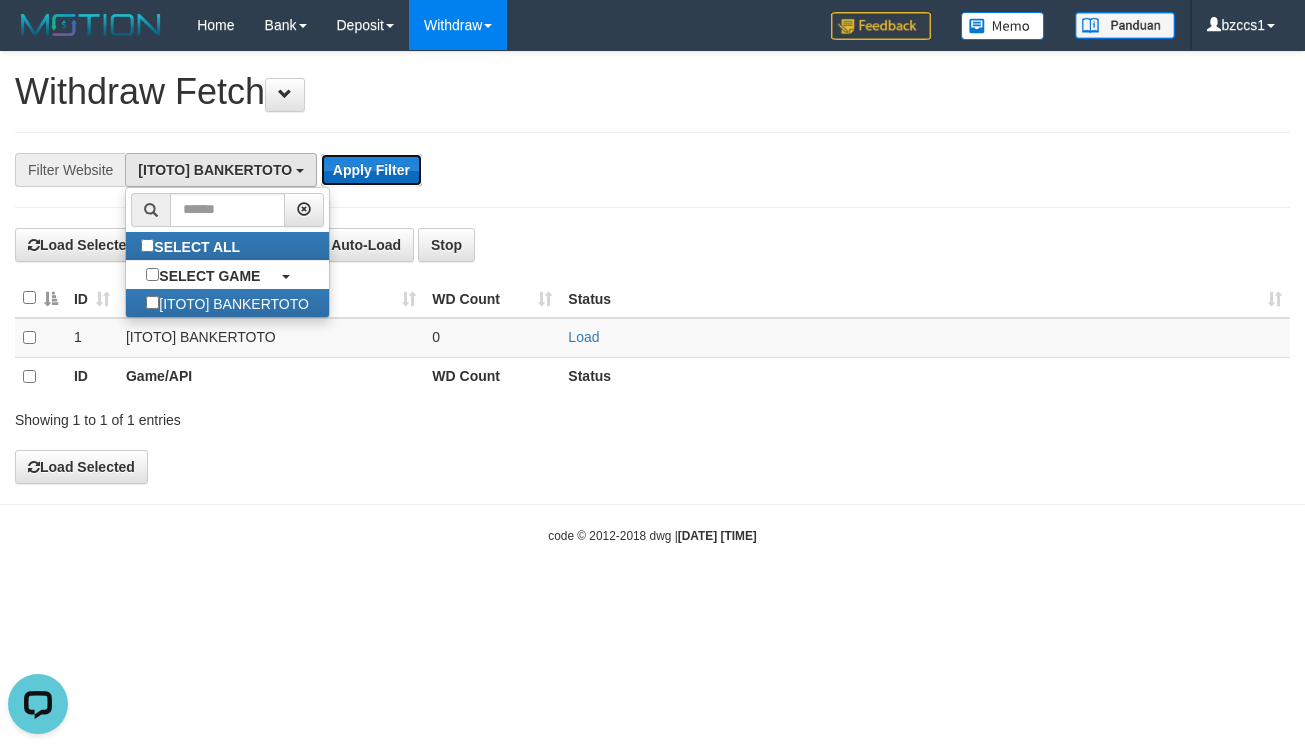 click on "Apply Filter" at bounding box center (371, 170) 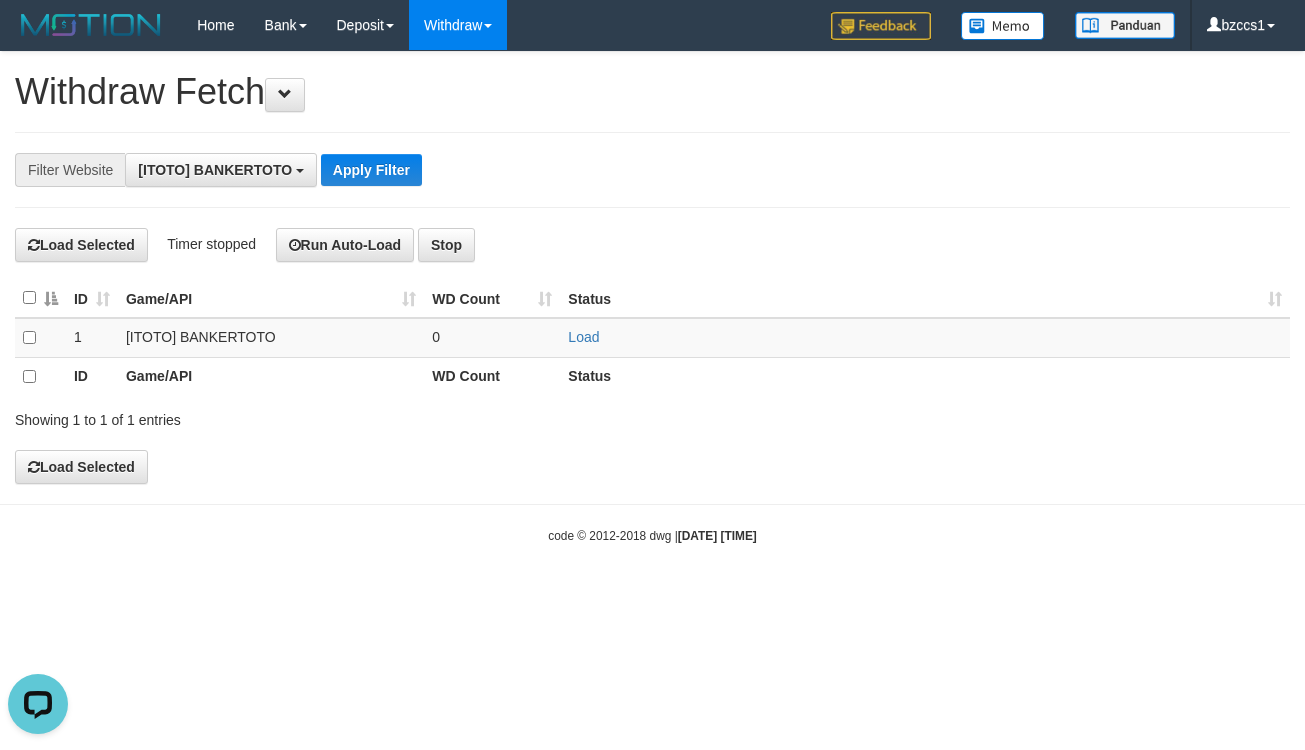 click on "**********" at bounding box center (652, 170) 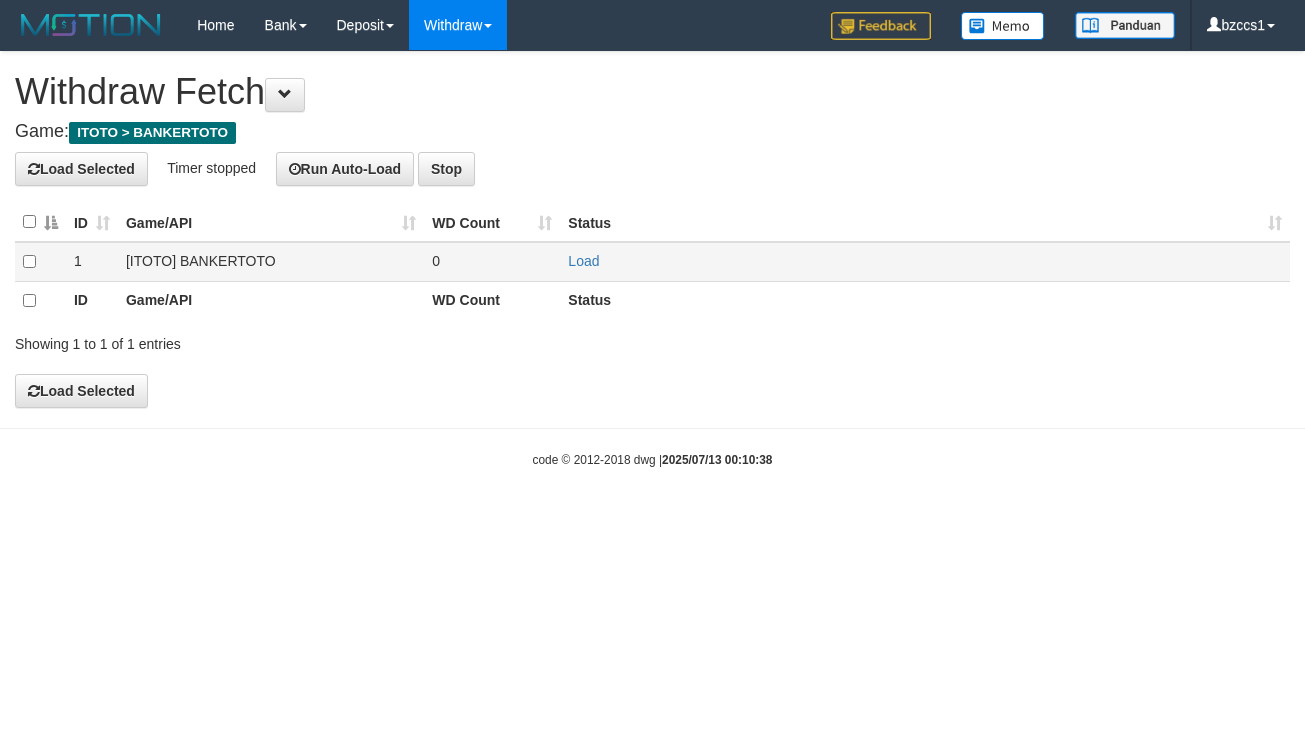 scroll, scrollTop: 0, scrollLeft: 0, axis: both 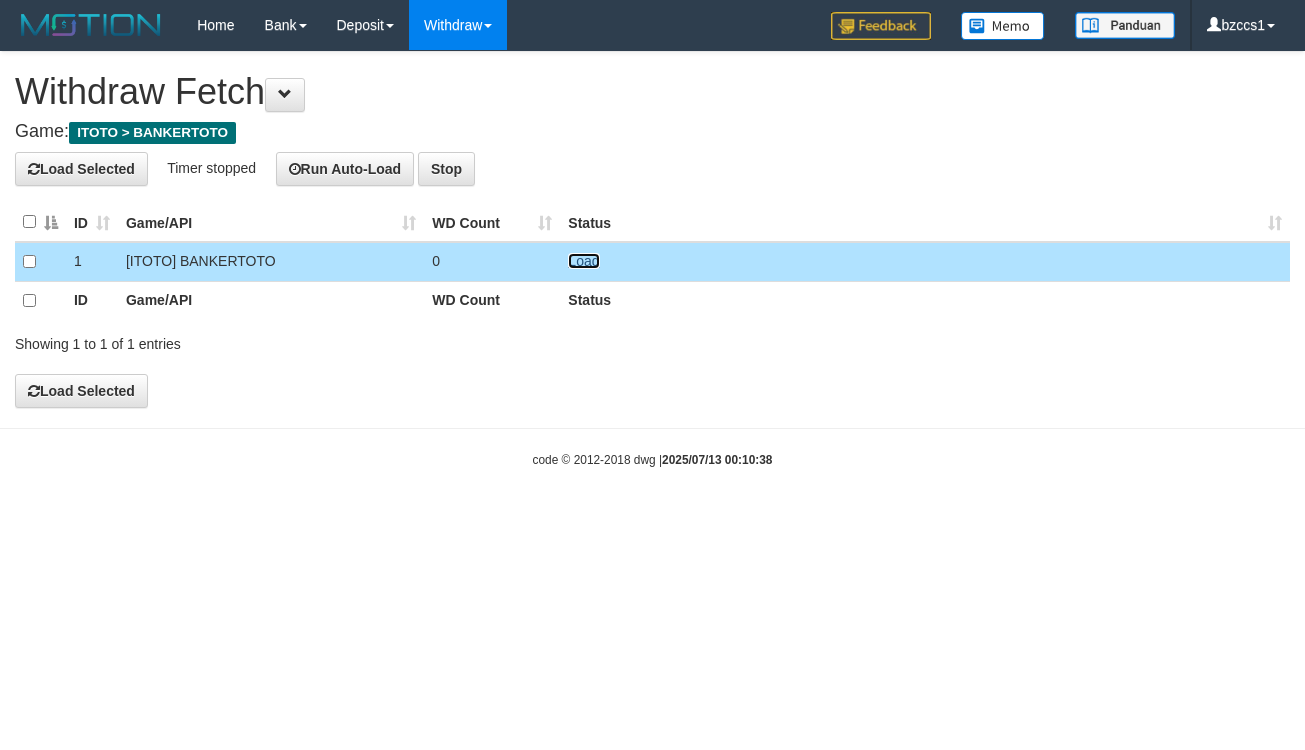 click on "Load" at bounding box center [583, 261] 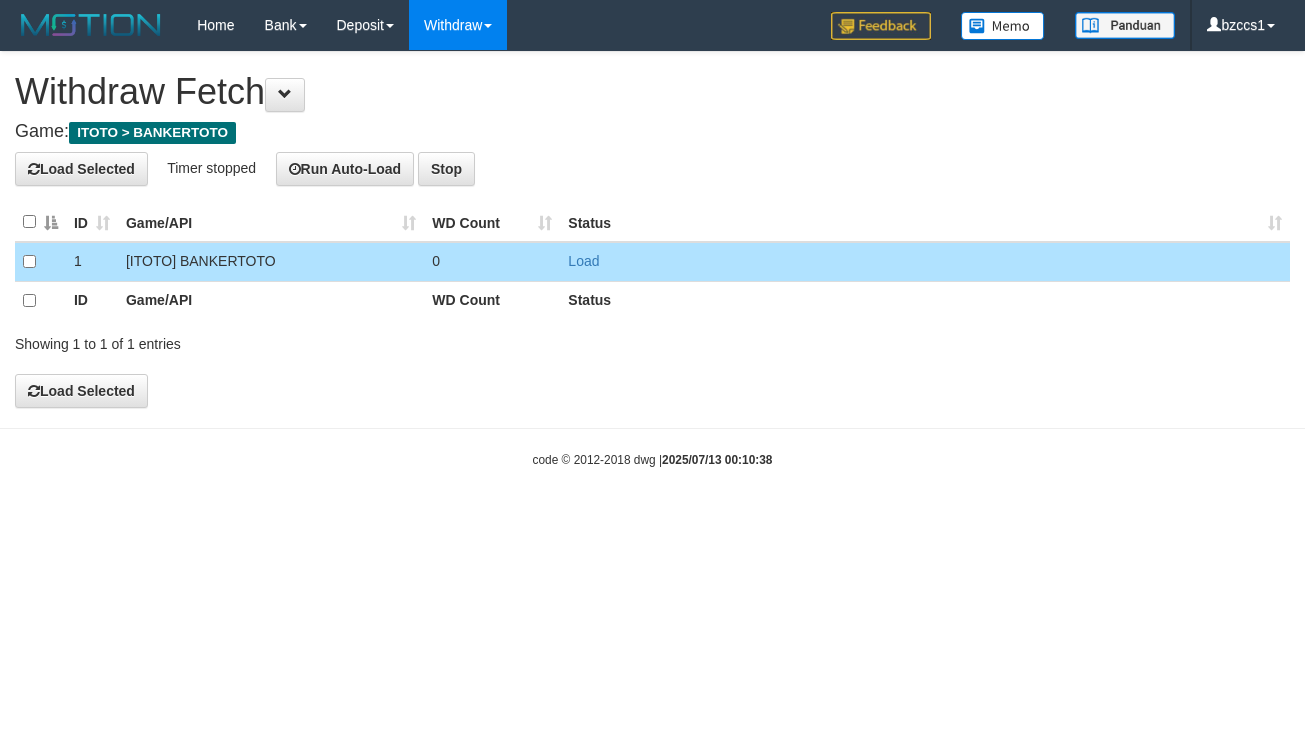 click at bounding box center (600, 261) 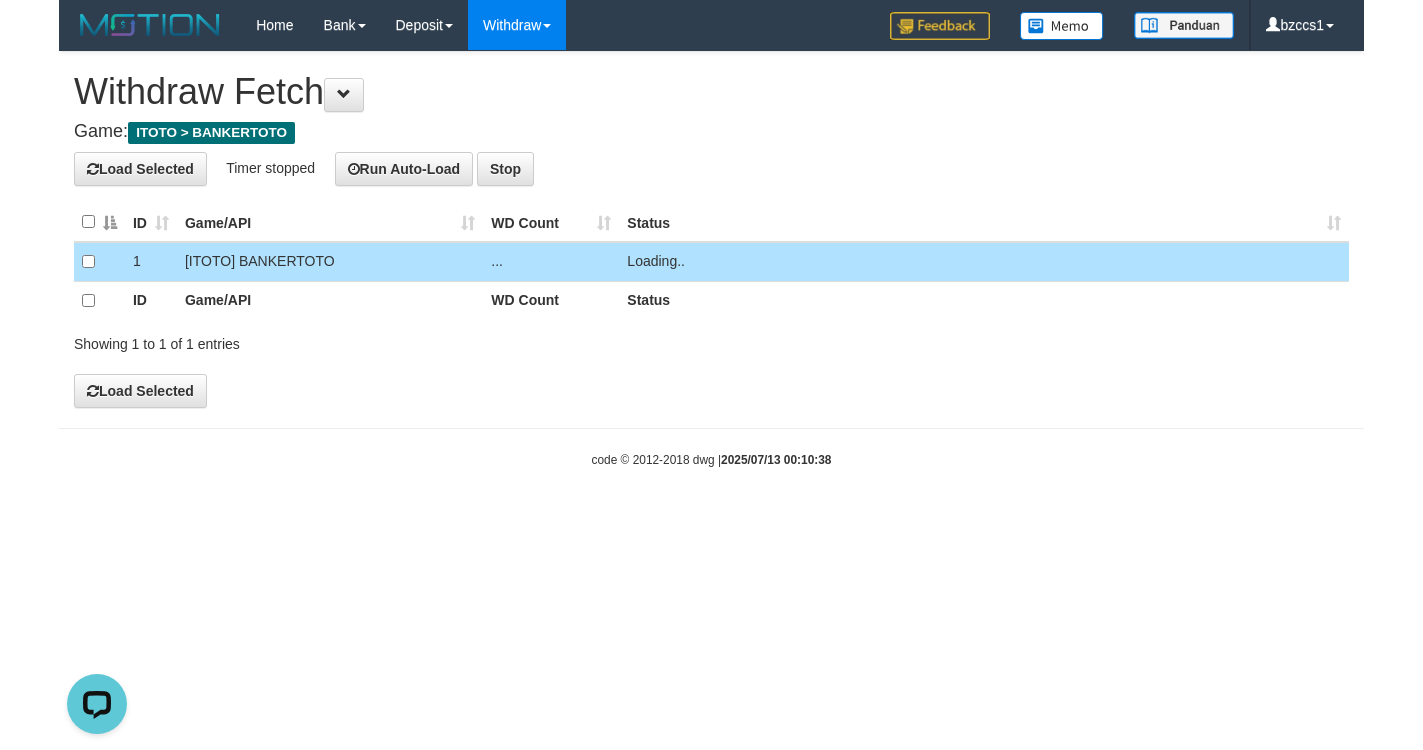 scroll, scrollTop: 0, scrollLeft: 0, axis: both 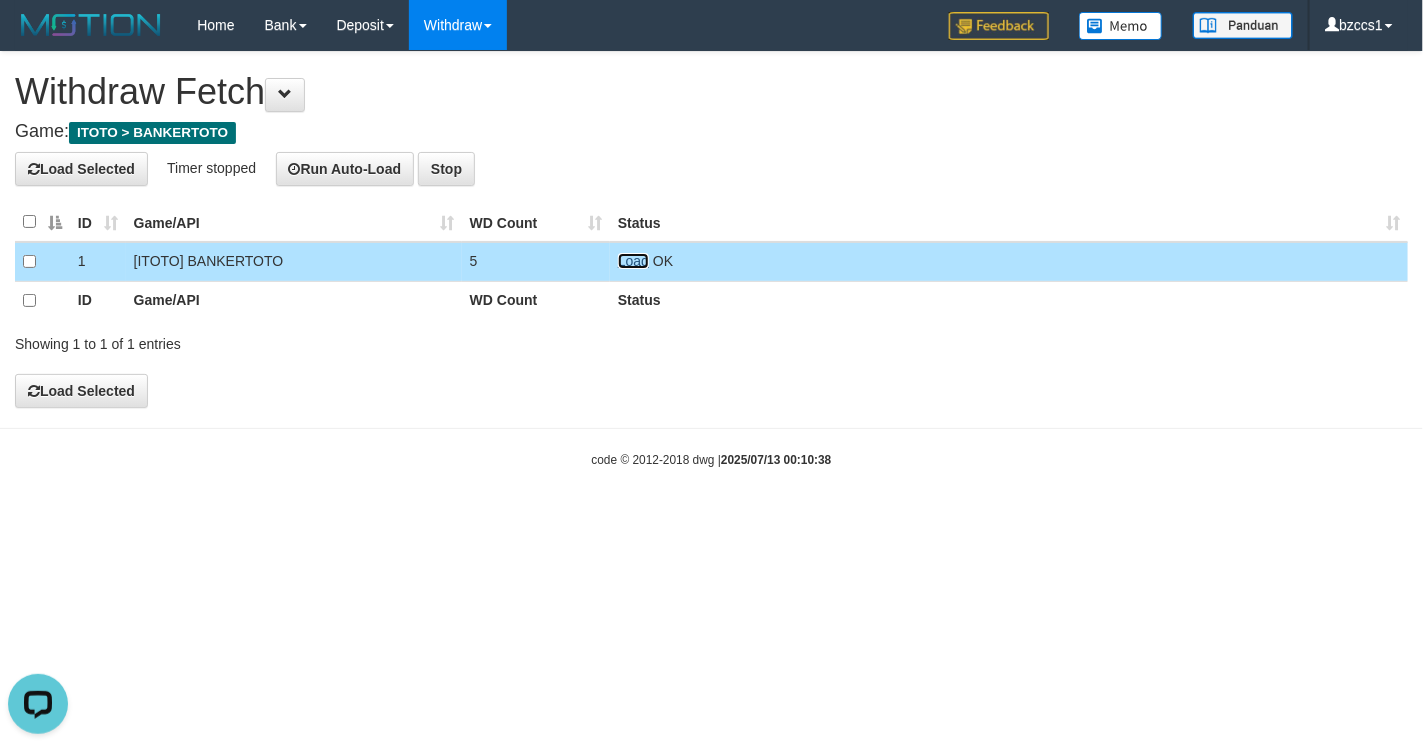 click on "Load" at bounding box center [633, 261] 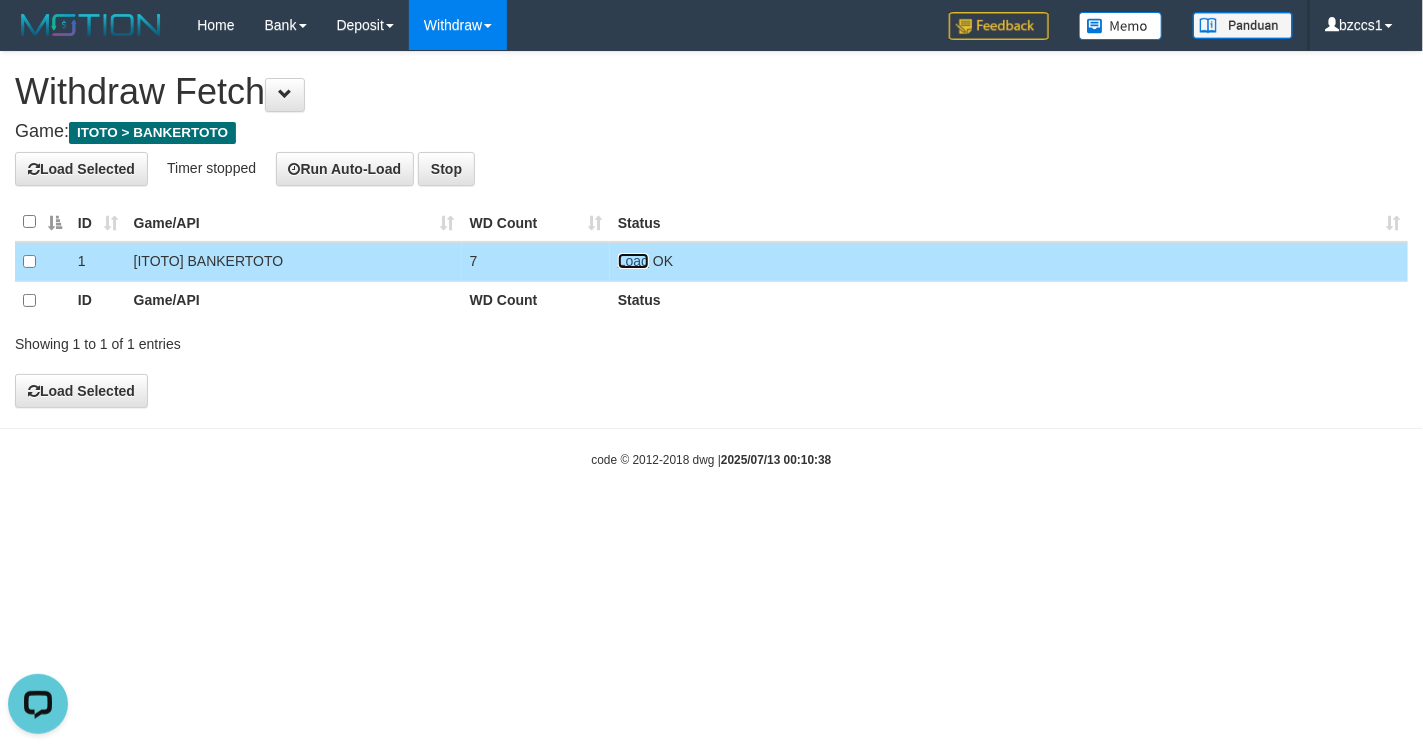 click on "Load" at bounding box center (633, 261) 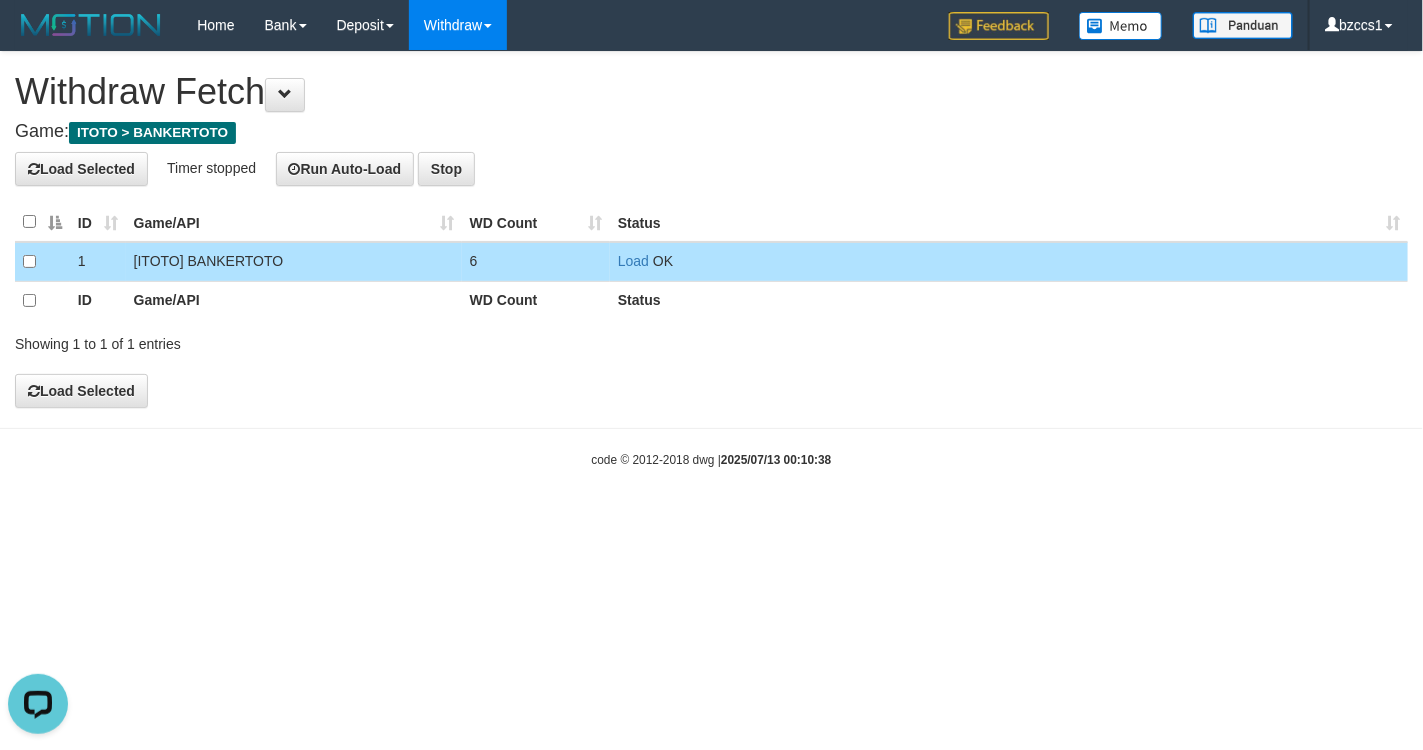 click on "Load
OK" at bounding box center [1009, 261] 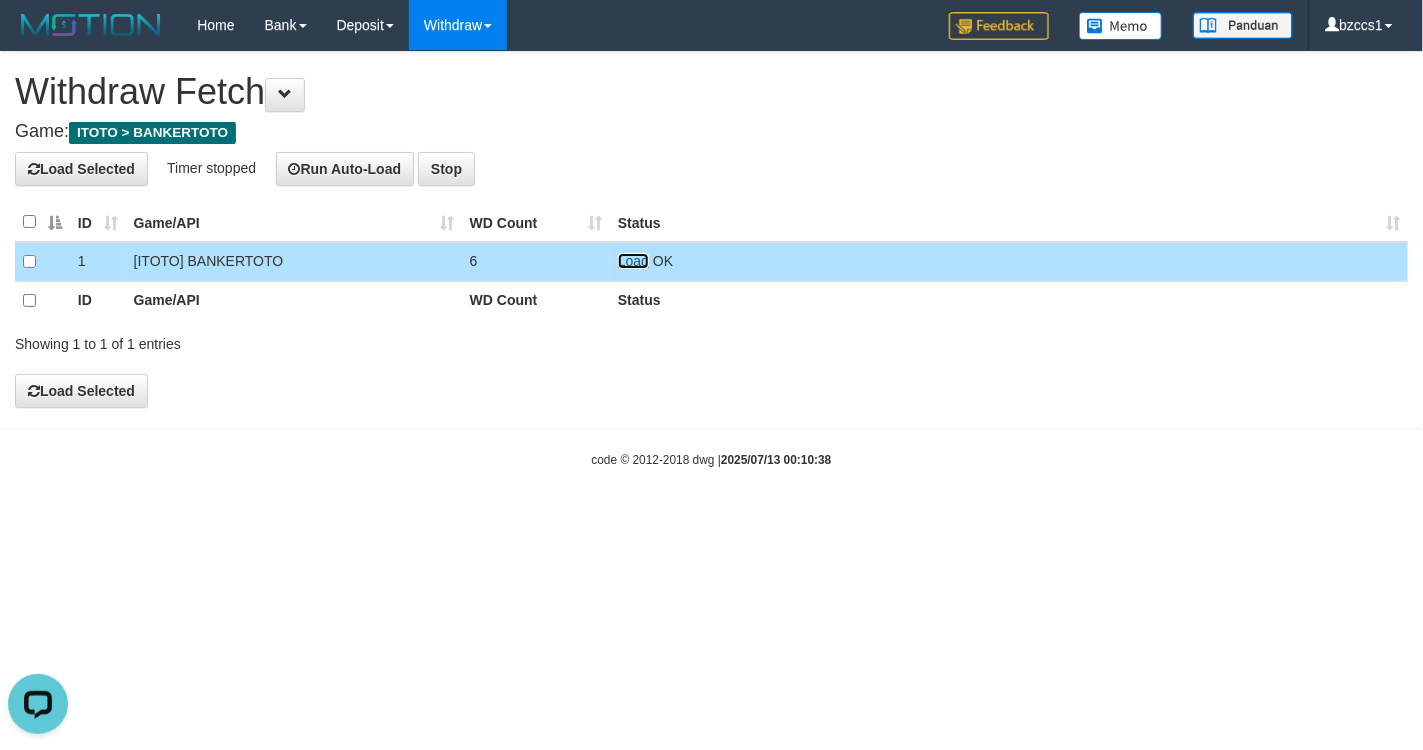 click on "Load" at bounding box center (633, 261) 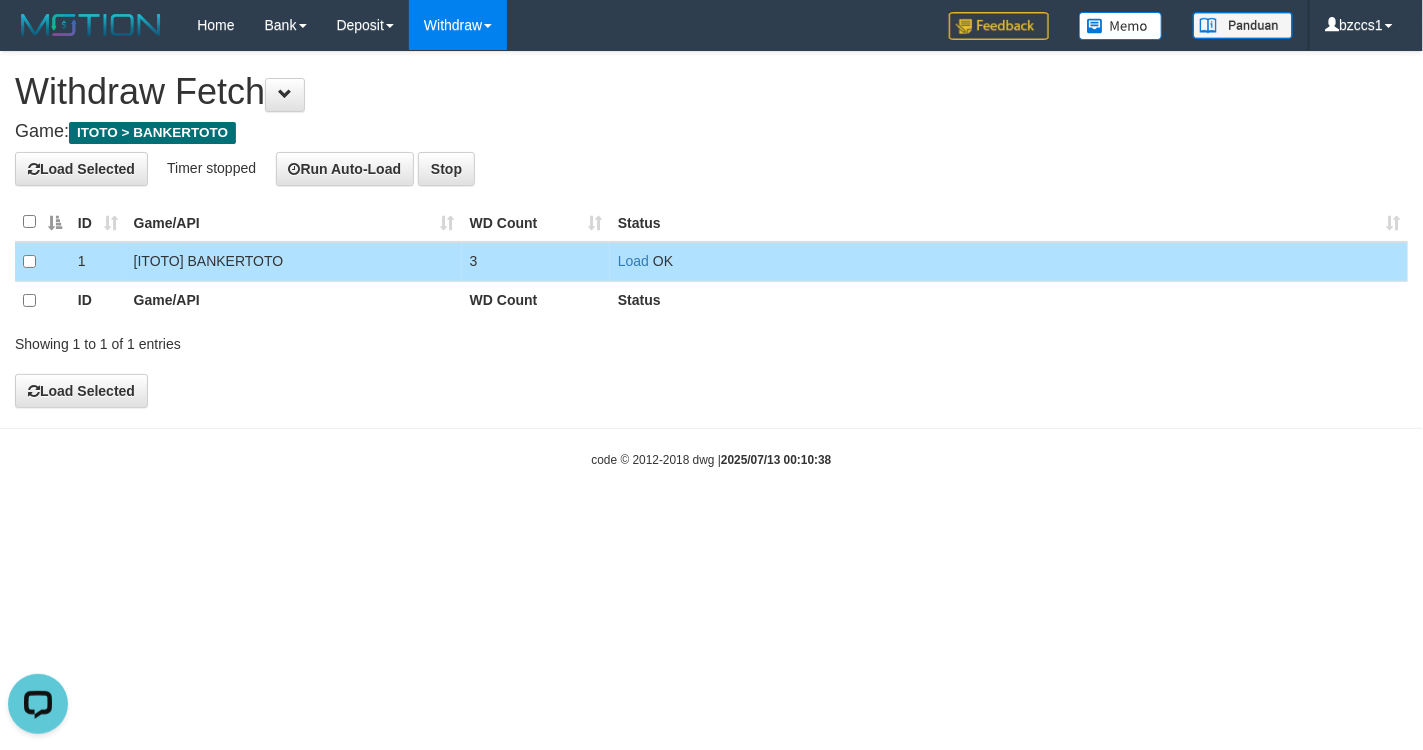 click on "Load
OK" at bounding box center [1009, 261] 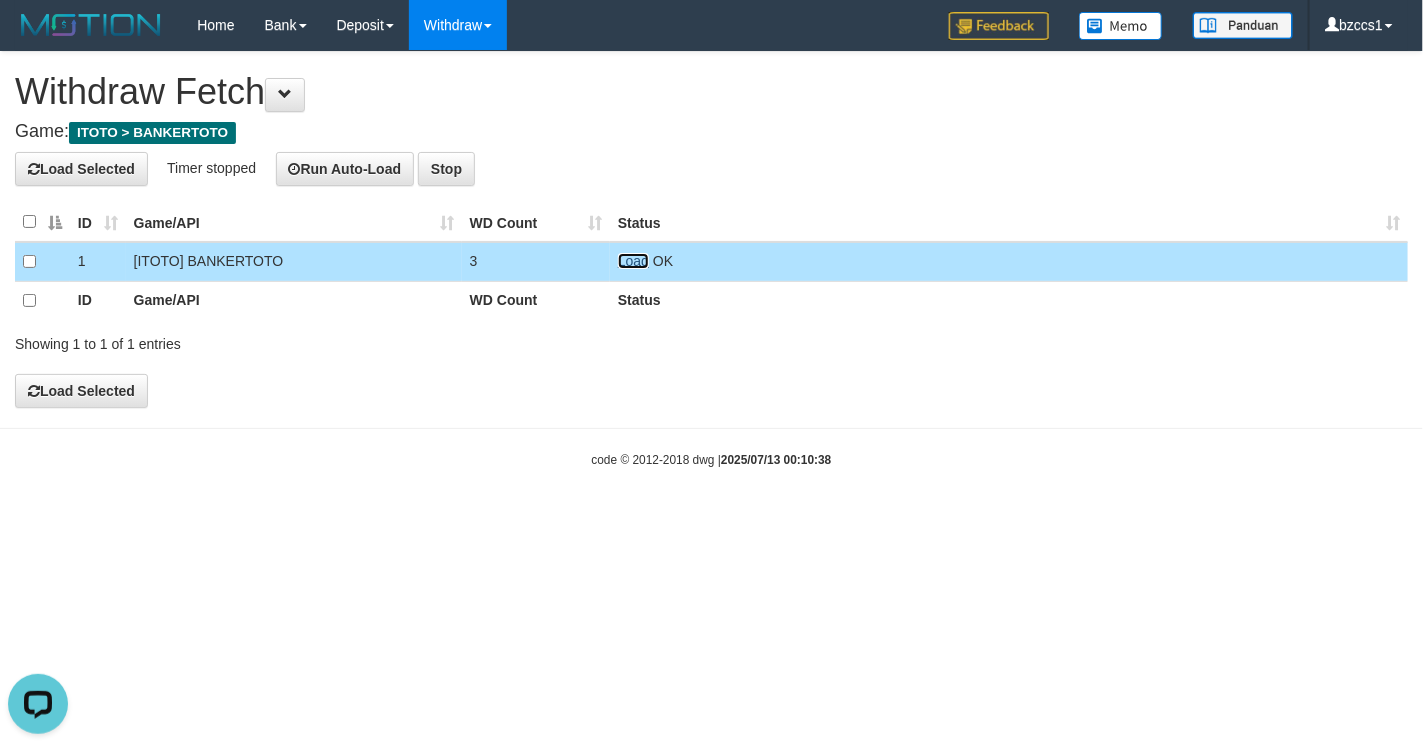 click on "Load" at bounding box center (633, 261) 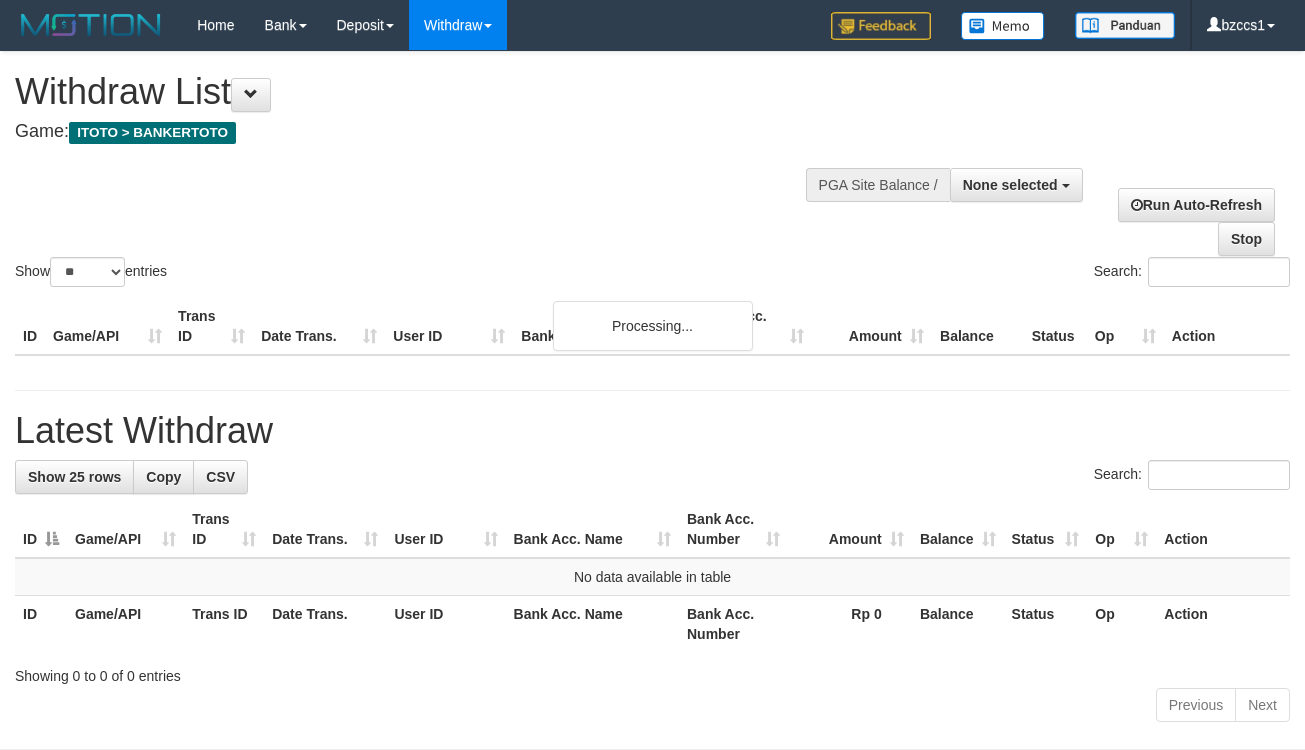 select 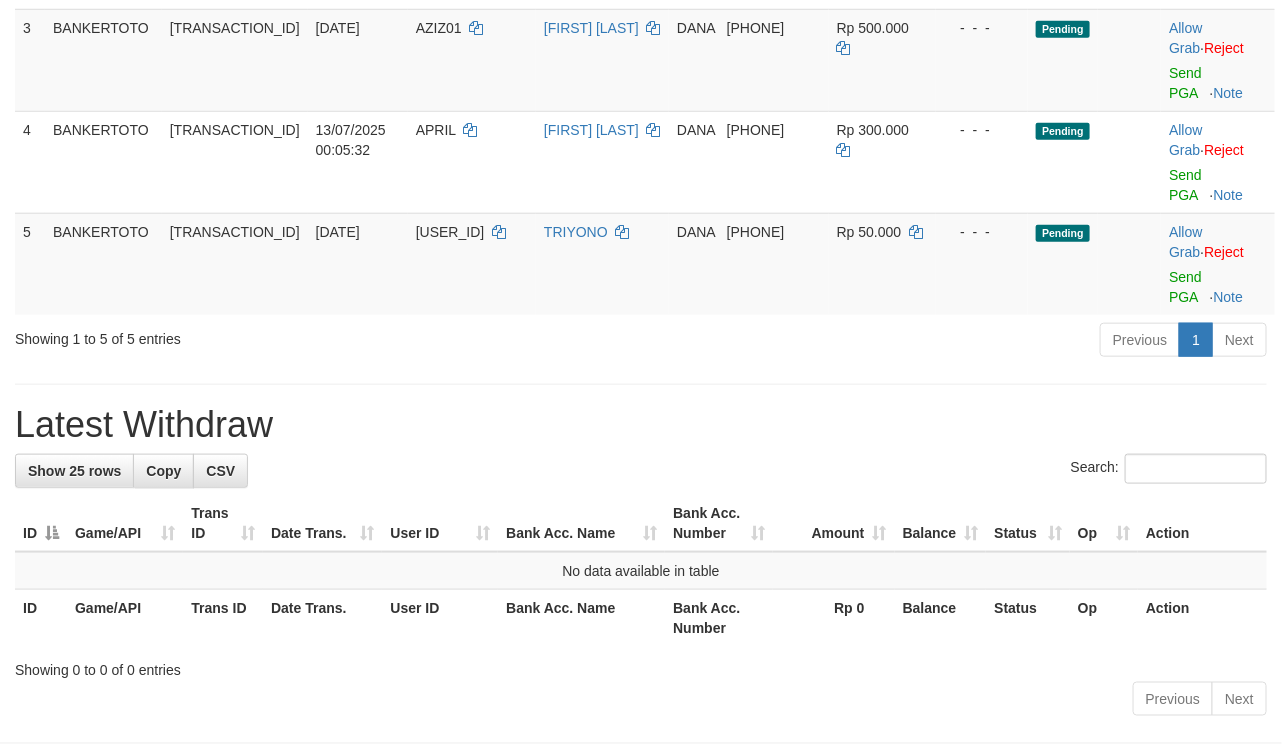 scroll, scrollTop: 643, scrollLeft: 0, axis: vertical 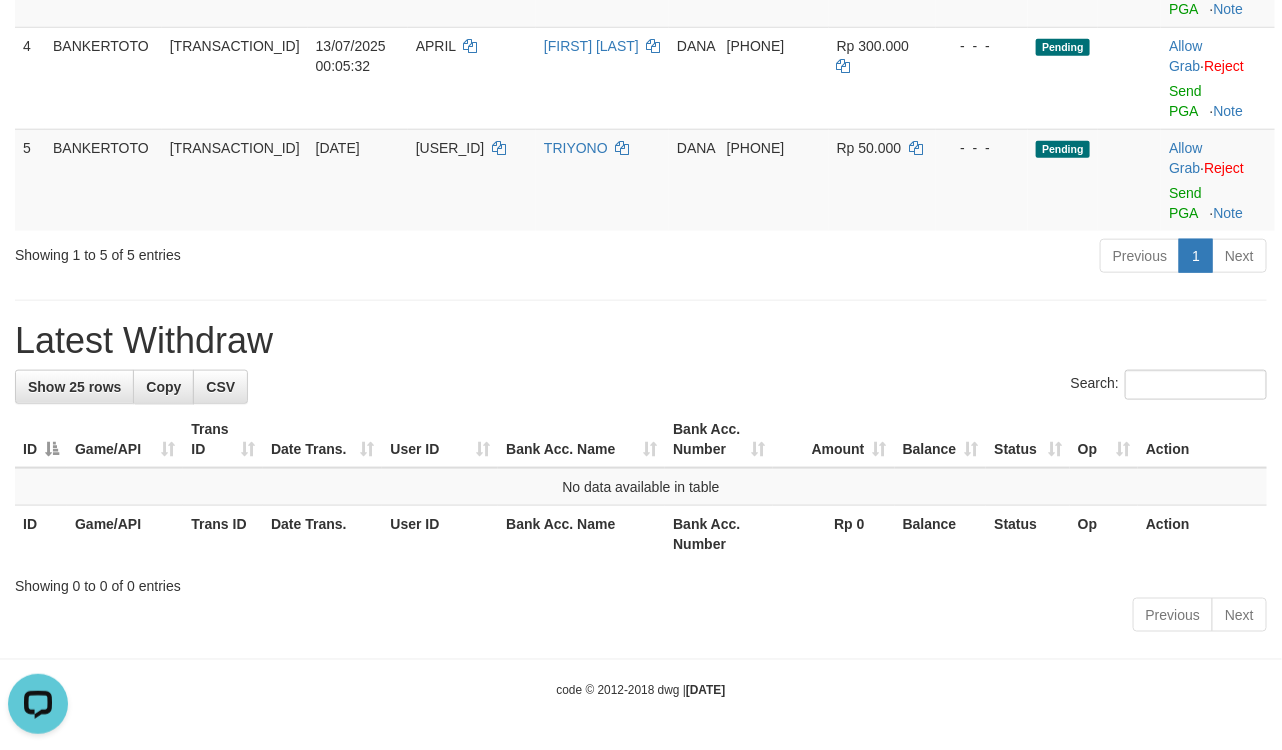 click on "**********" at bounding box center (641, 28) 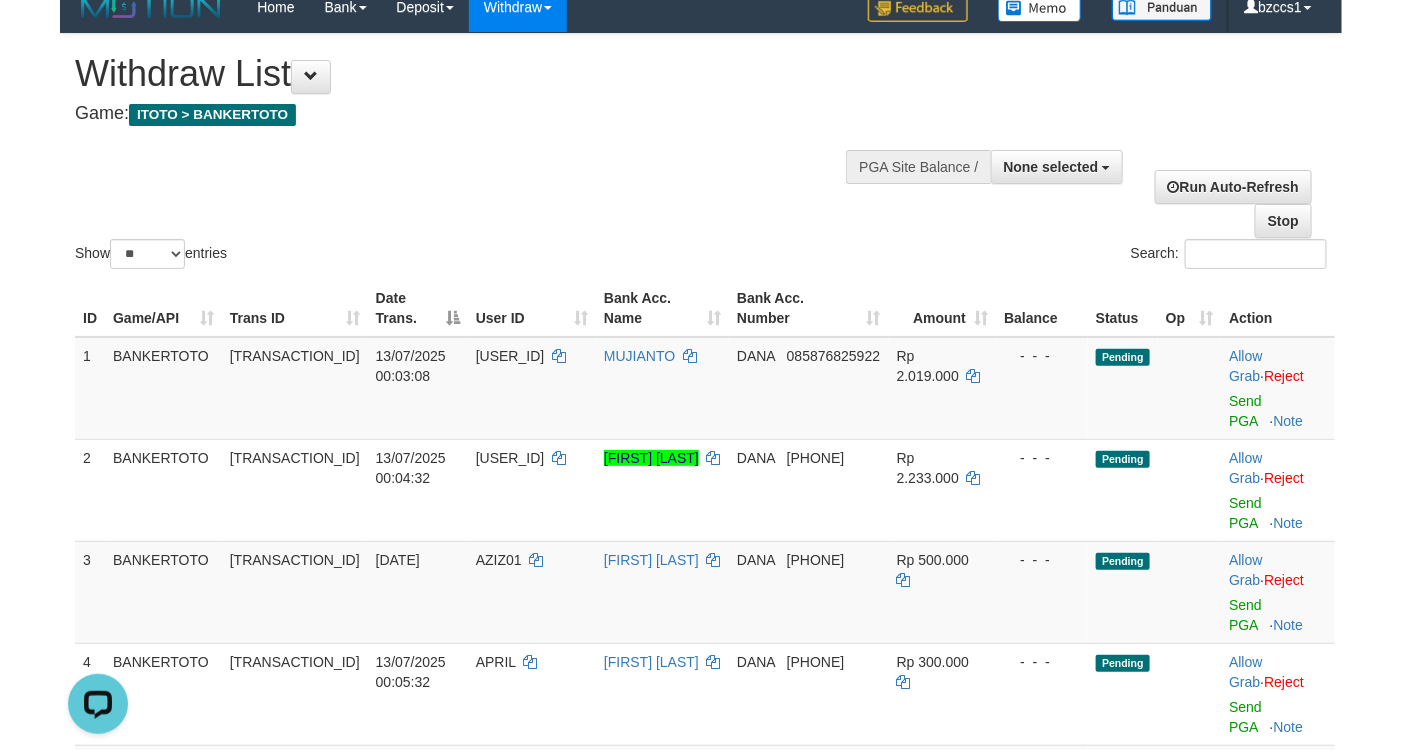 scroll, scrollTop: 0, scrollLeft: 0, axis: both 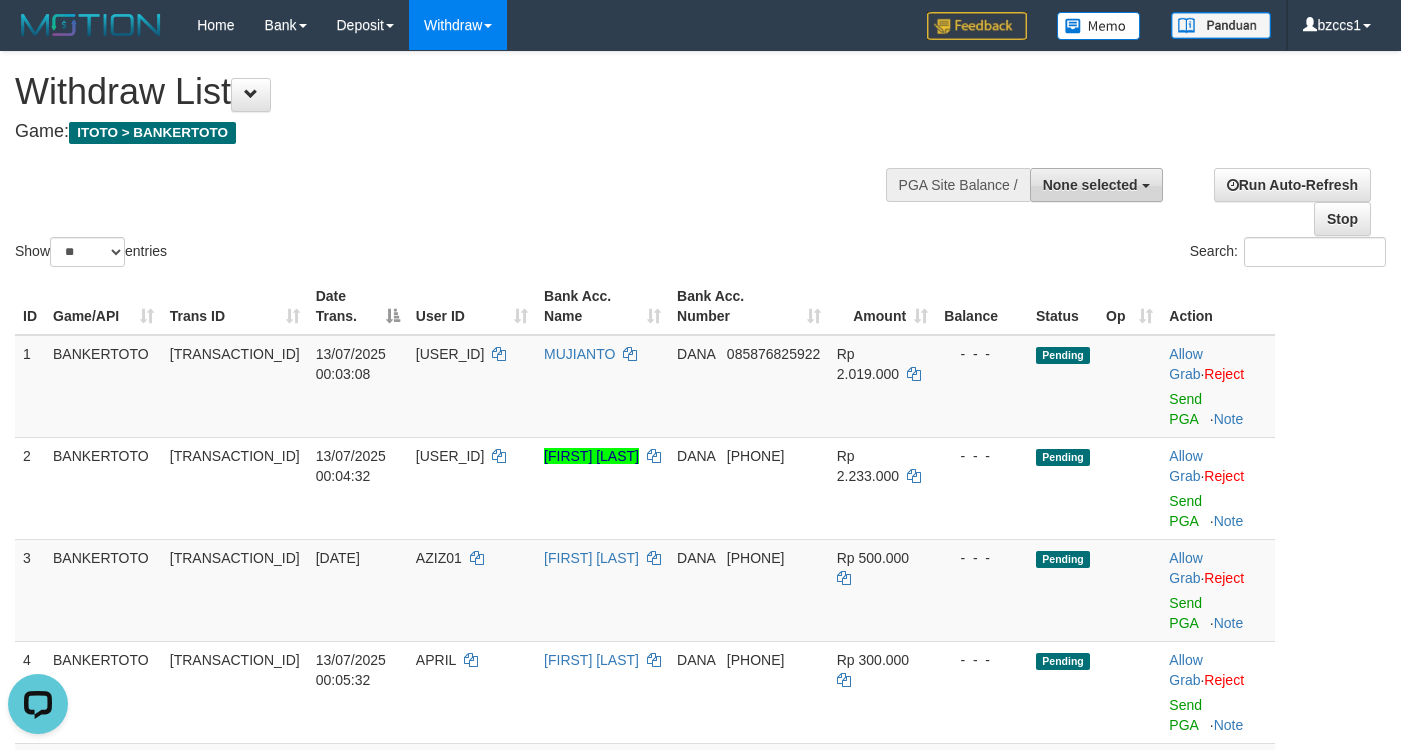click on "None selected" at bounding box center [1096, 185] 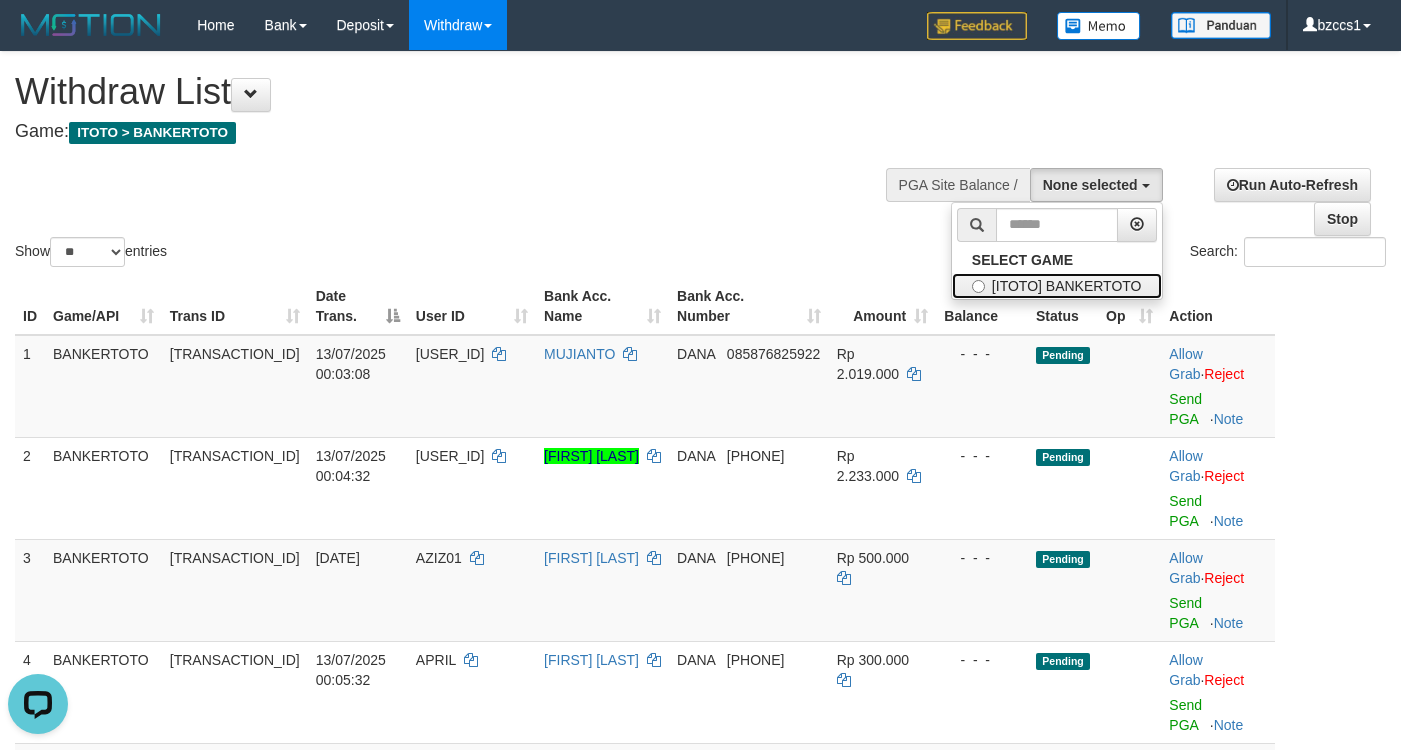 click on "[ITOTO] BANKERTOTO" at bounding box center (1057, 286) 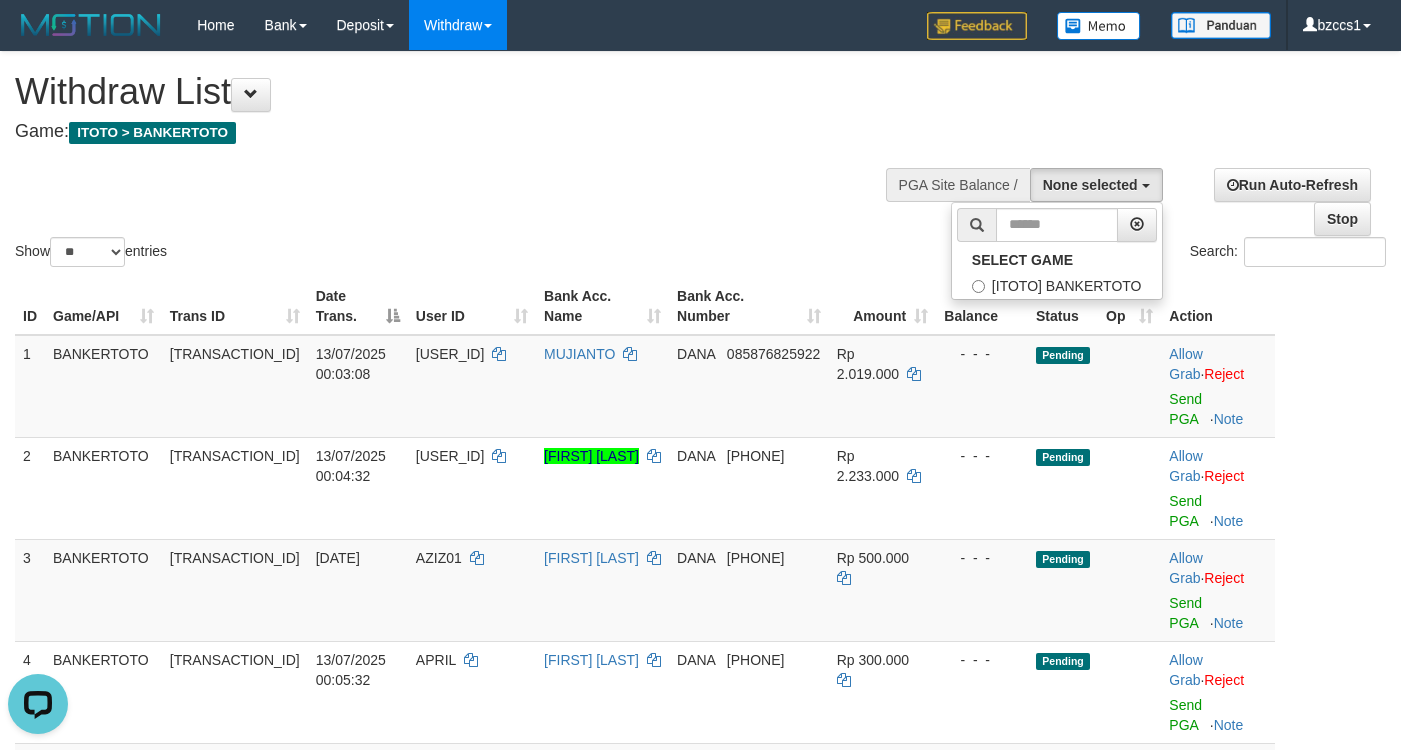 select on "****" 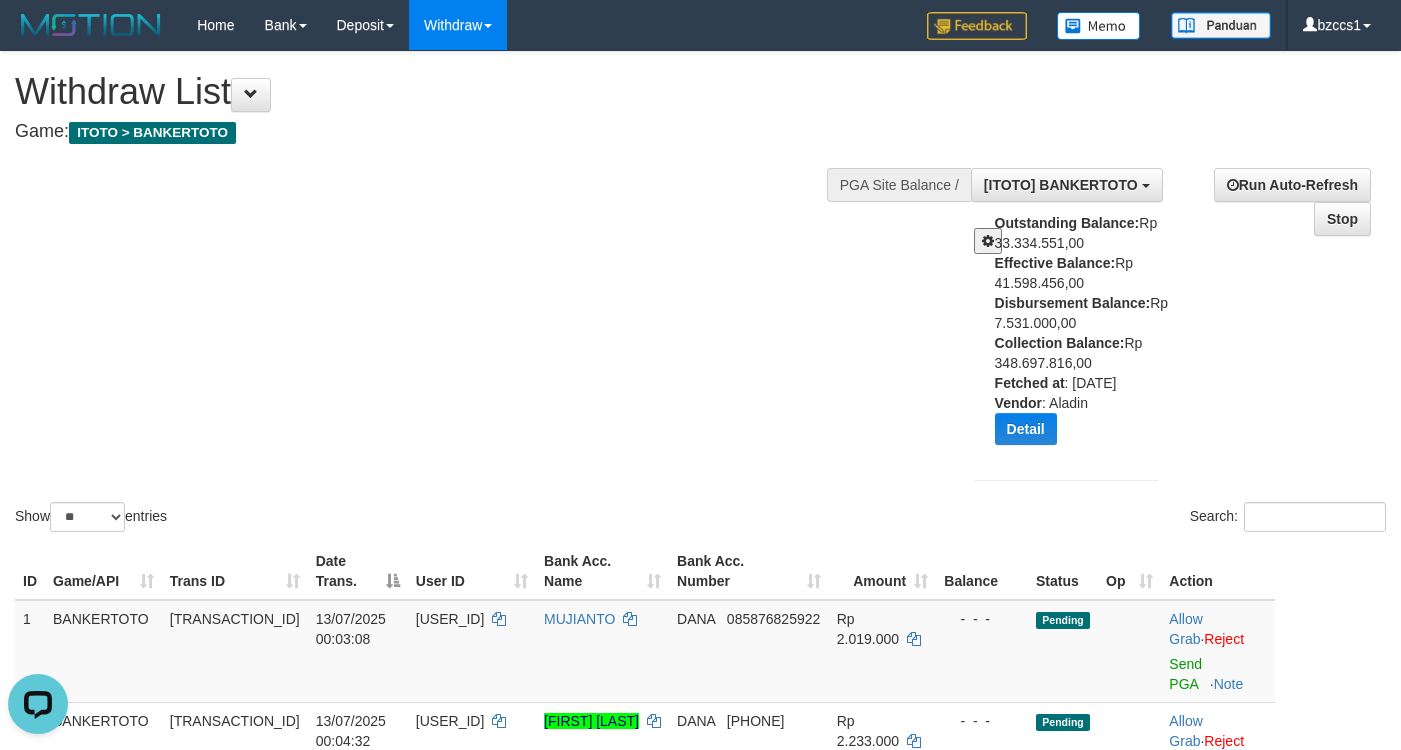 click on "Show  ** ** ** ***  entries Search:" at bounding box center (700, 294) 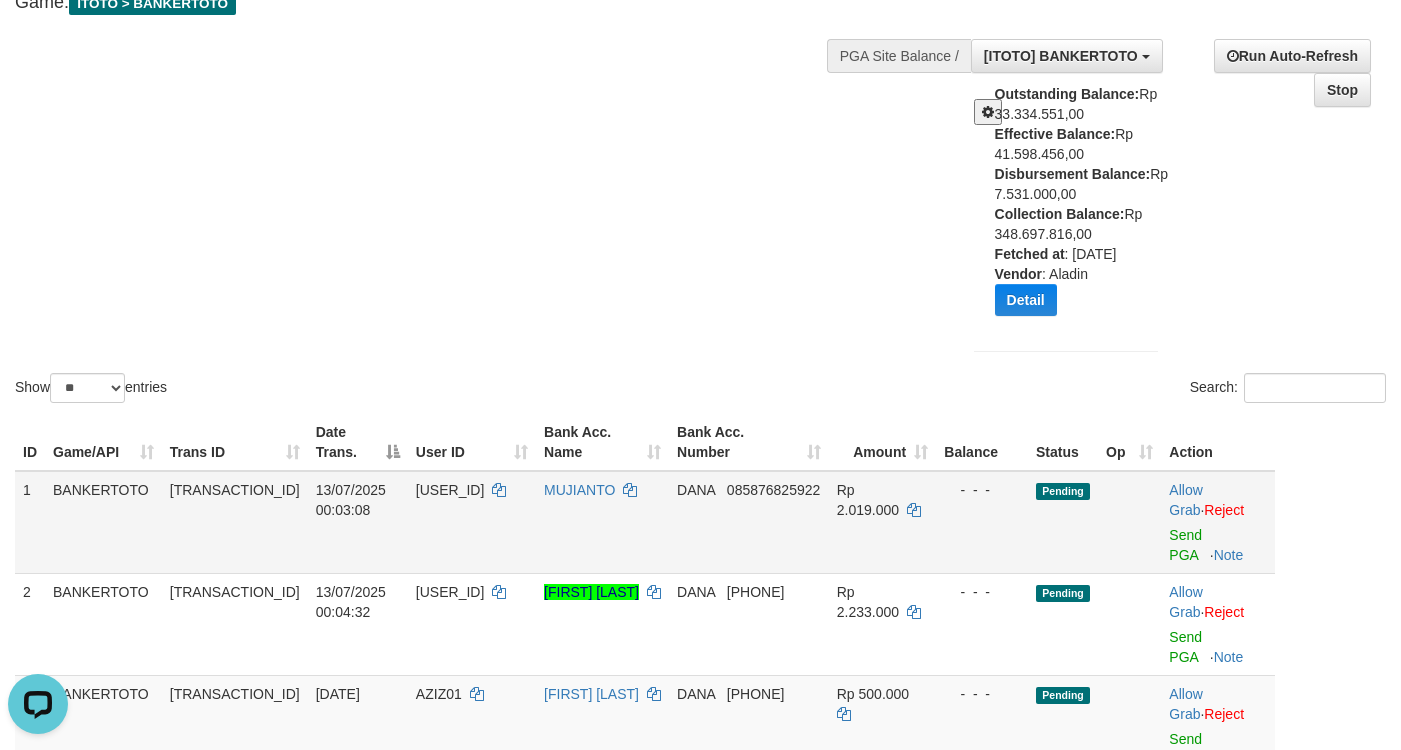 scroll, scrollTop: 150, scrollLeft: 0, axis: vertical 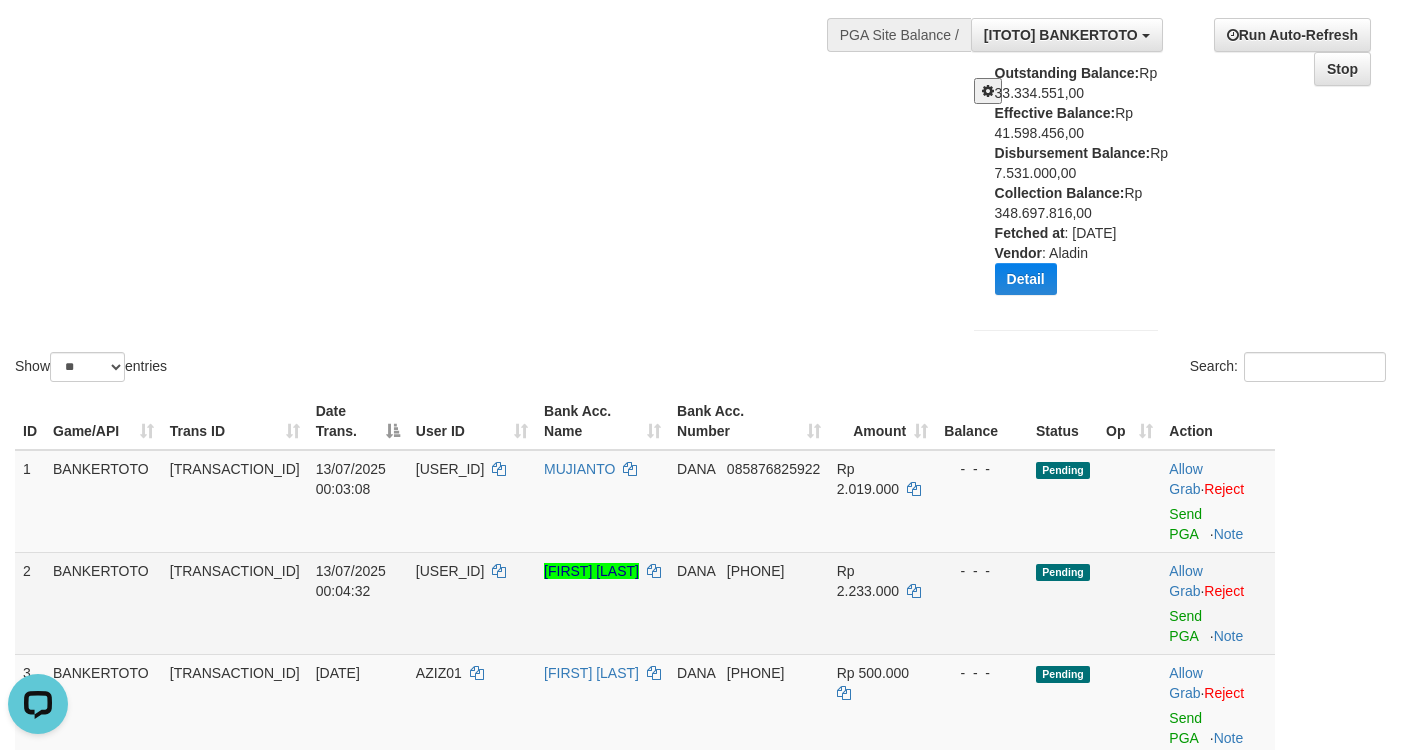 click on "WAASEP" at bounding box center [472, 603] 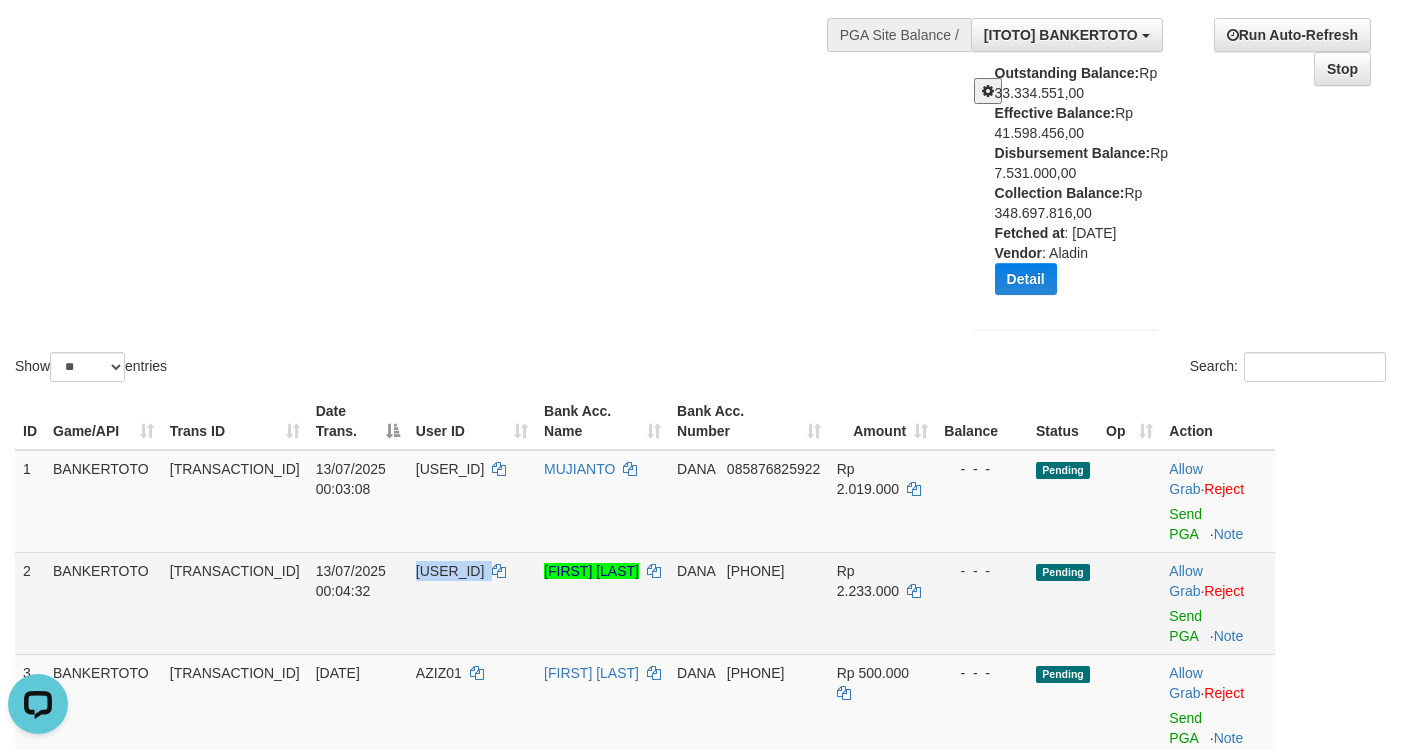 click on "WAASEP" at bounding box center [472, 603] 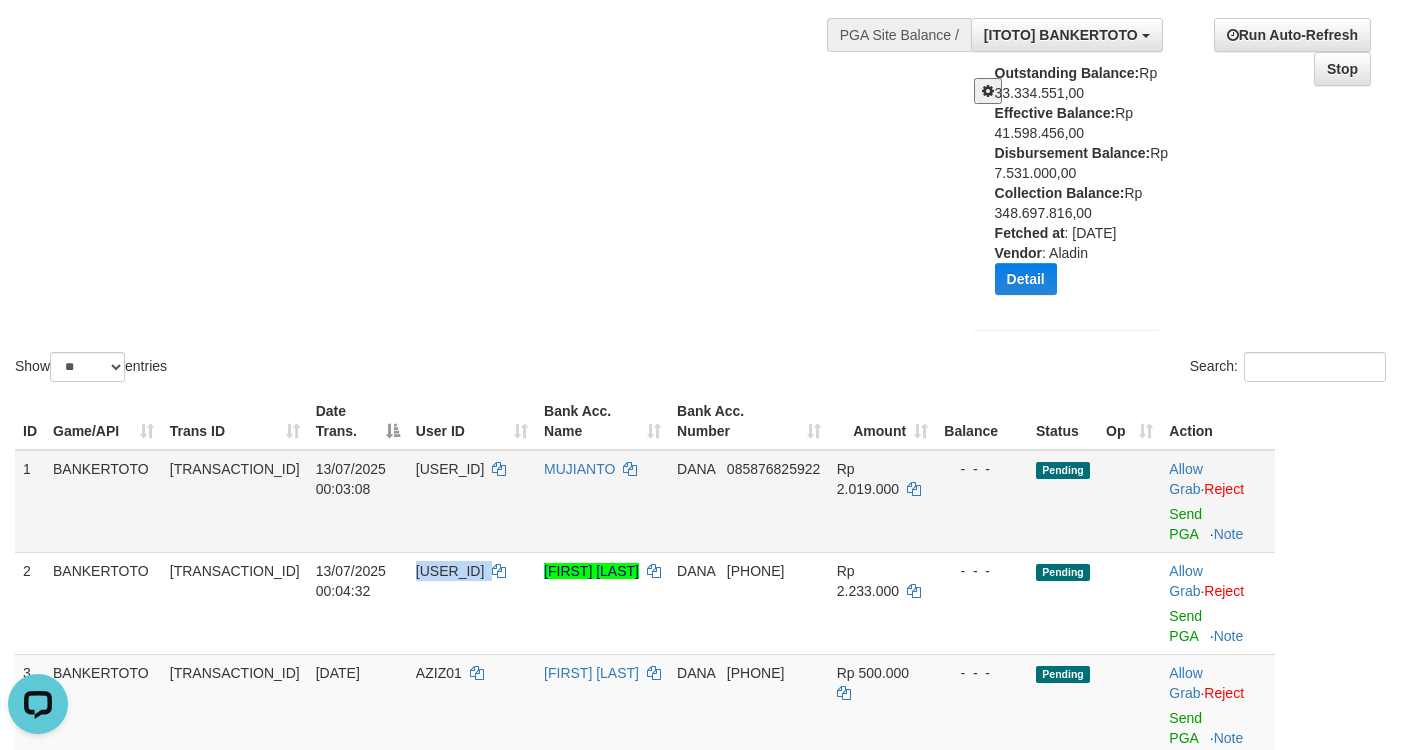 copy on "WAASEP" 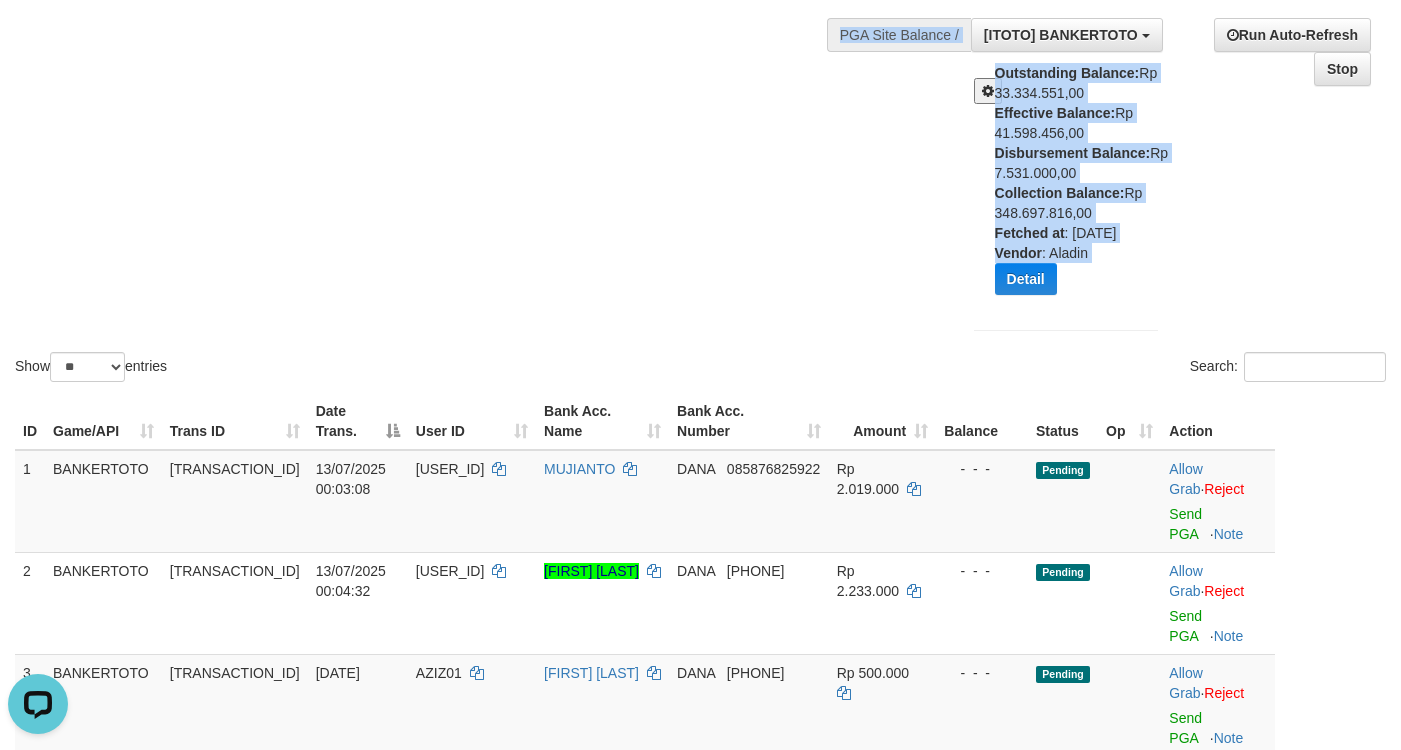 click on "**********" at bounding box center (1066, 177) 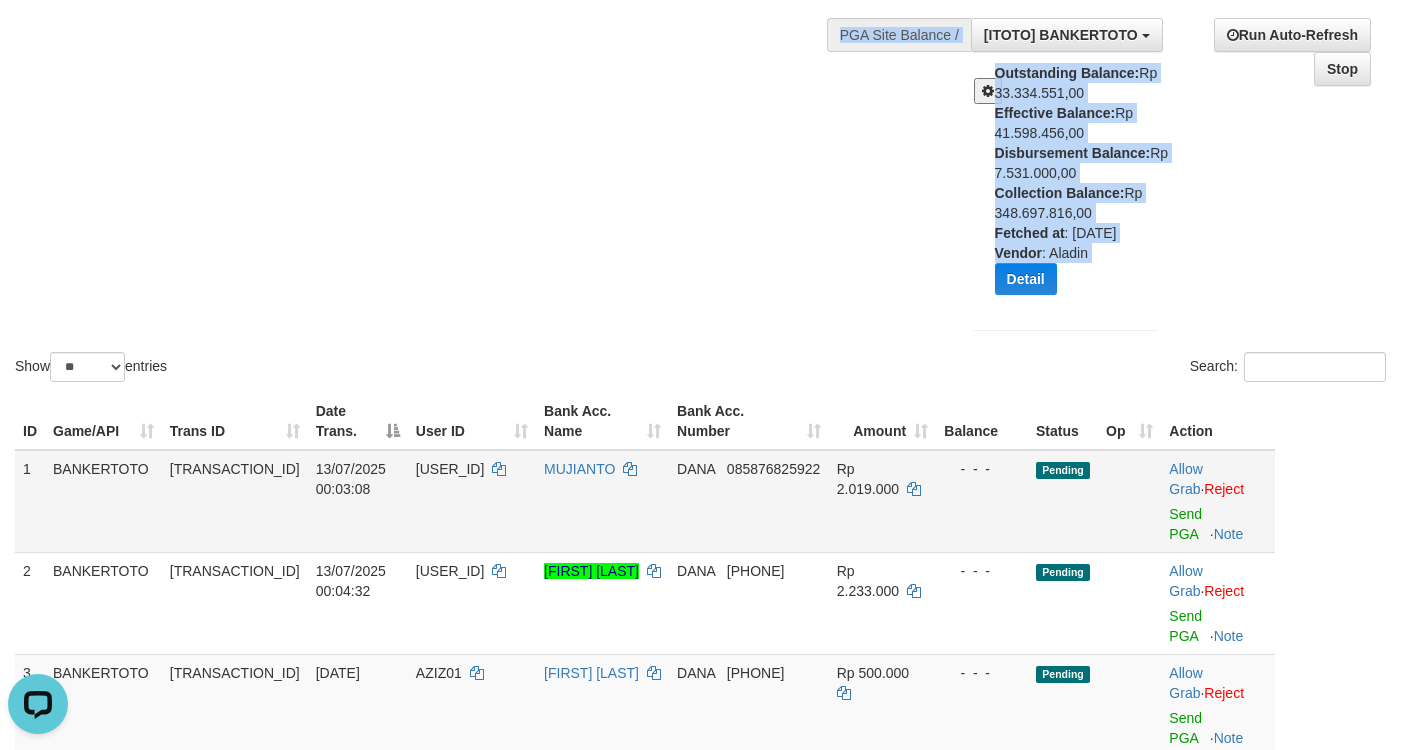 copy on "**********" 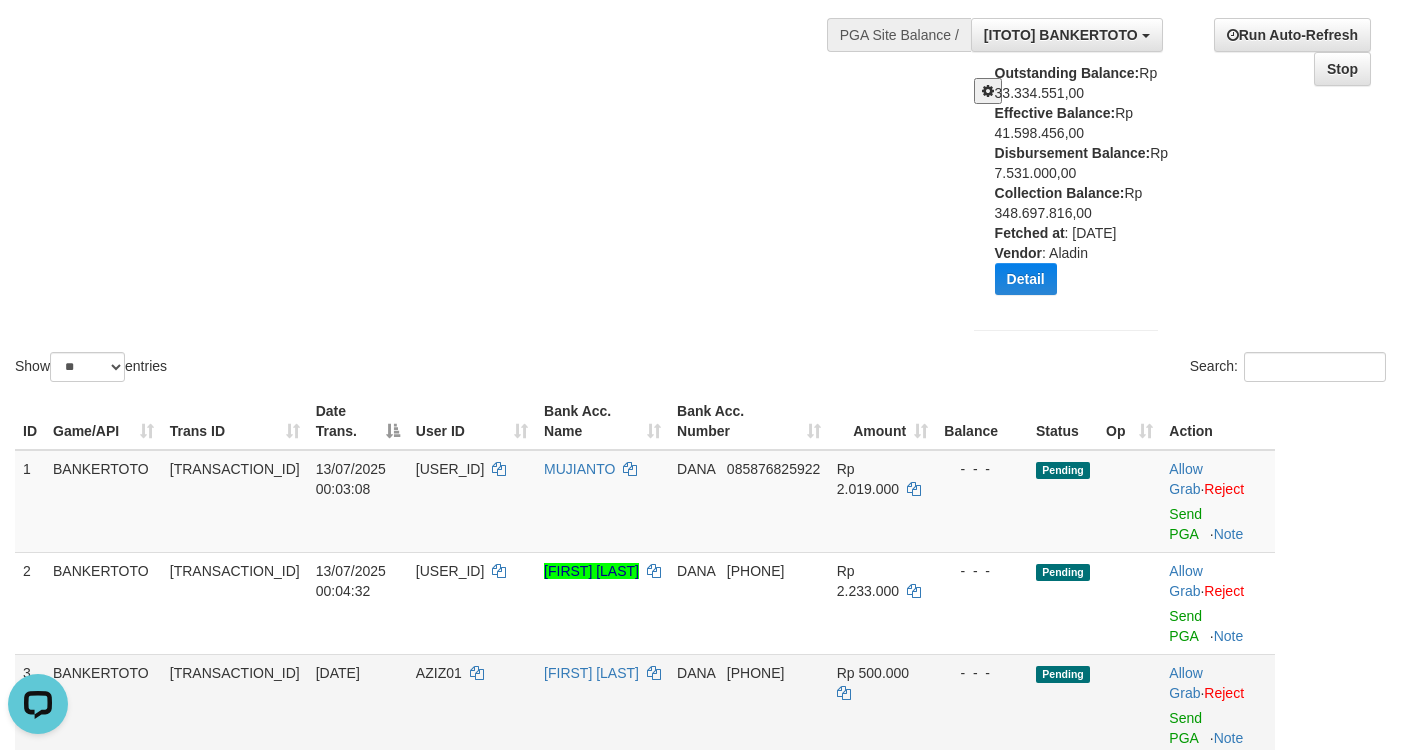 click on "AZIZ01" at bounding box center [439, 673] 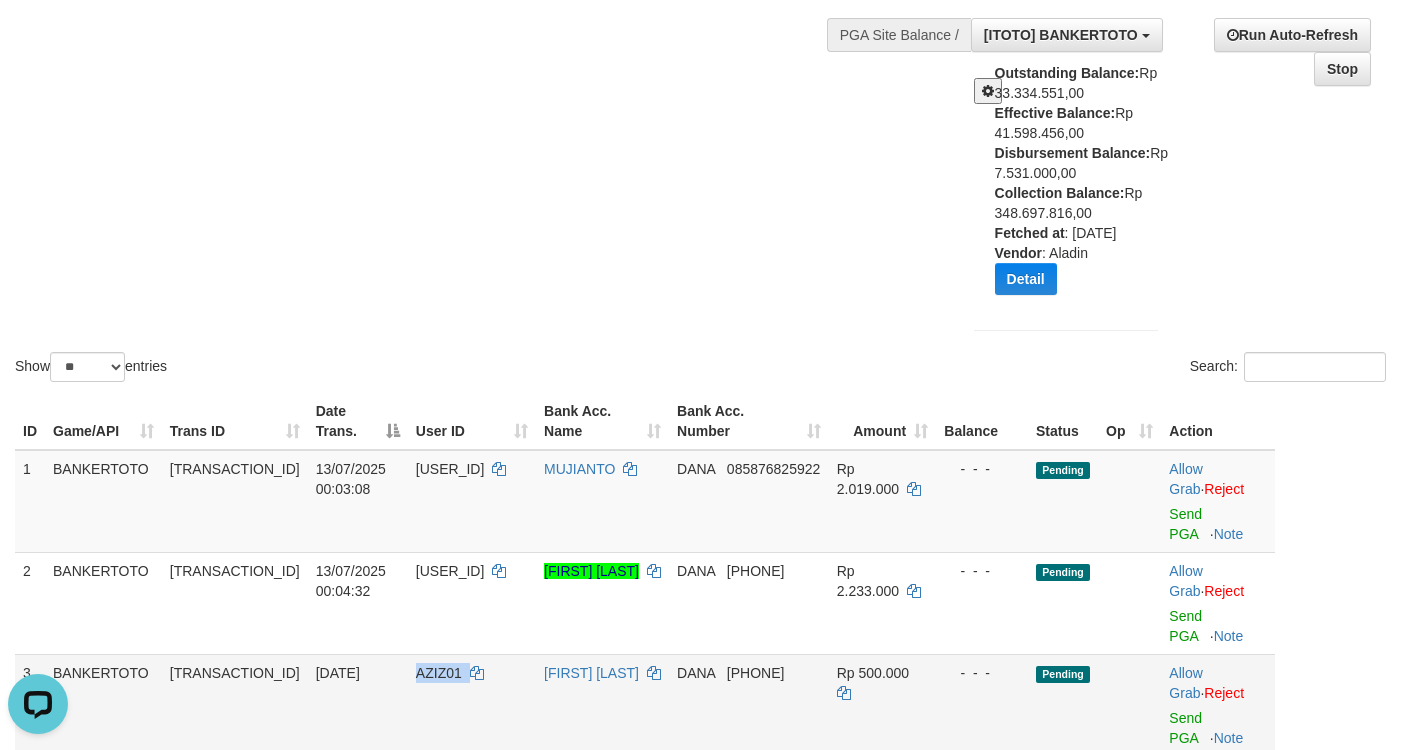 click on "AZIZ01" at bounding box center [439, 673] 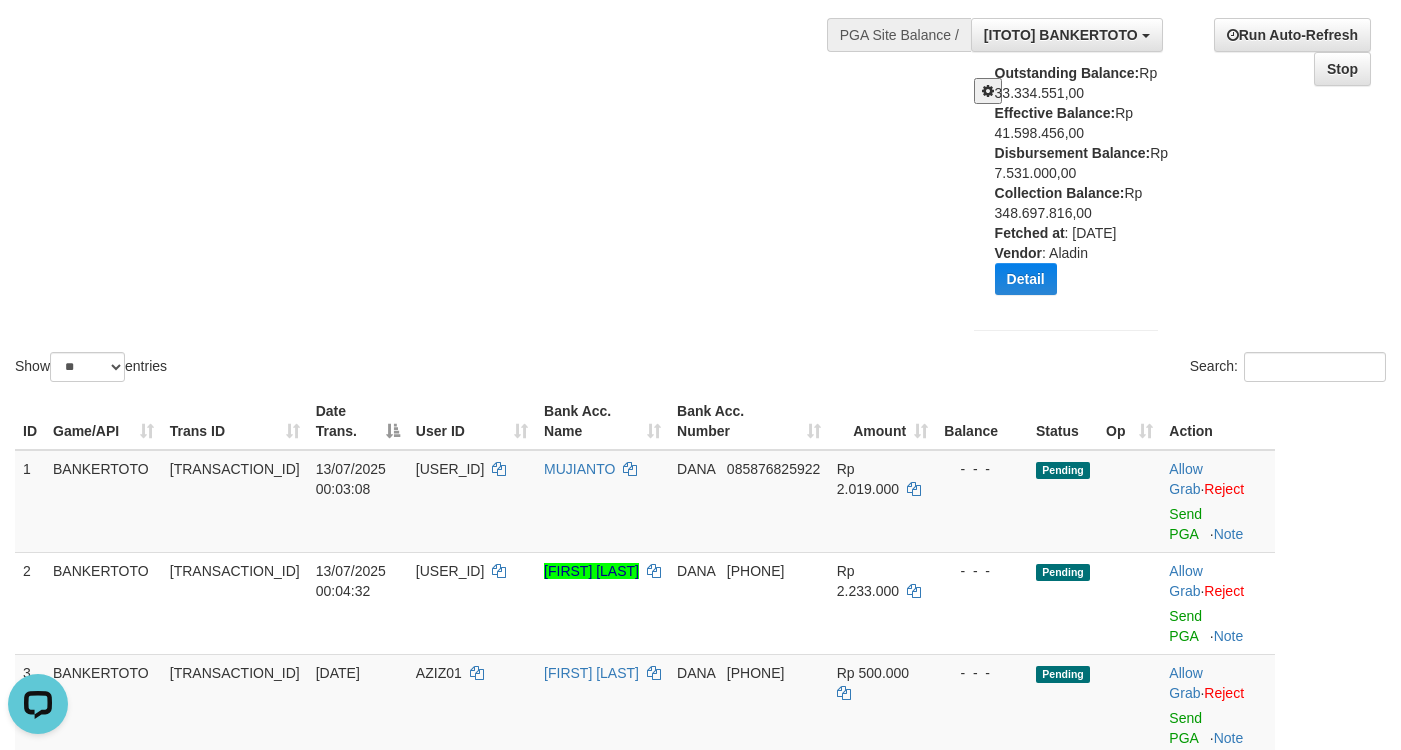 drag, startPoint x: 928, startPoint y: 379, endPoint x: 882, endPoint y: 411, distance: 56.0357 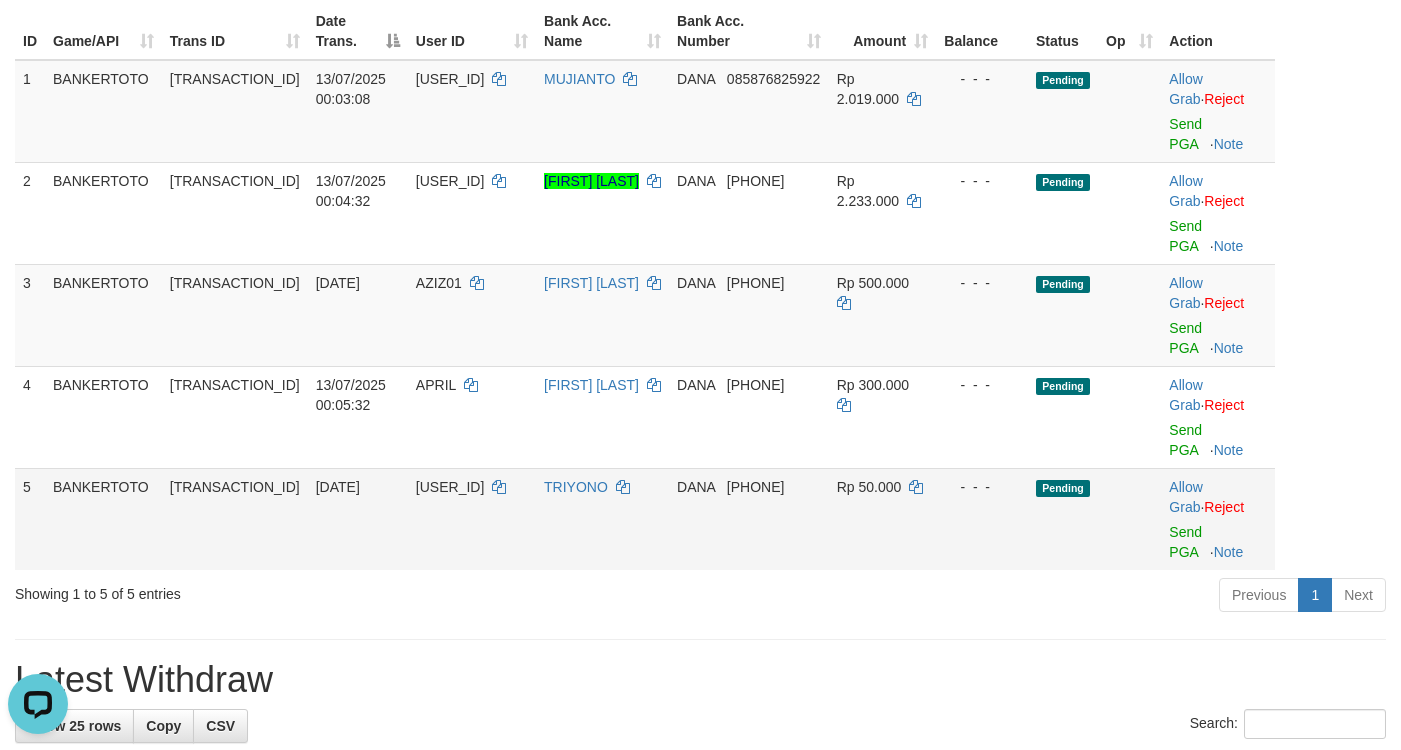 scroll, scrollTop: 600, scrollLeft: 0, axis: vertical 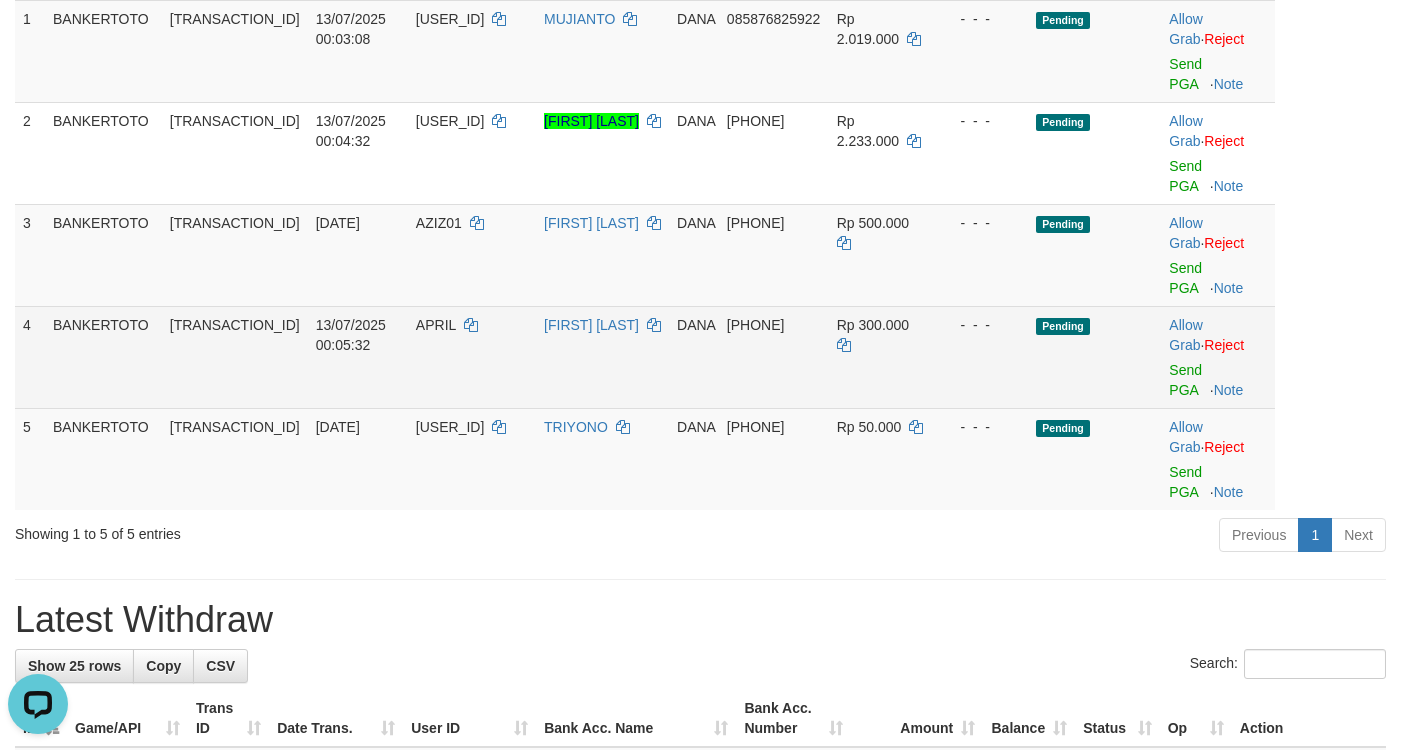 click on "APRIL" at bounding box center (436, 325) 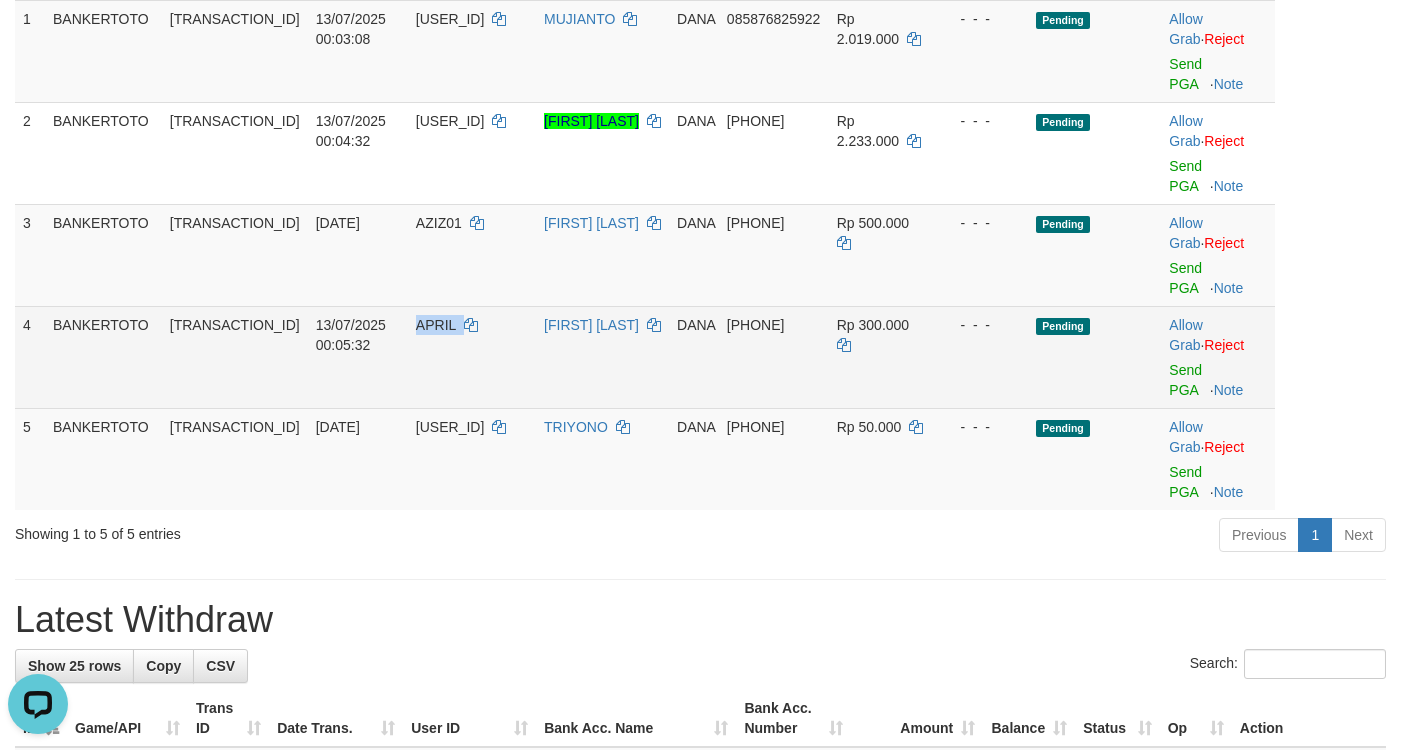 click on "APRIL" at bounding box center (436, 325) 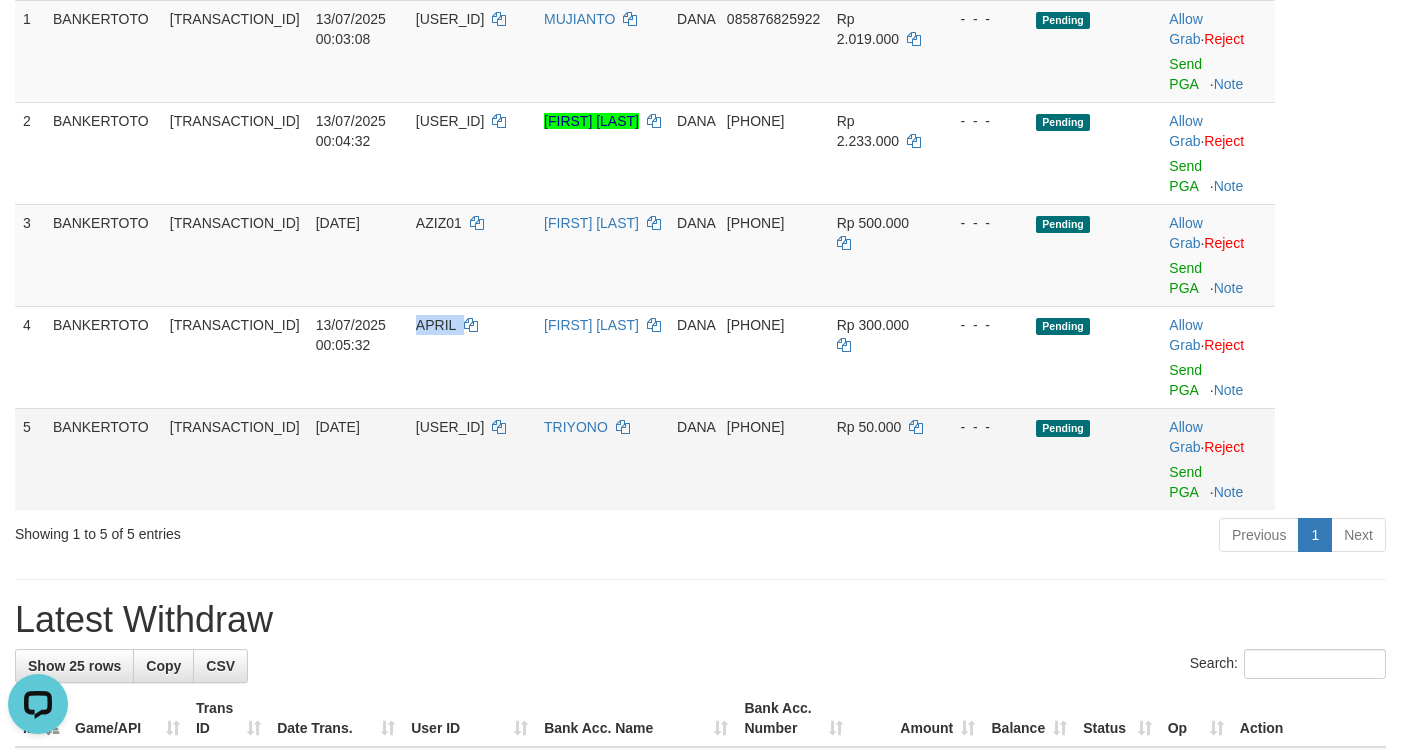 copy on "APRIL" 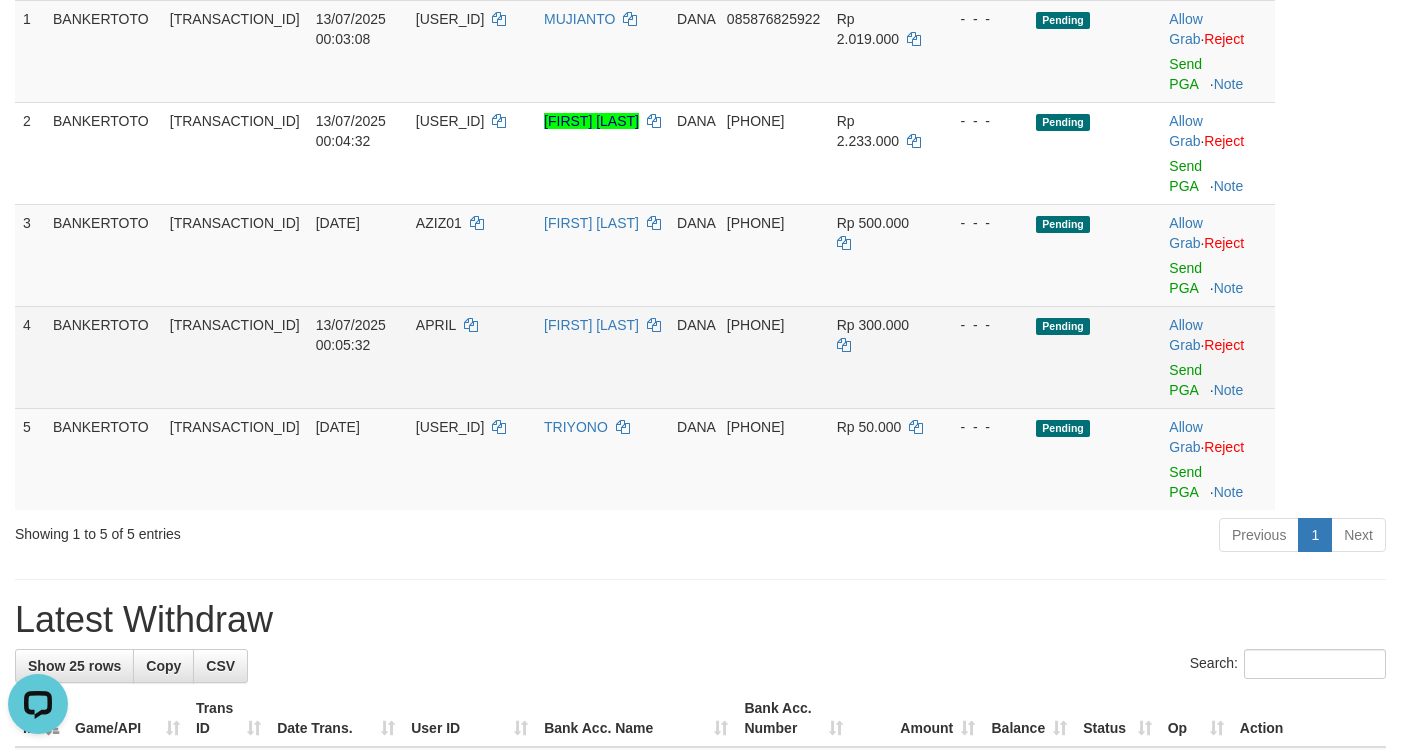 click on "-  -  -" at bounding box center (982, 325) 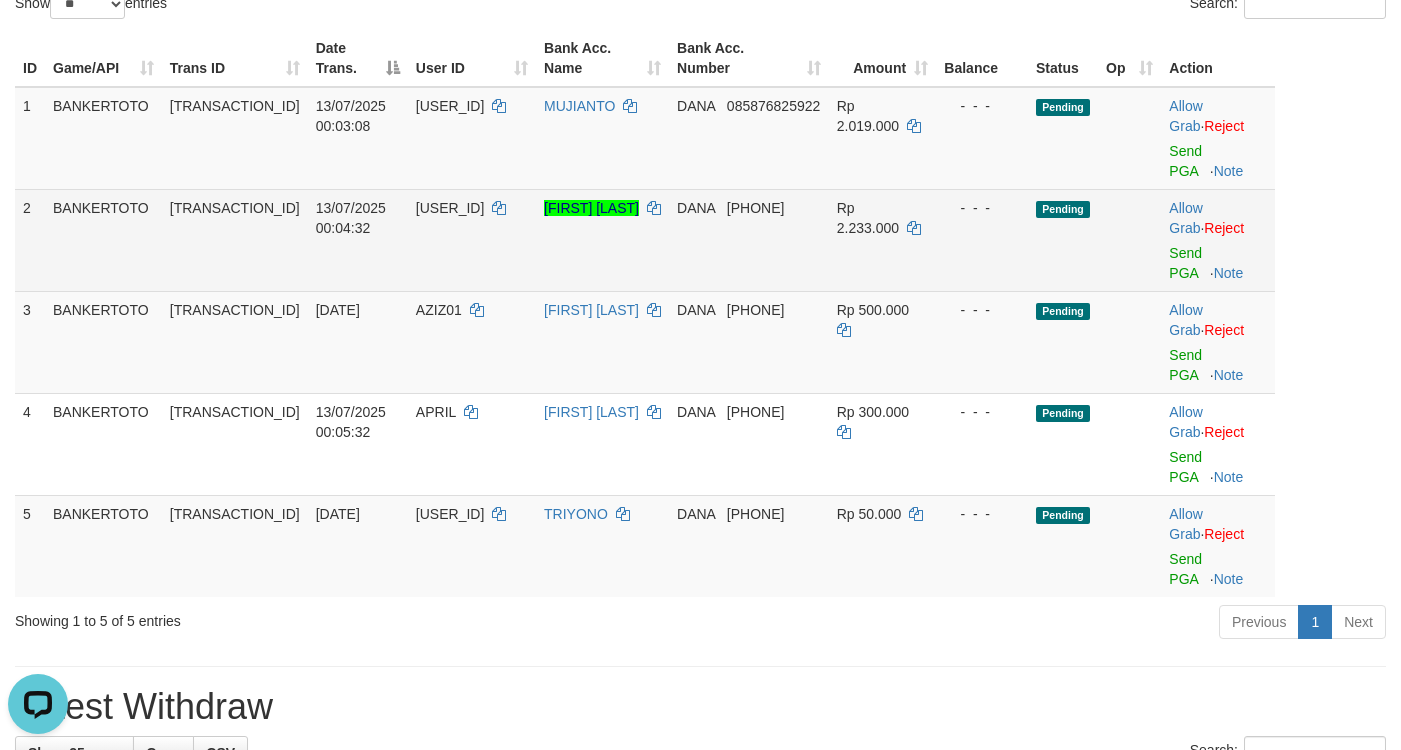 scroll, scrollTop: 300, scrollLeft: 0, axis: vertical 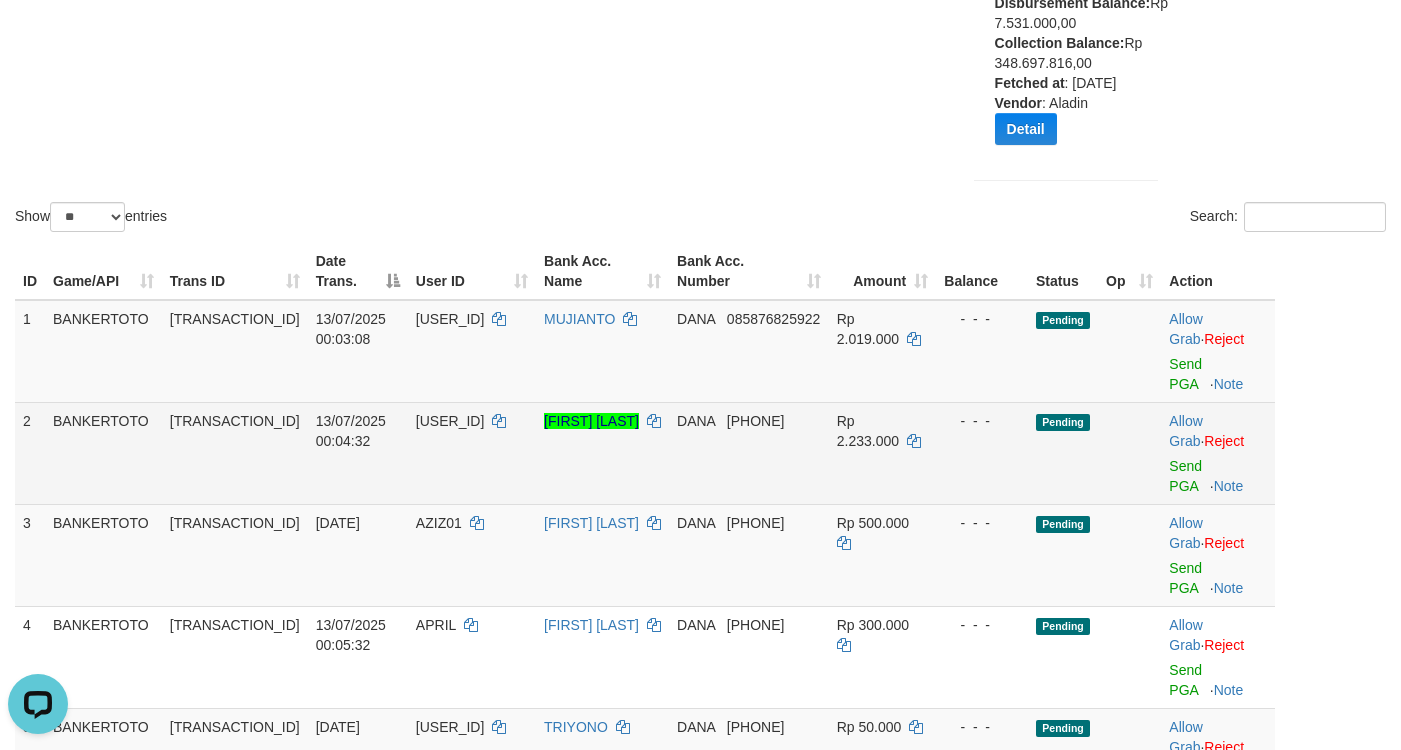 click on "[PHONE]" at bounding box center (756, 421) 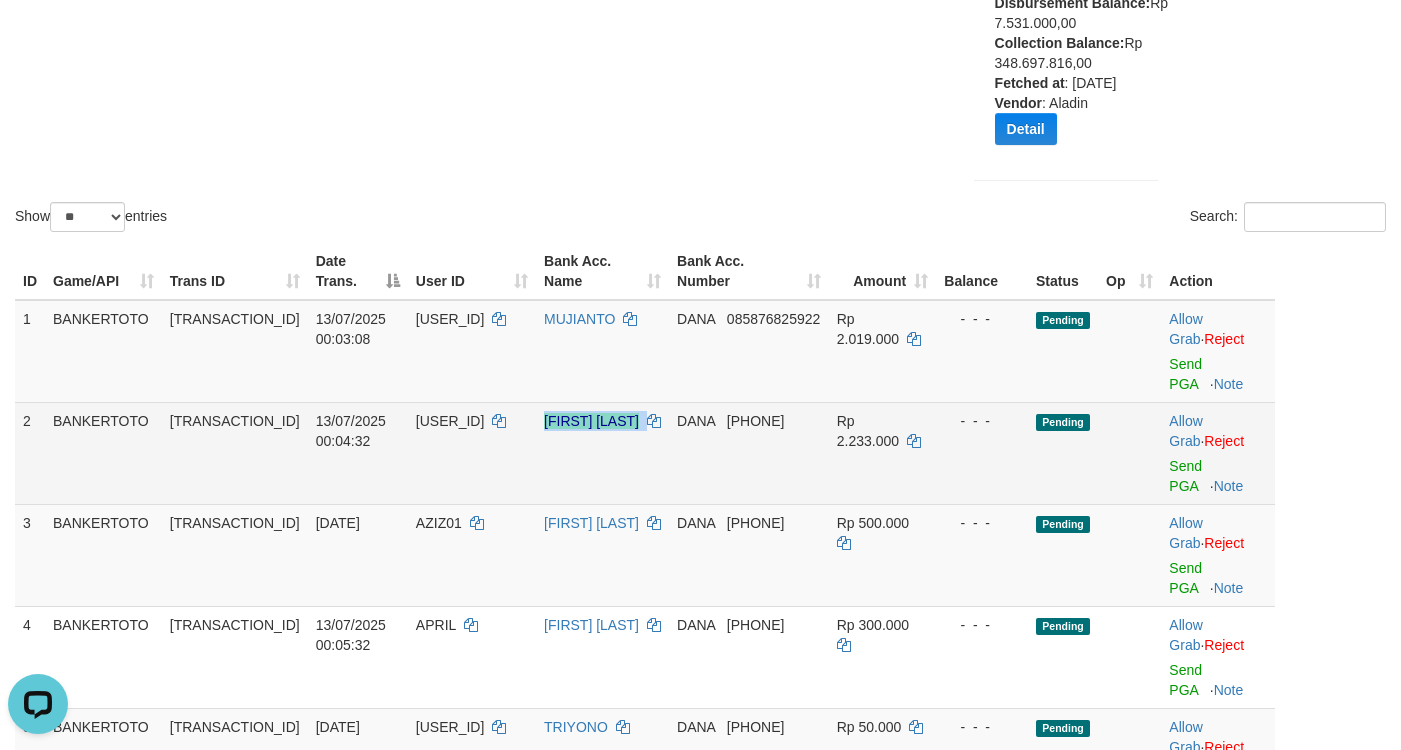 copy on "[FIRST] [LAST] [LAST]" 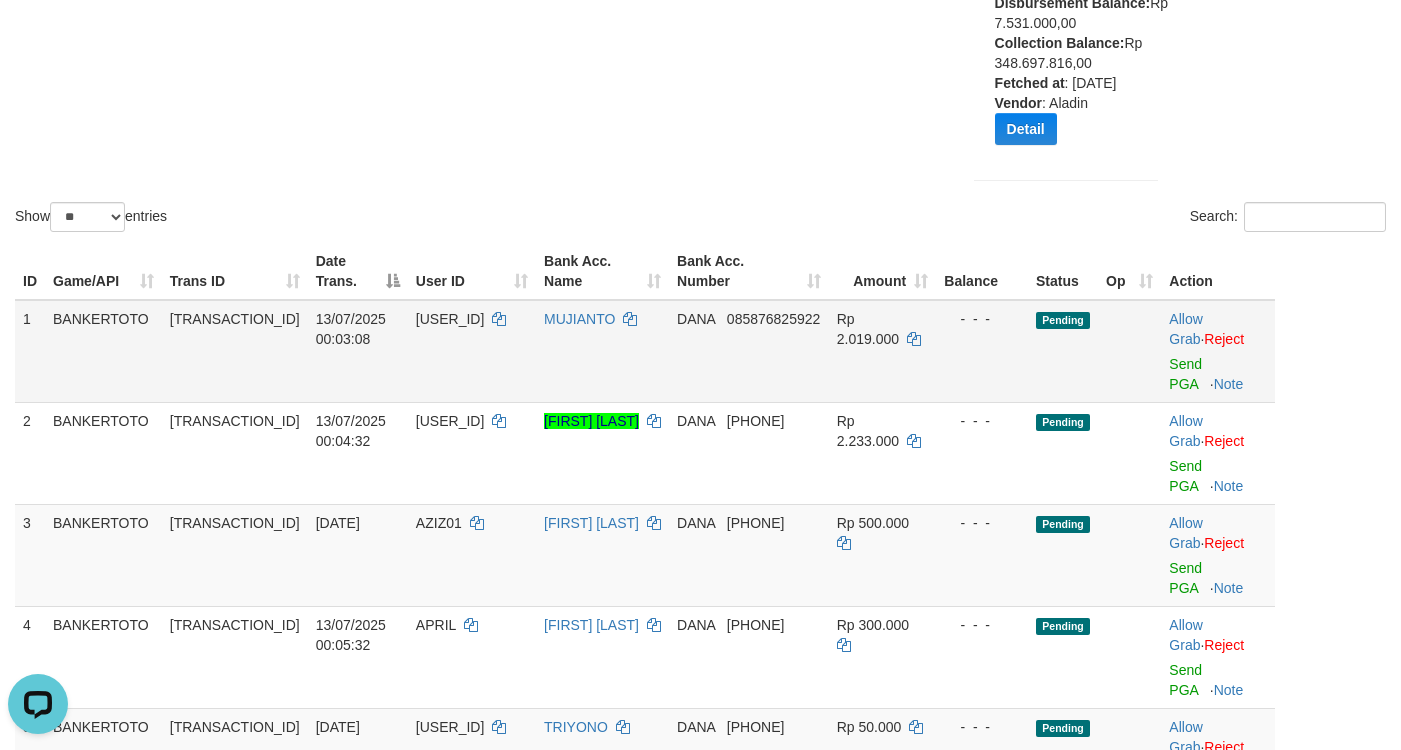 click on "Pending" at bounding box center (1063, 351) 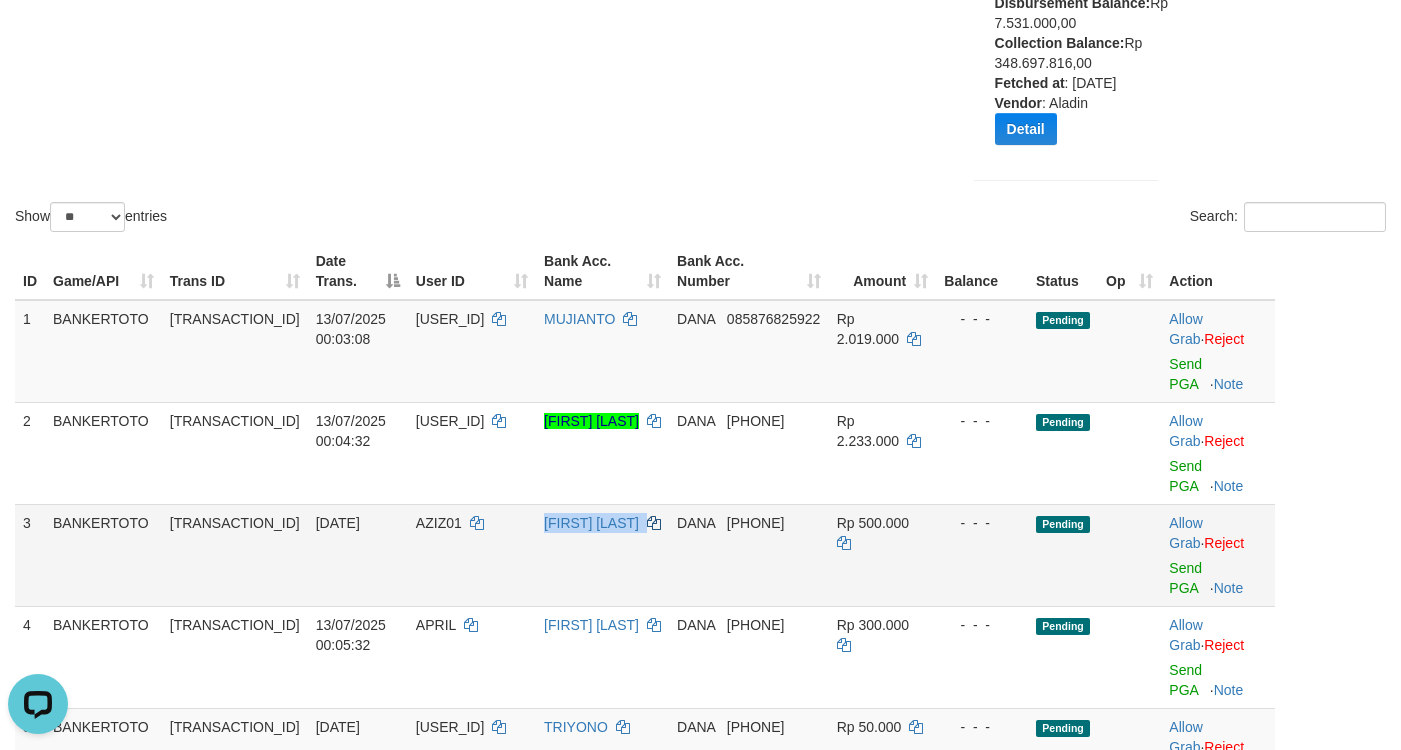 copy on "[FIRST] [LAST] [LAST]" 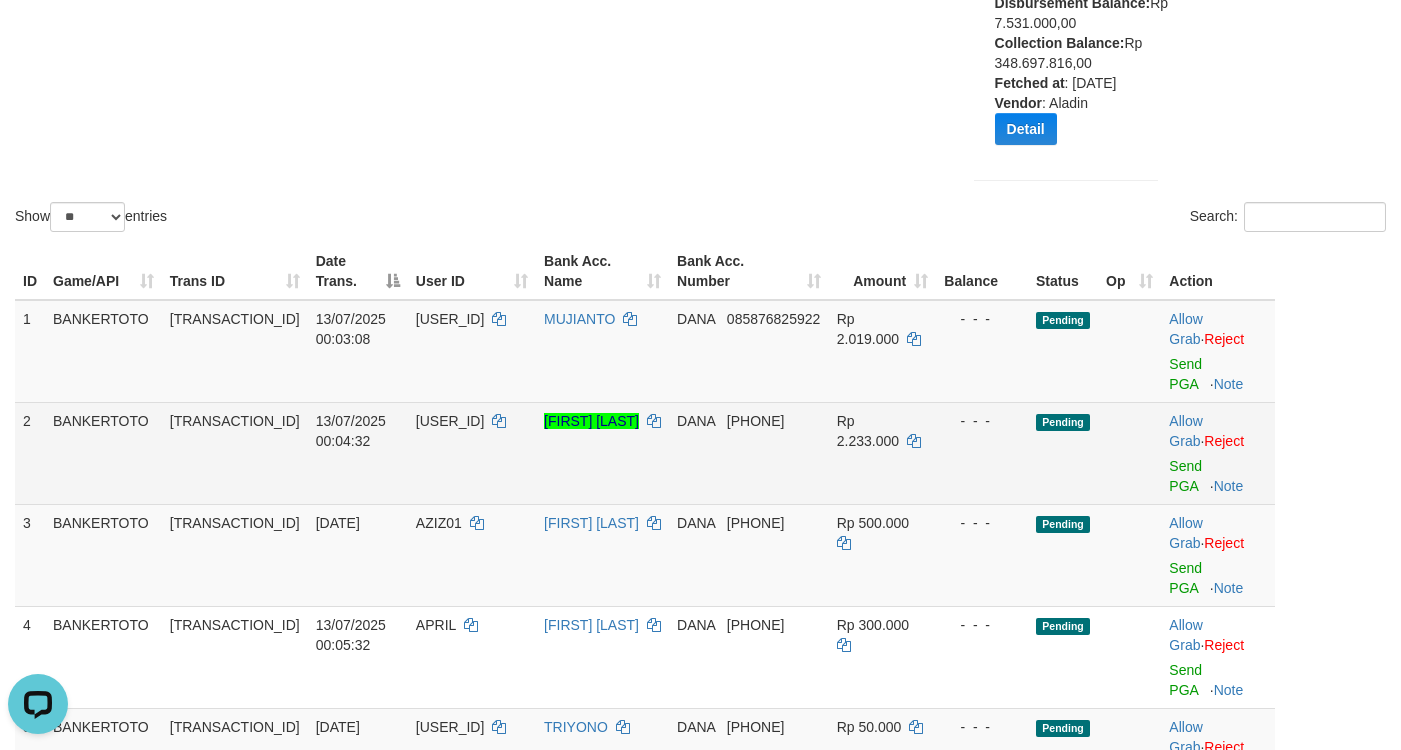 click on "Rp 2.233.000" at bounding box center (882, 453) 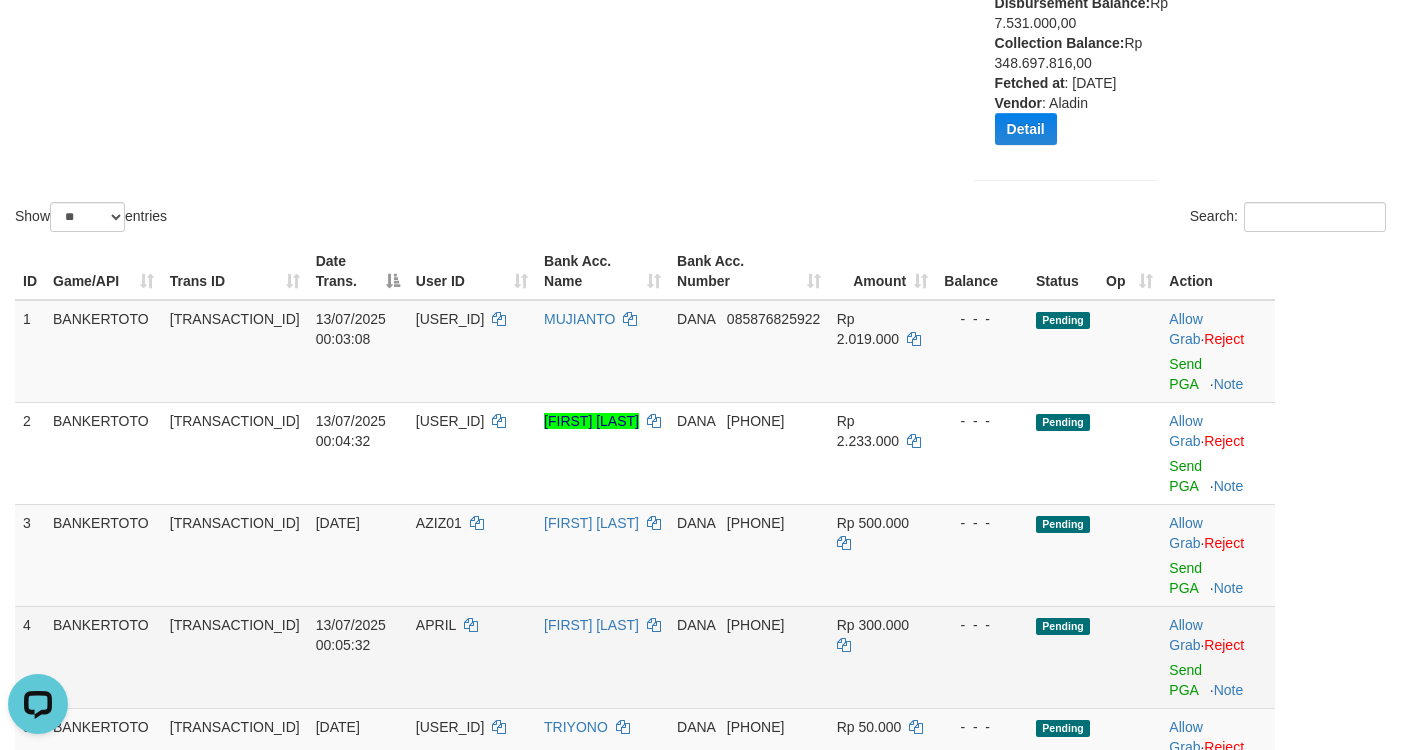 click on "APRIL" at bounding box center (436, 625) 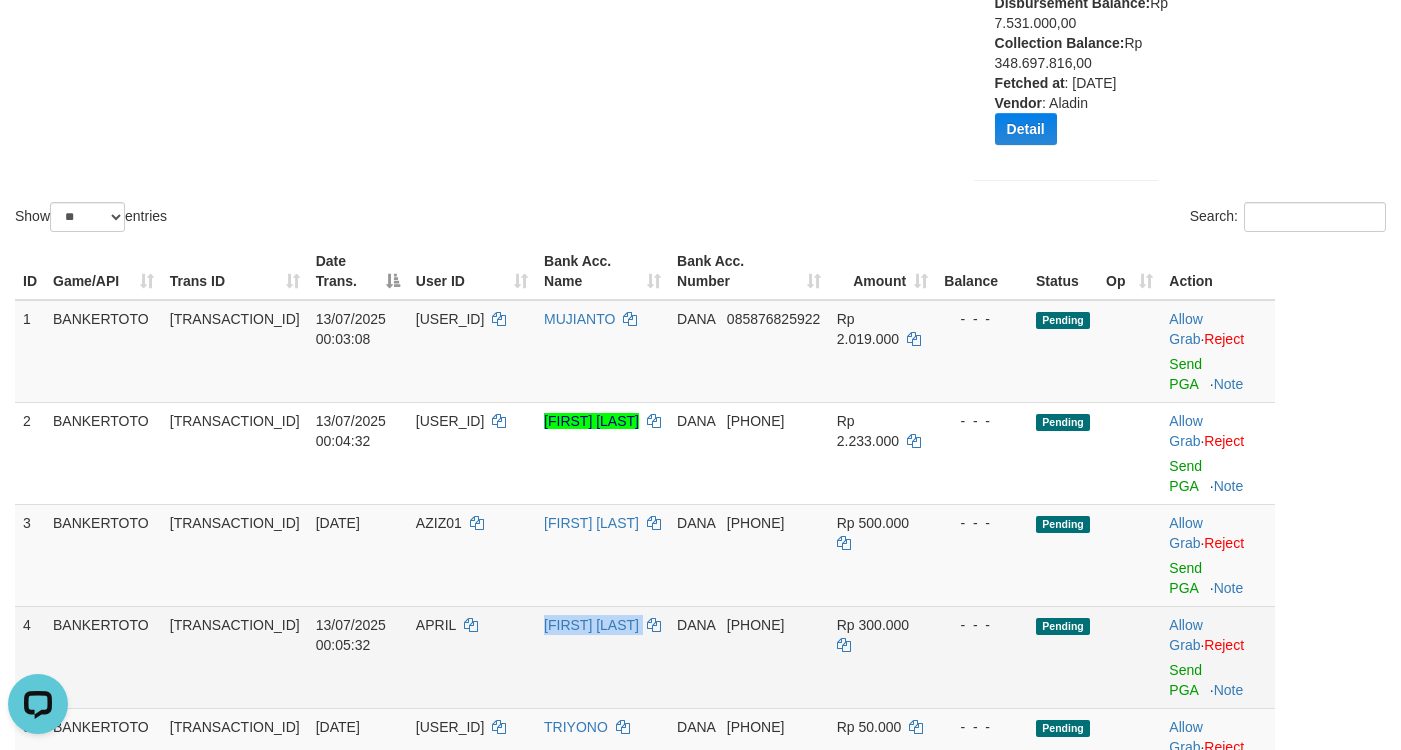 copy on "[FIRST] [LAST]" 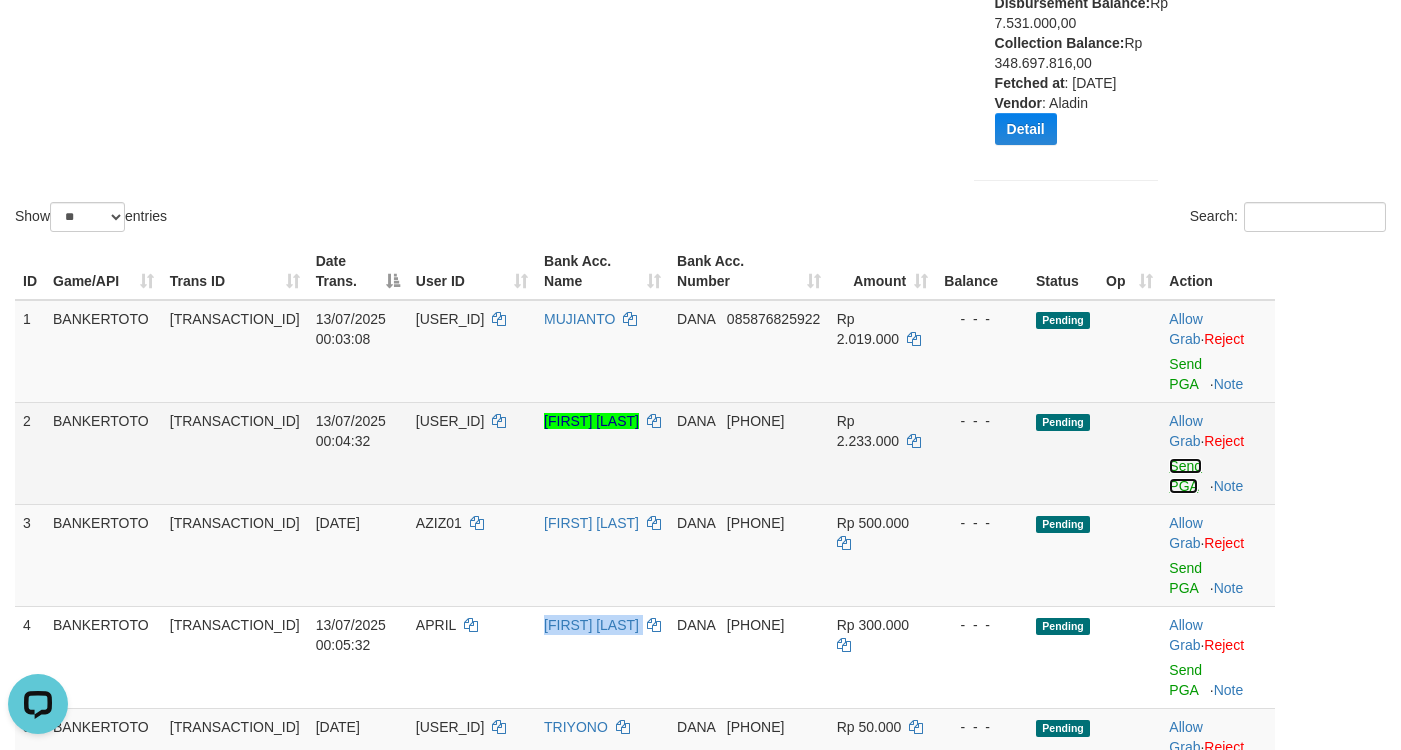 click on "Send PGA" at bounding box center (1185, 476) 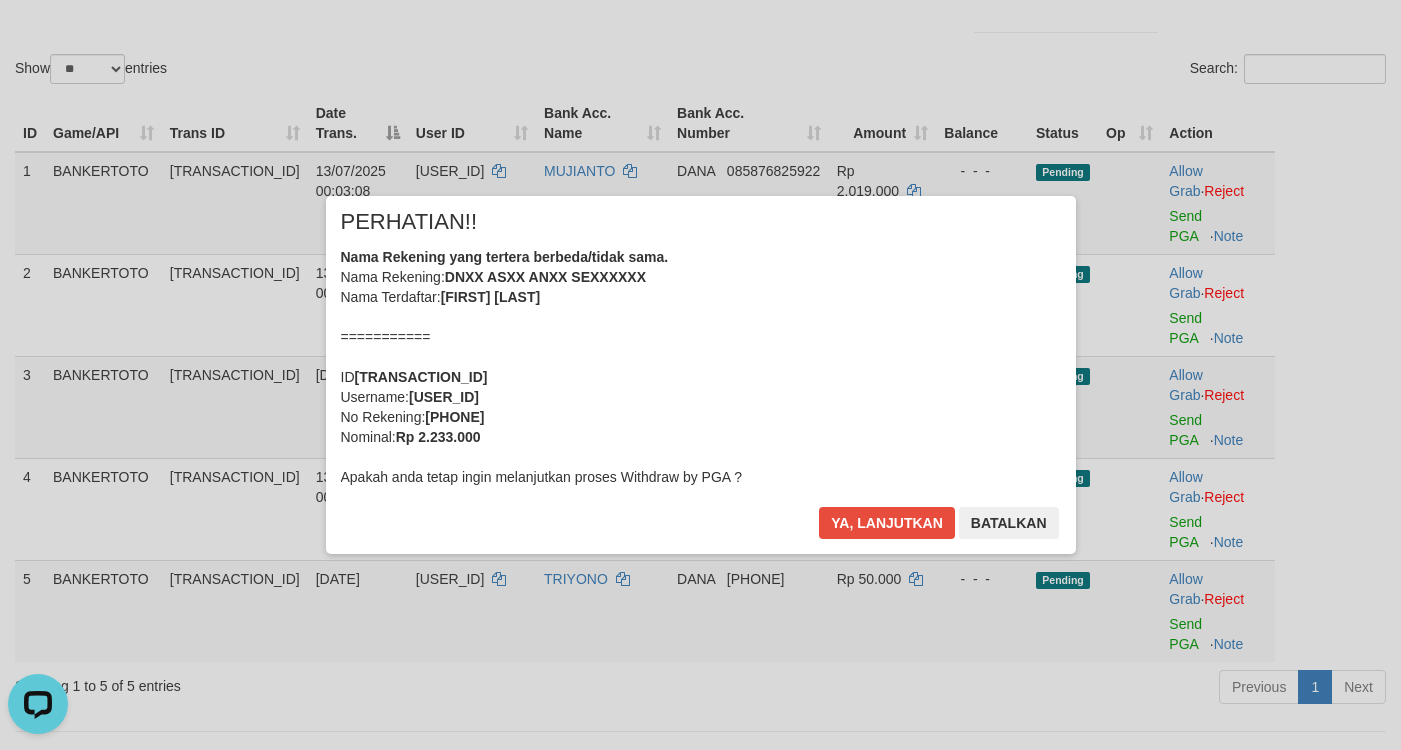 scroll, scrollTop: 450, scrollLeft: 0, axis: vertical 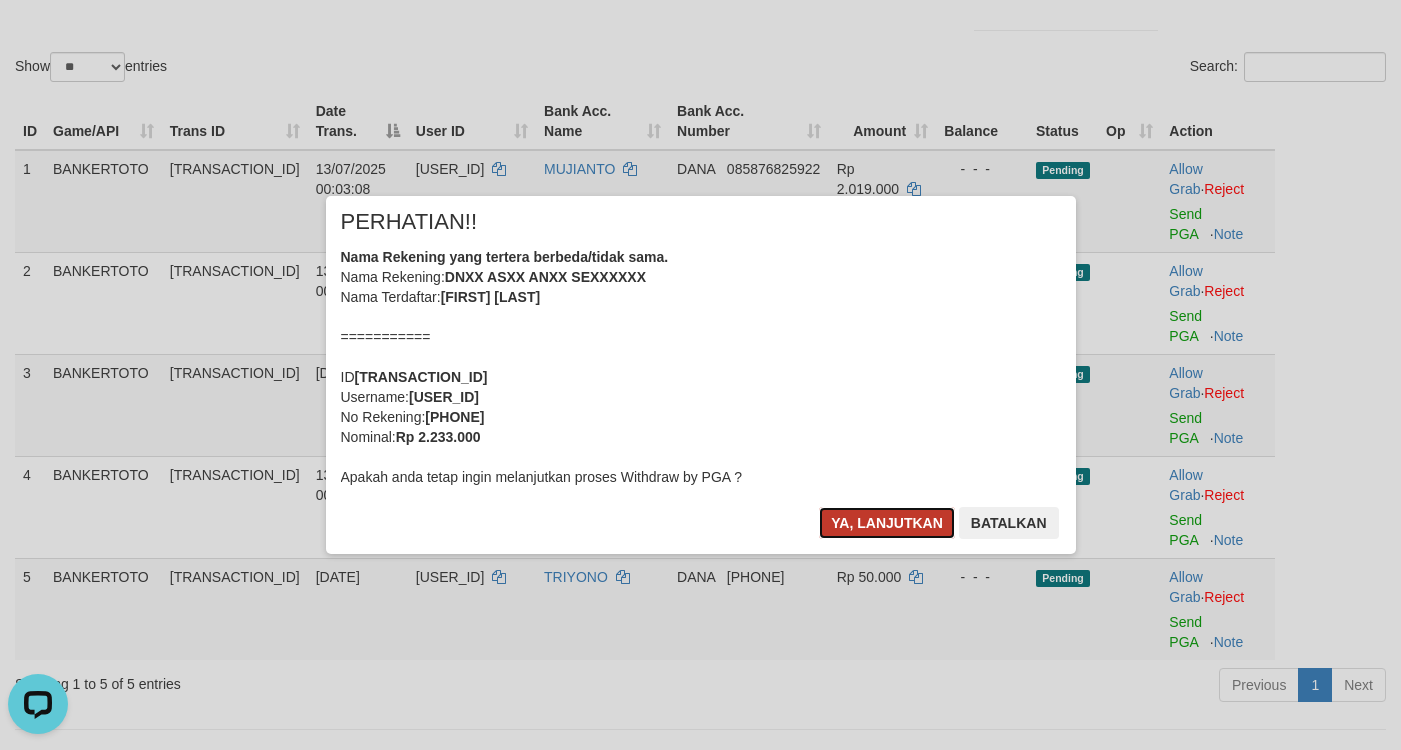 click on "Ya, lanjutkan" at bounding box center (887, 523) 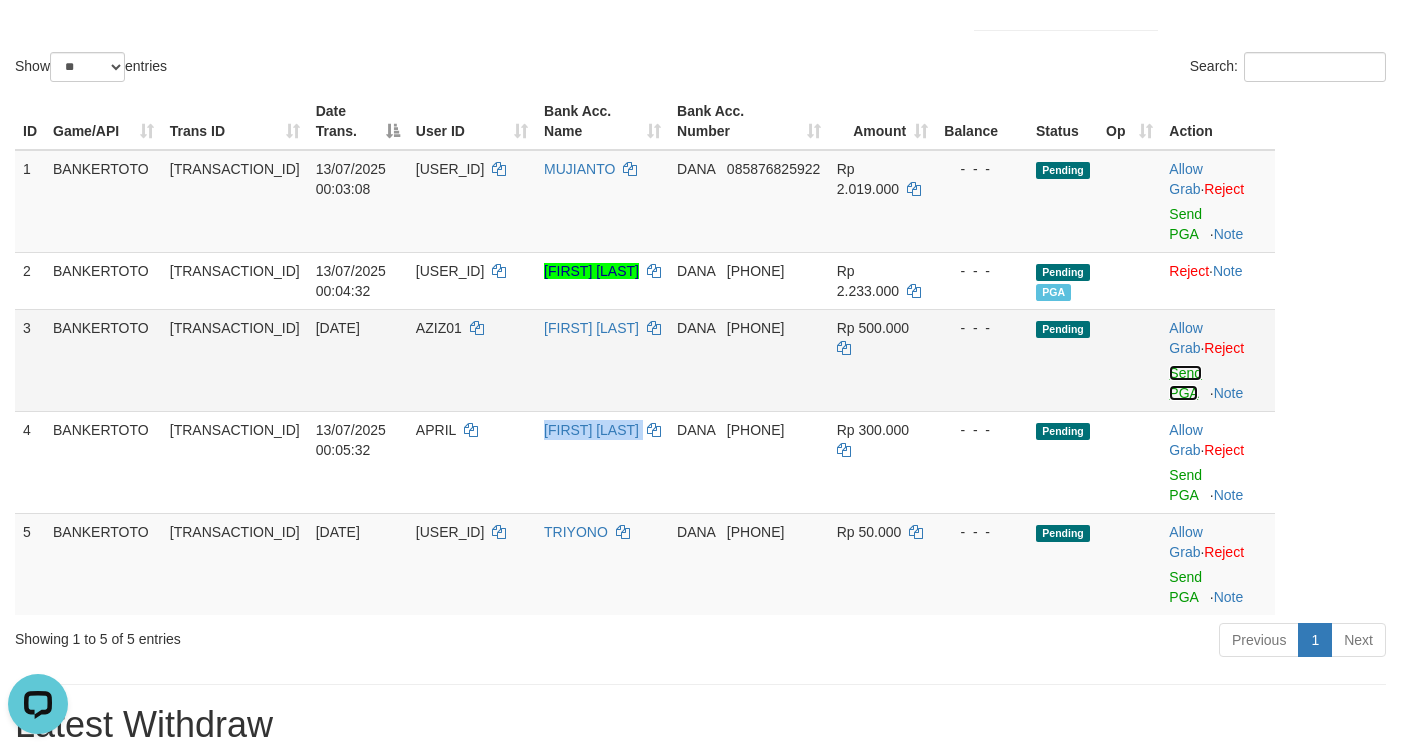 click on "Send PGA" at bounding box center [1185, 383] 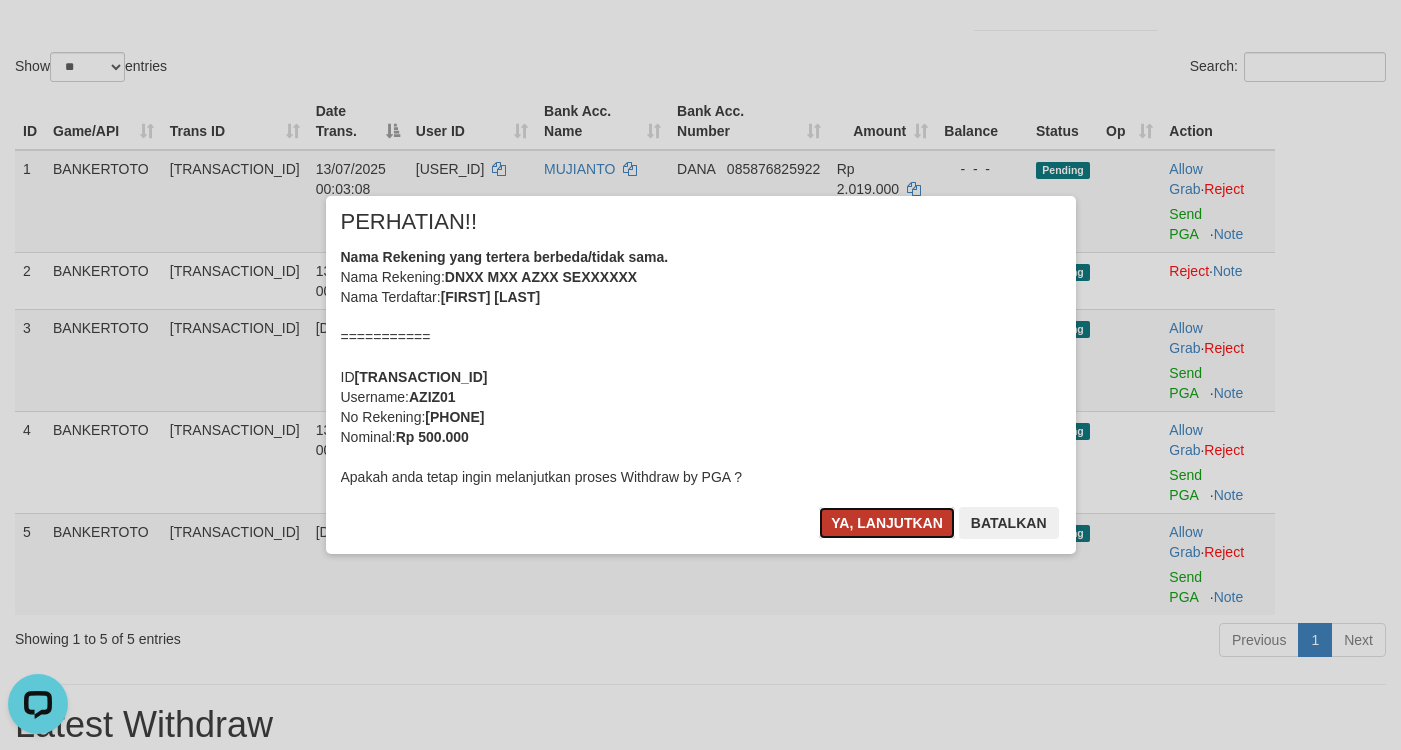click on "Ya, lanjutkan" at bounding box center (887, 523) 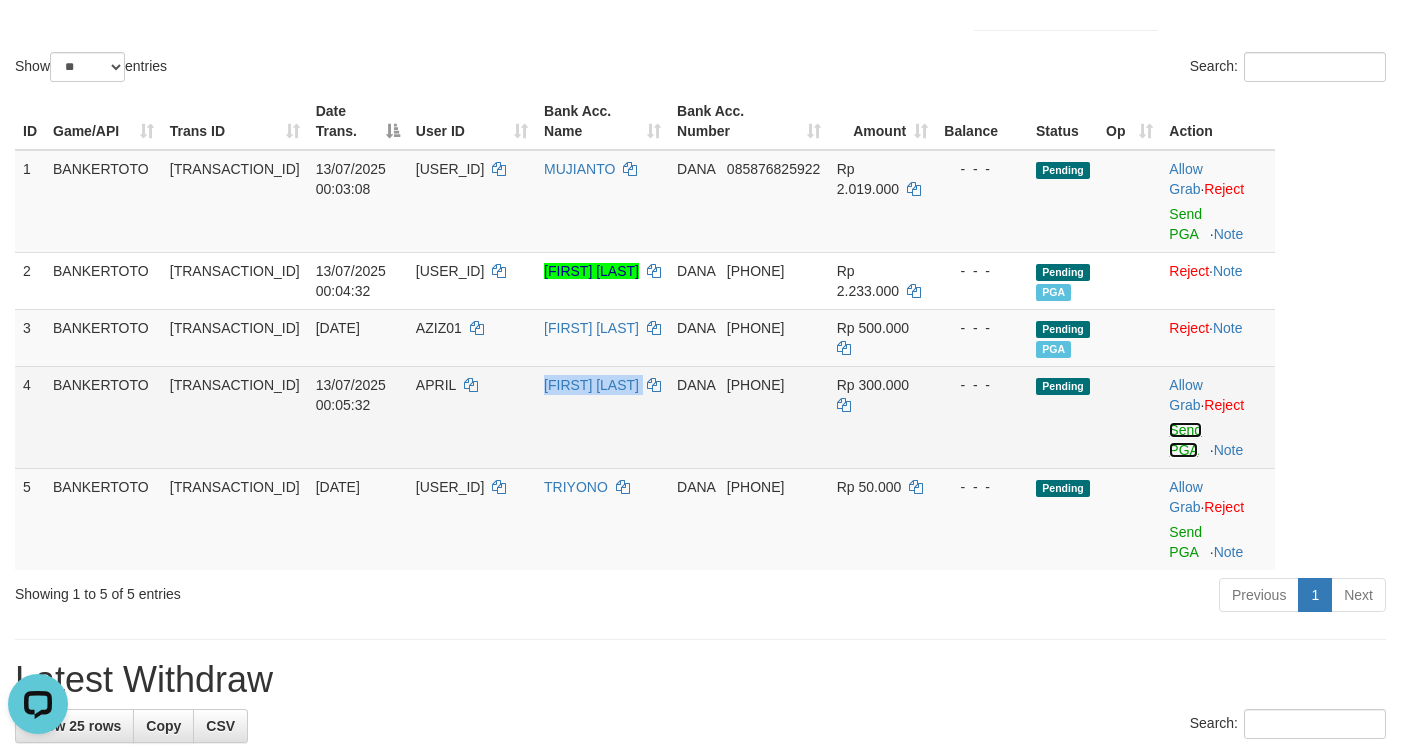 click on "Send PGA" at bounding box center [1185, 440] 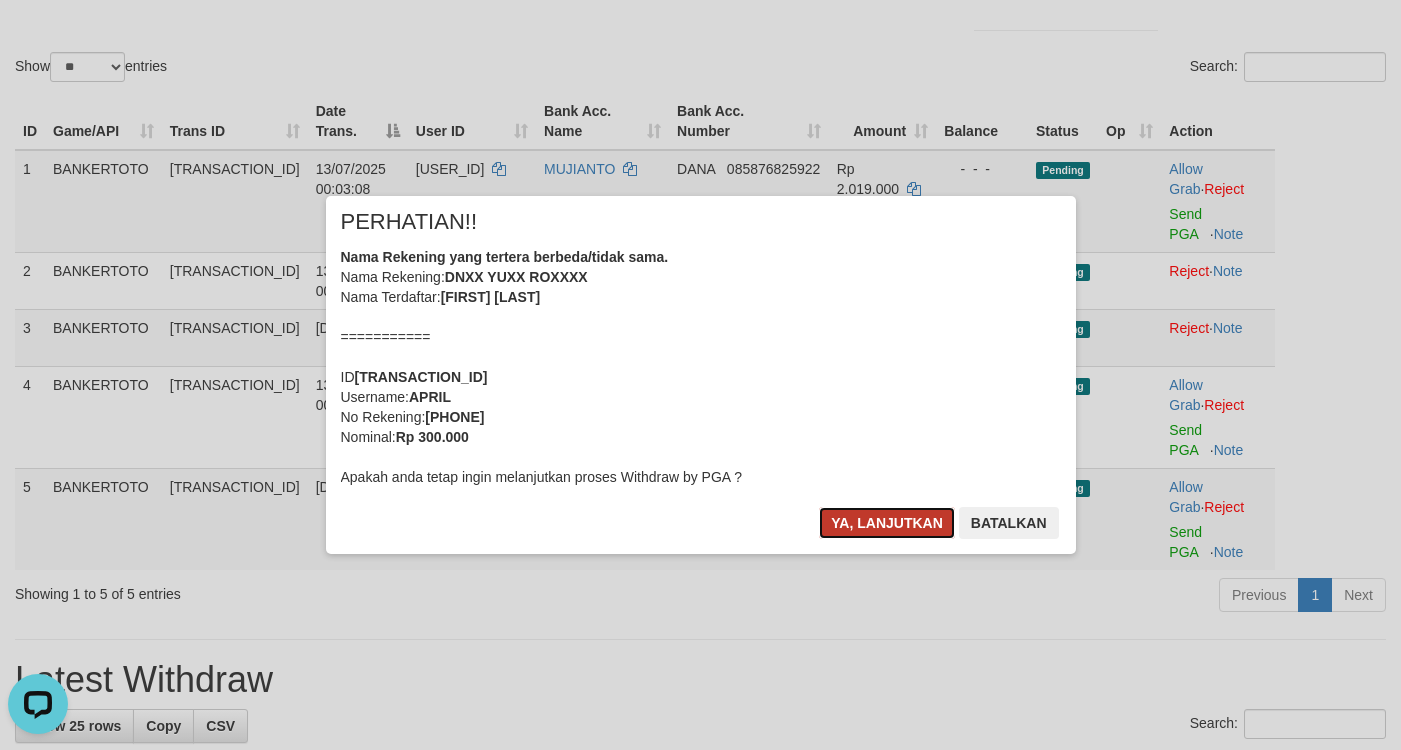 click on "Ya, lanjutkan" at bounding box center [887, 523] 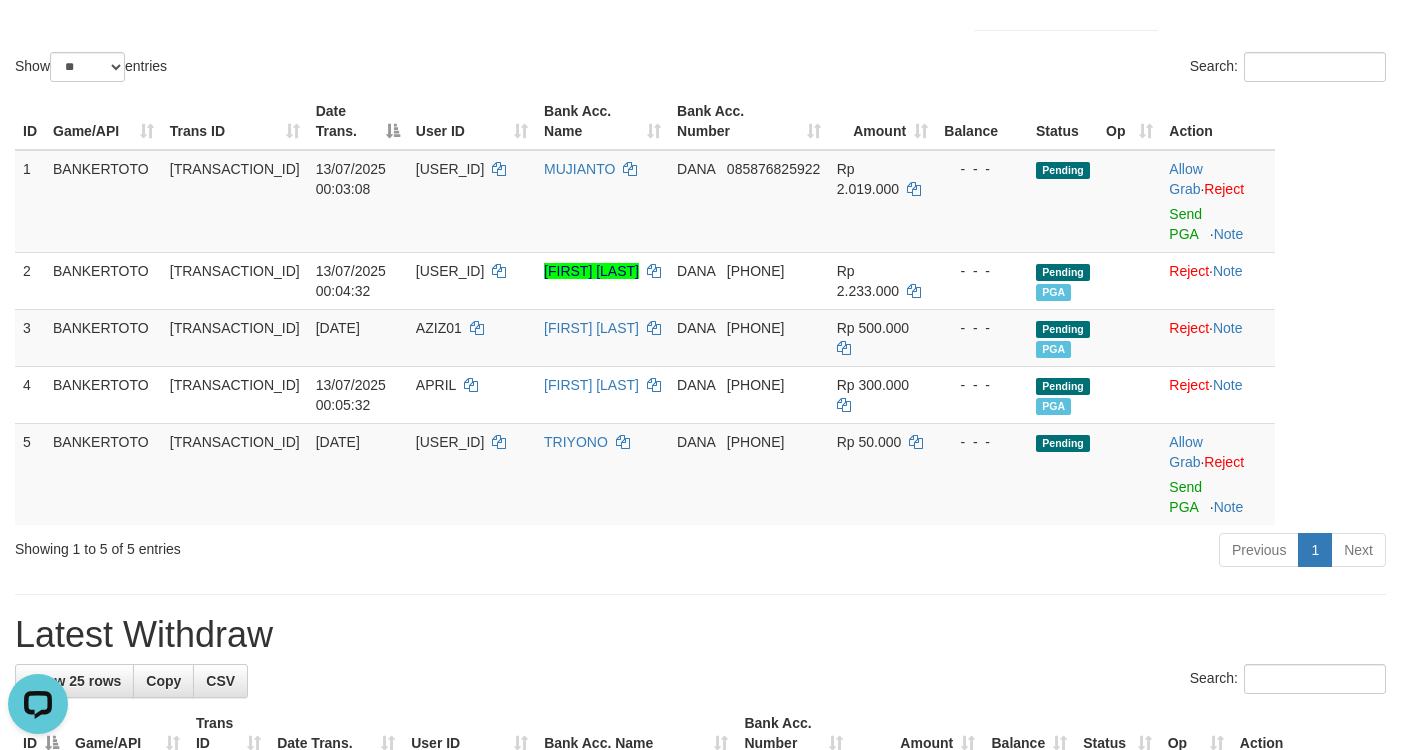 click on "ID Game/API Trans ID Date Trans. User ID Bank Acc. Name Bank Acc. Number Amount Balance Status Op Action
1 BANKERTOTO 19230620 13/07/2025 00:03:08 MUJIANTO123    MUJIANTO    DANA     085876825922 Rp 2.019.000    -  -  - Pending Allow Grab   ·    Reject Send PGA     ·    Note 2 BANKERTOTO 19233214 13/07/2025 00:04:32 WAASEP    ASEP ANDI SETIAWAN    DANA     085294443123 Rp 2.233.000    -  -  - Pending   PGA Allow Grab   ·    Reject Send PGA     ·    Note 3 BANKERTOTO 19233522 13/07/2025 00:04:51 AZIZ01    MOH AZIZ SETIAWAN    DANA     081338245015 Rp 500.000    -  -  - Pending   PGA Allow Grab   ·    Reject Send PGA     ·    Note 4 BANKERTOTO 19234253 13/07/2025 00:05:32 APRIL    YUNI ROHMAN    DANA     085776612268 Rp 300.000    -  -  - Pending   PGA Allow Grab   ·    Reject Send PGA     ·    Note 5 BANKERTOTO 19234874 13/07/2025 00:06:08 TRICAHBAGUS    TRIYONO    DANA     082258719781" at bounding box center (700, 309) 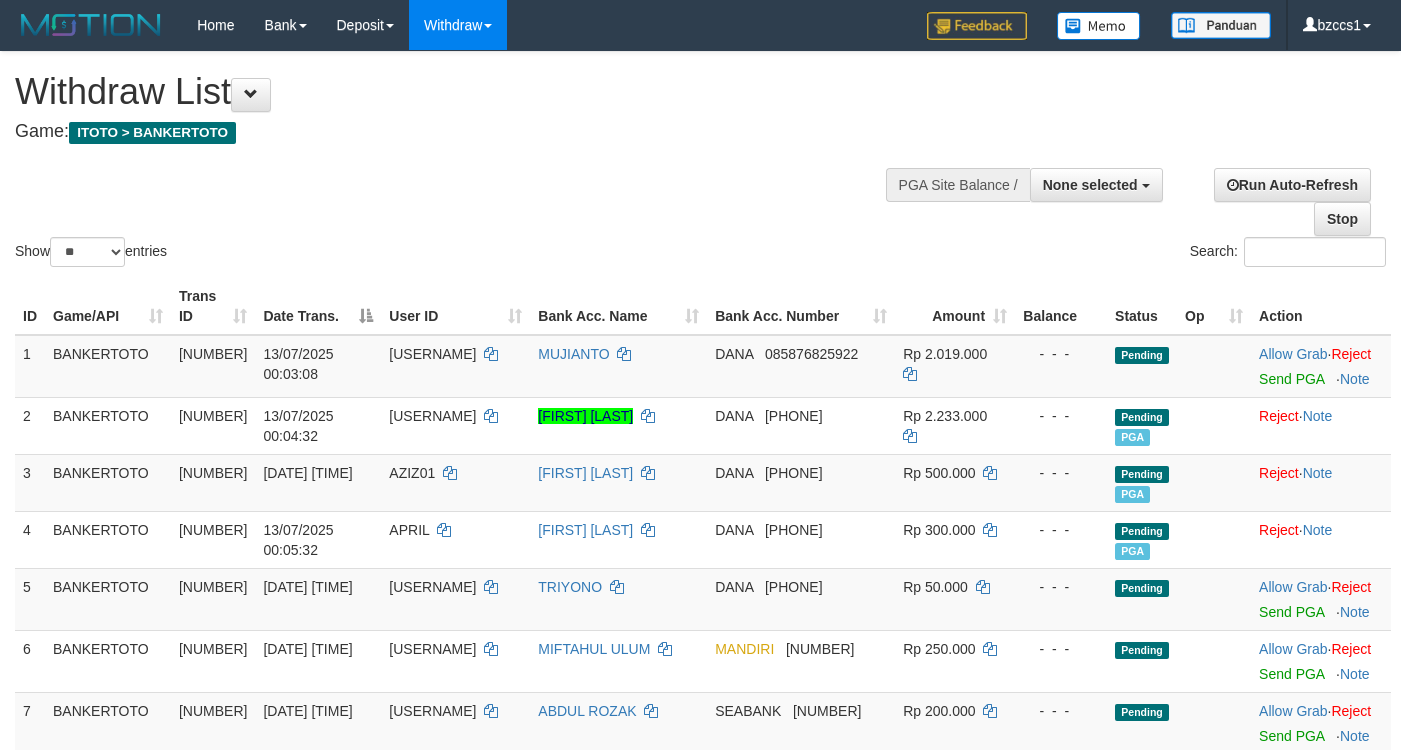 select 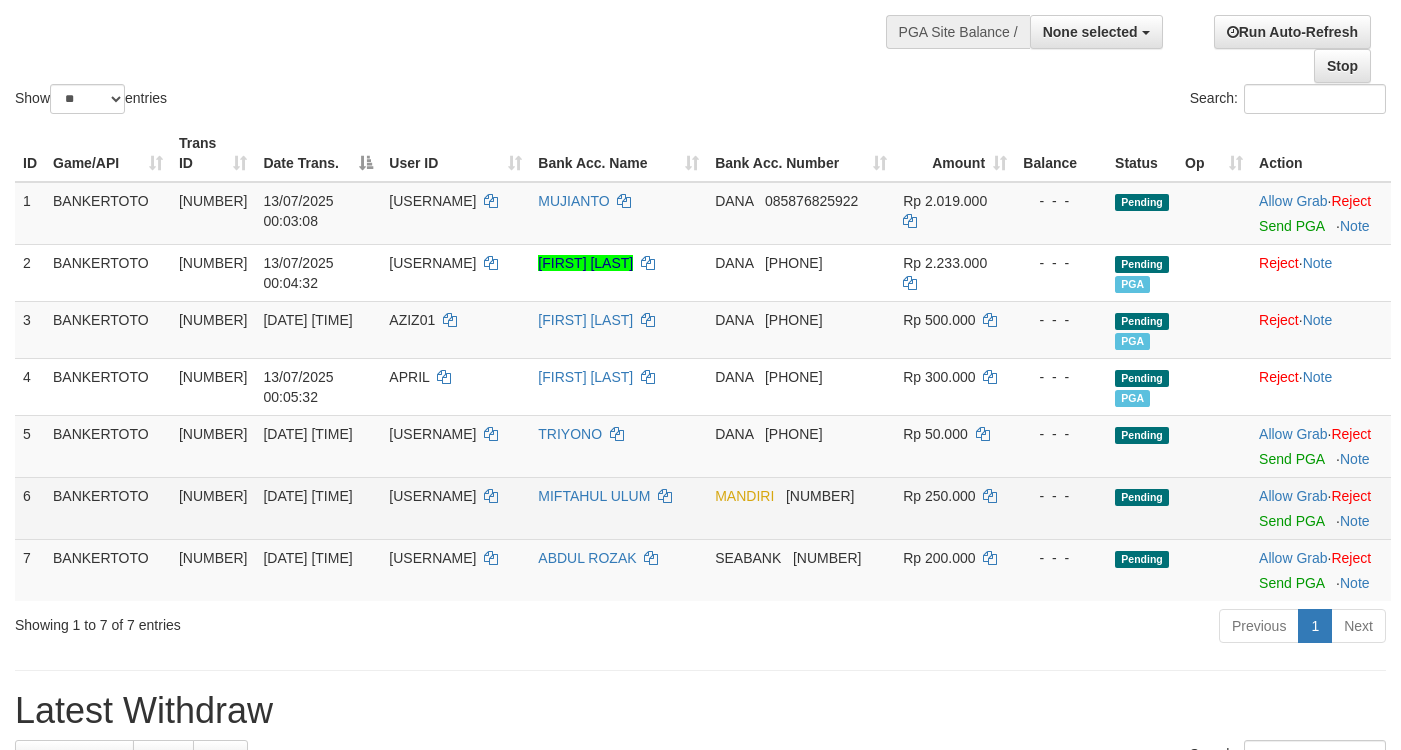 scroll, scrollTop: 150, scrollLeft: 0, axis: vertical 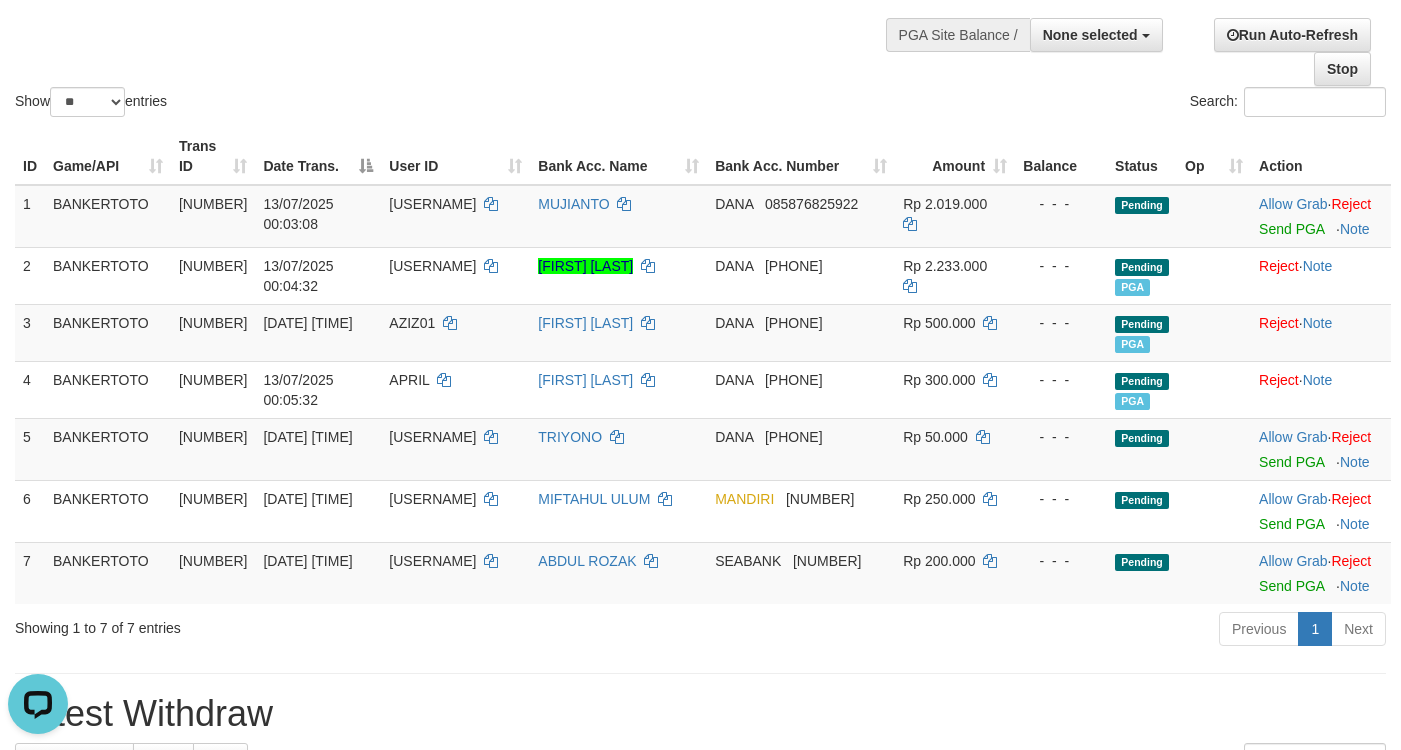 click on "**********" at bounding box center (1172, 44) 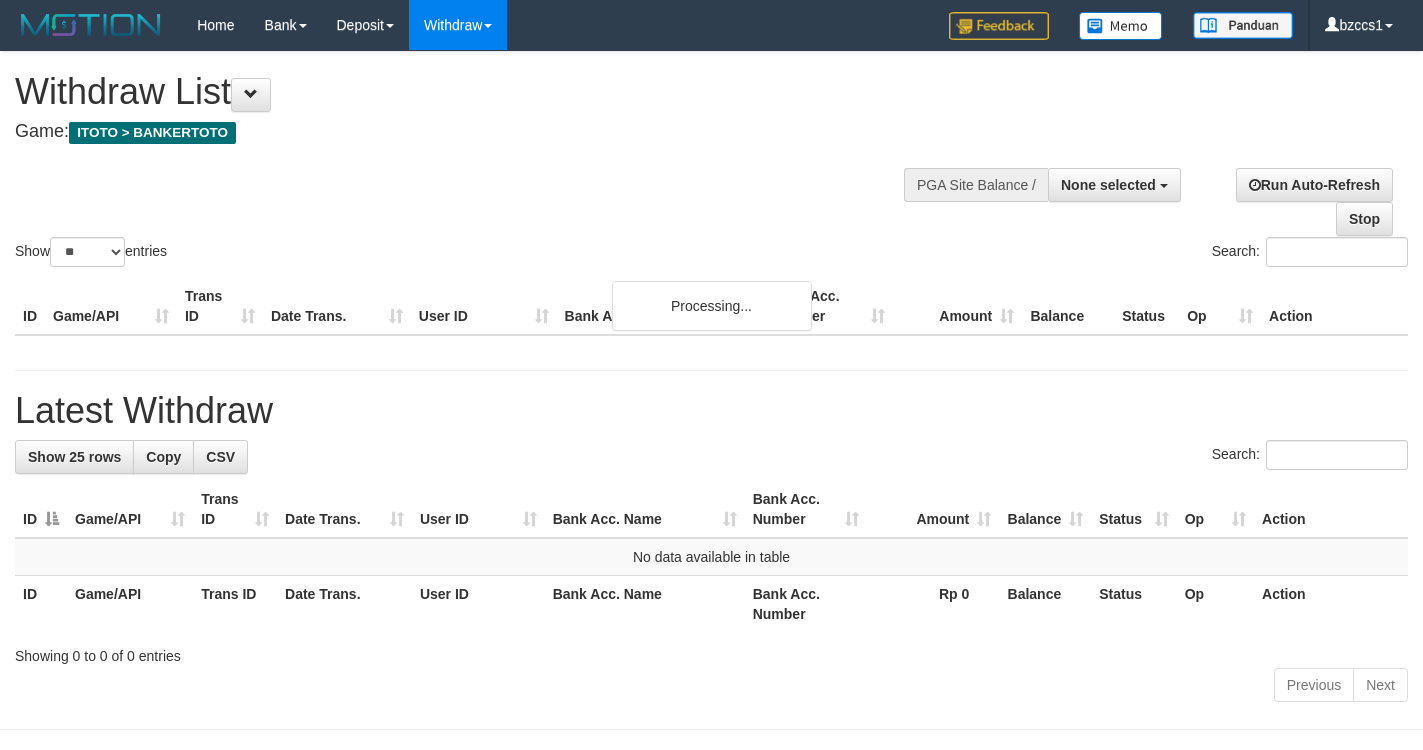 select 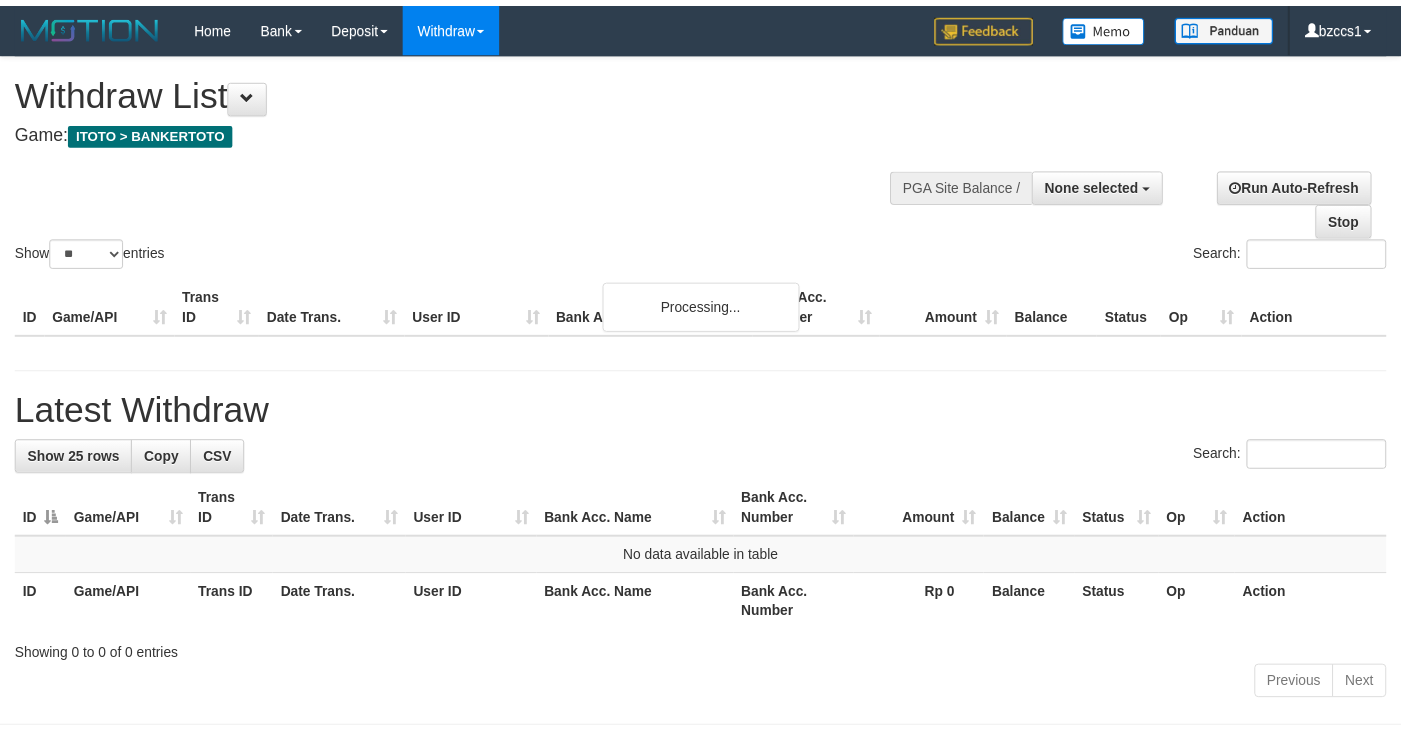 scroll, scrollTop: 0, scrollLeft: 0, axis: both 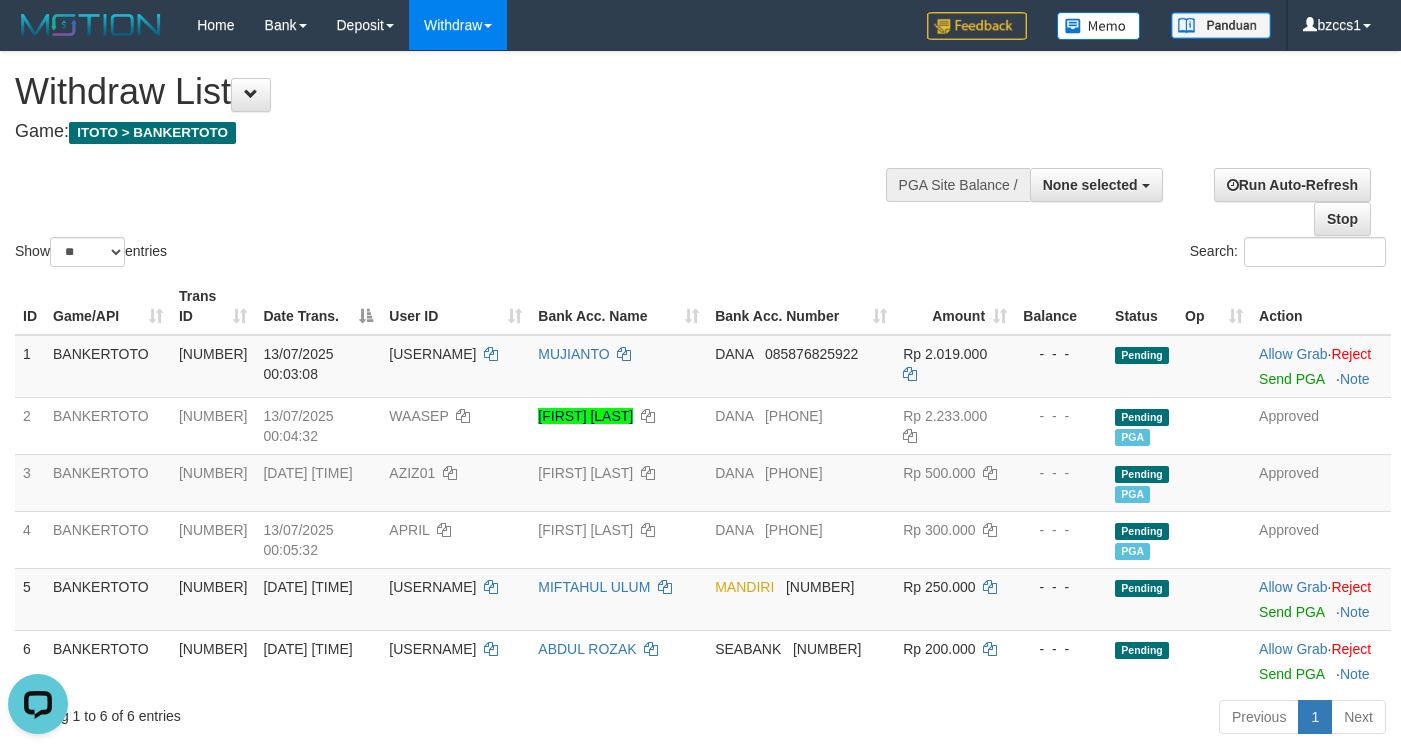 click on "Search:" at bounding box center [1051, 254] 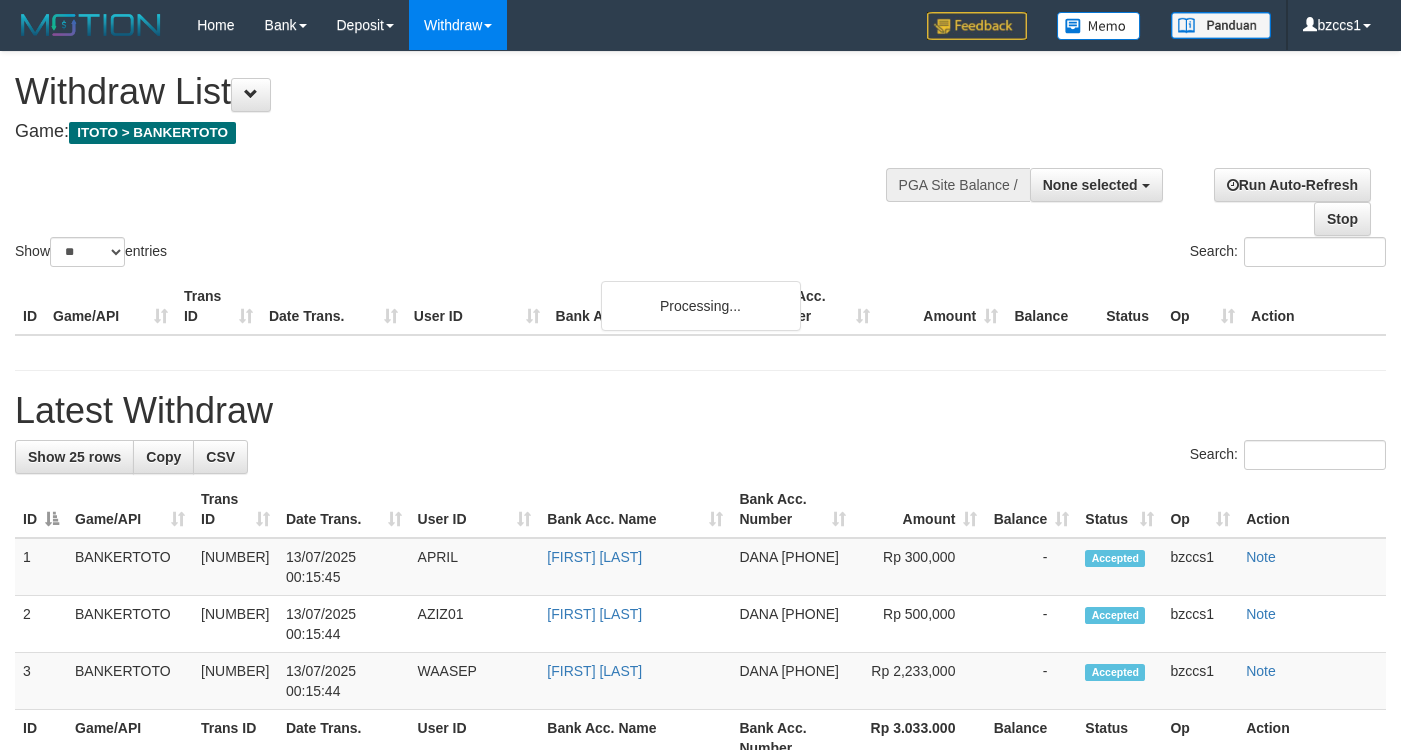 select 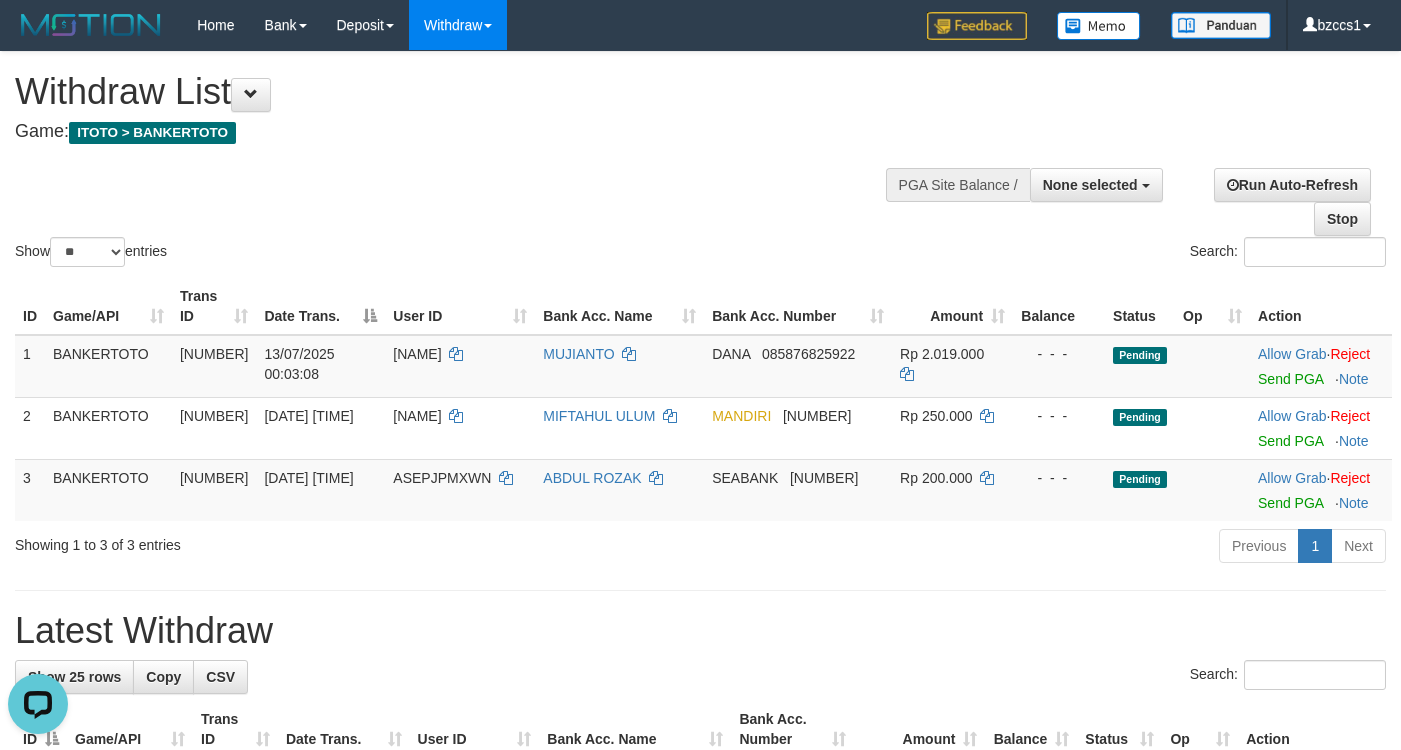 scroll, scrollTop: 0, scrollLeft: 0, axis: both 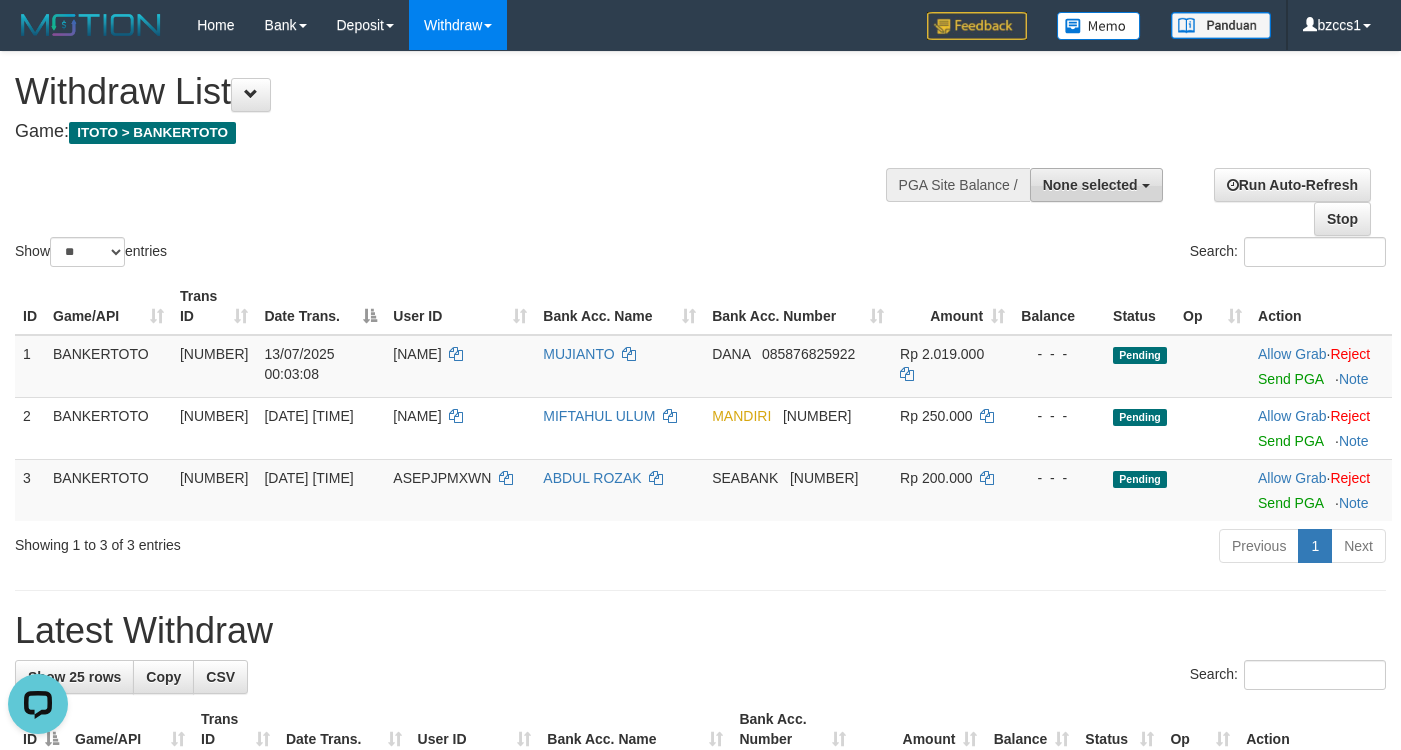 click on "None selected" at bounding box center (1096, 185) 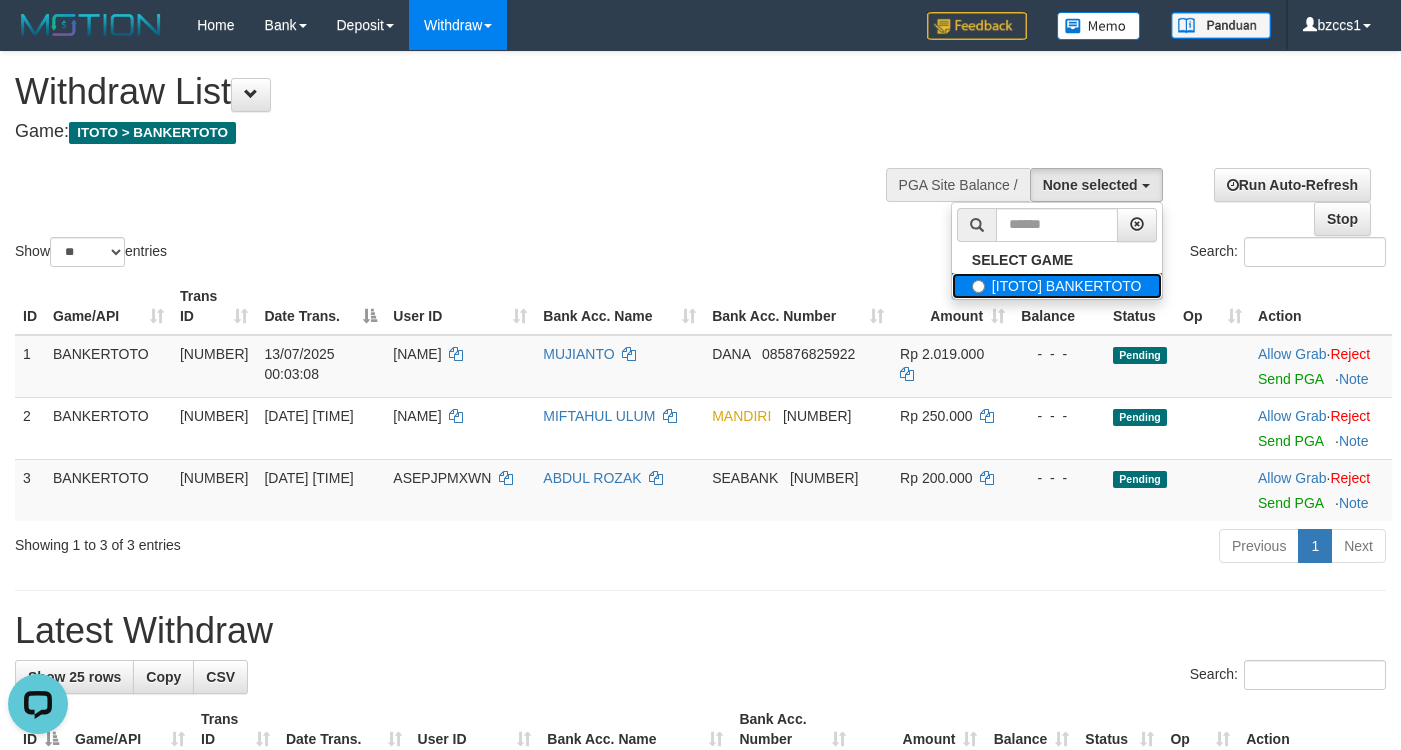 click on "[ITOTO] BANKERTOTO" at bounding box center (1057, 286) 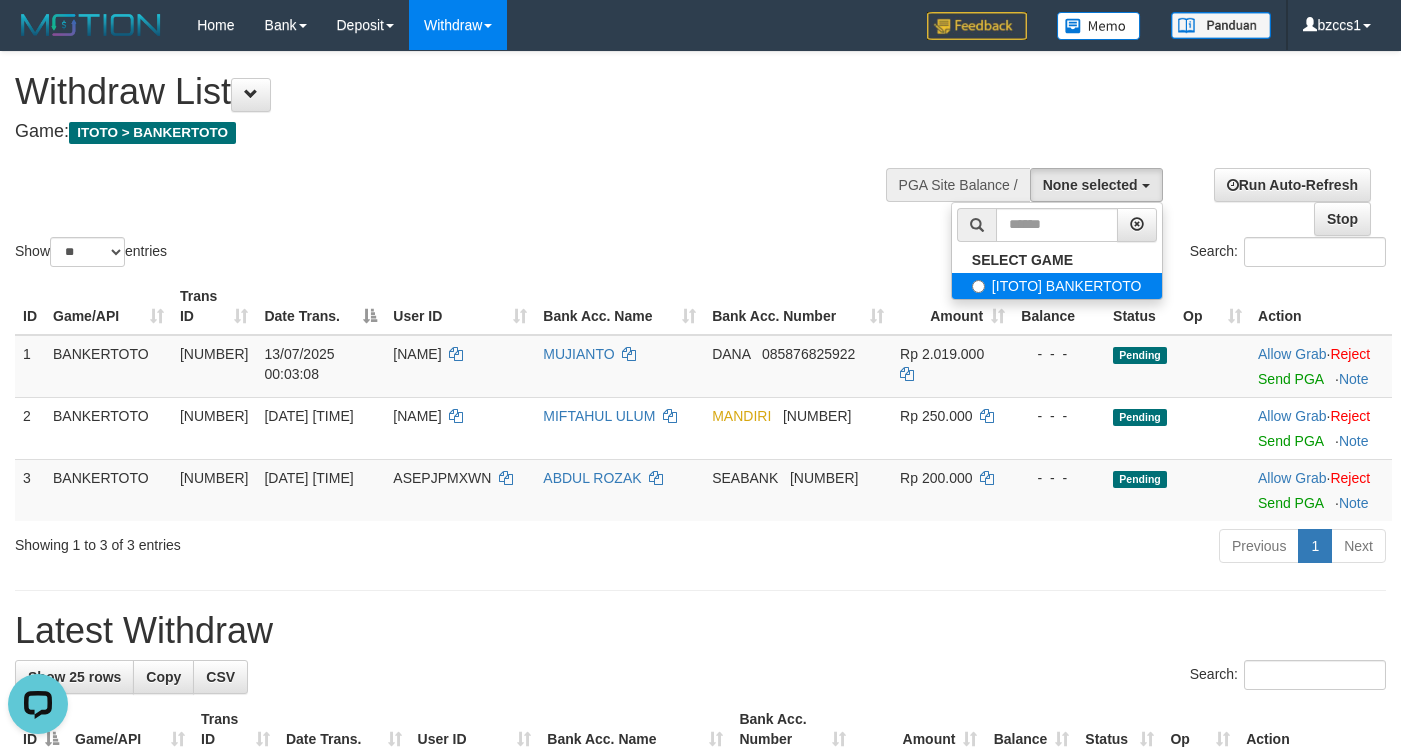 select on "****" 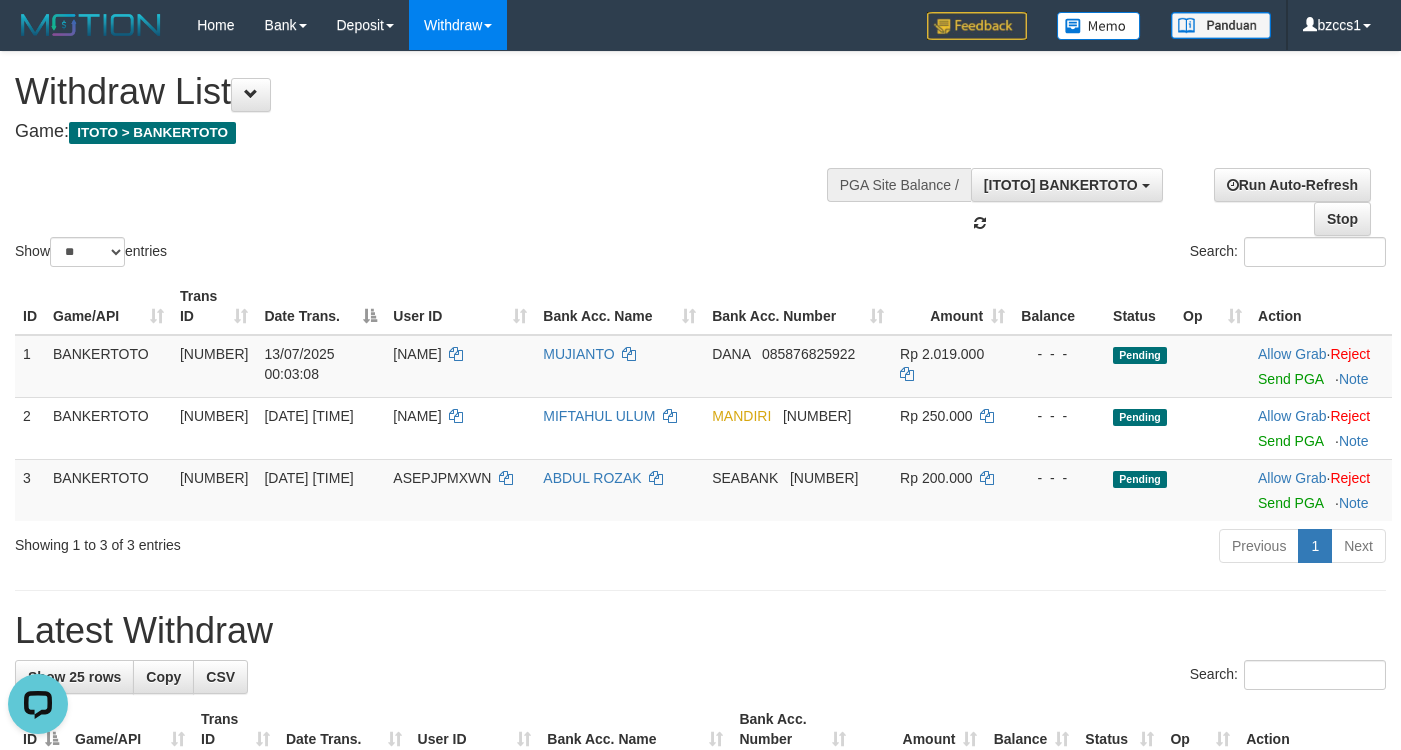 scroll, scrollTop: 18, scrollLeft: 0, axis: vertical 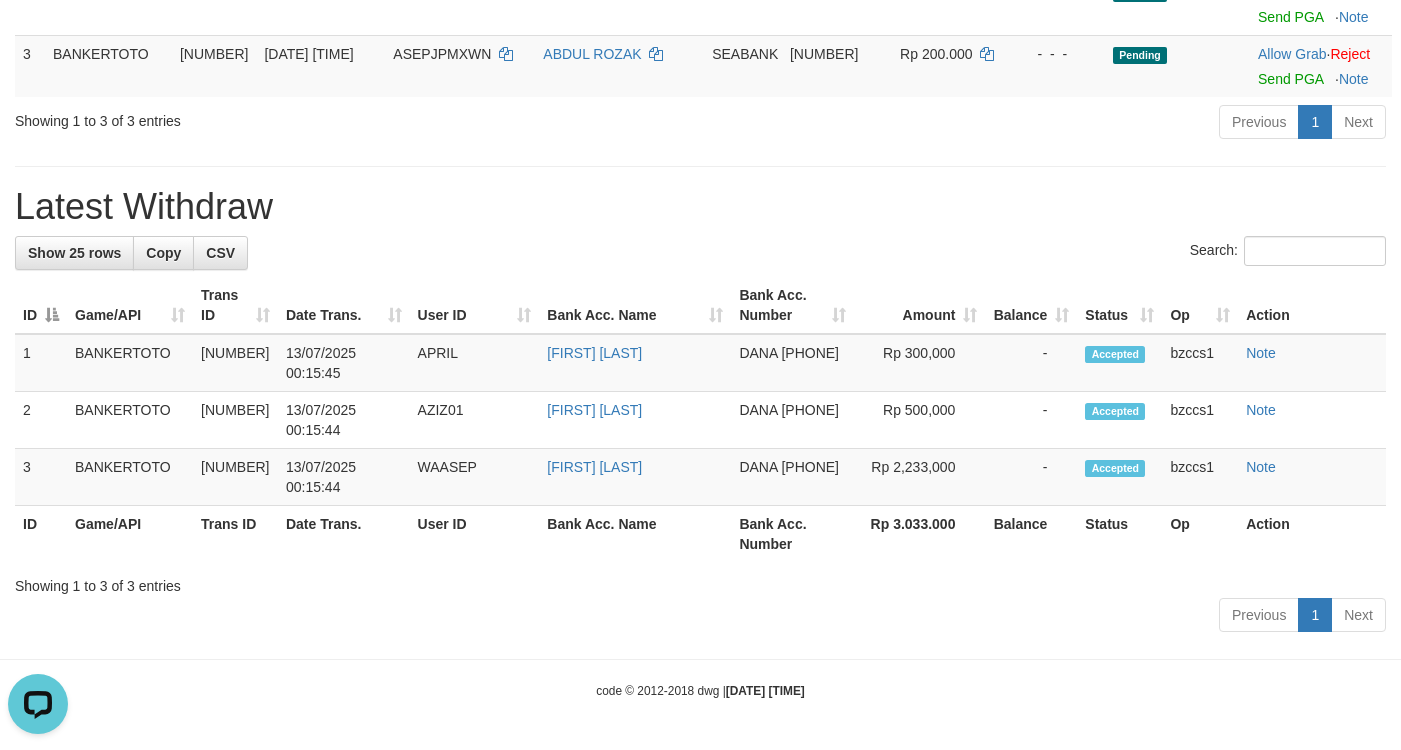 click on "Previous 1 Next" at bounding box center [700, 617] 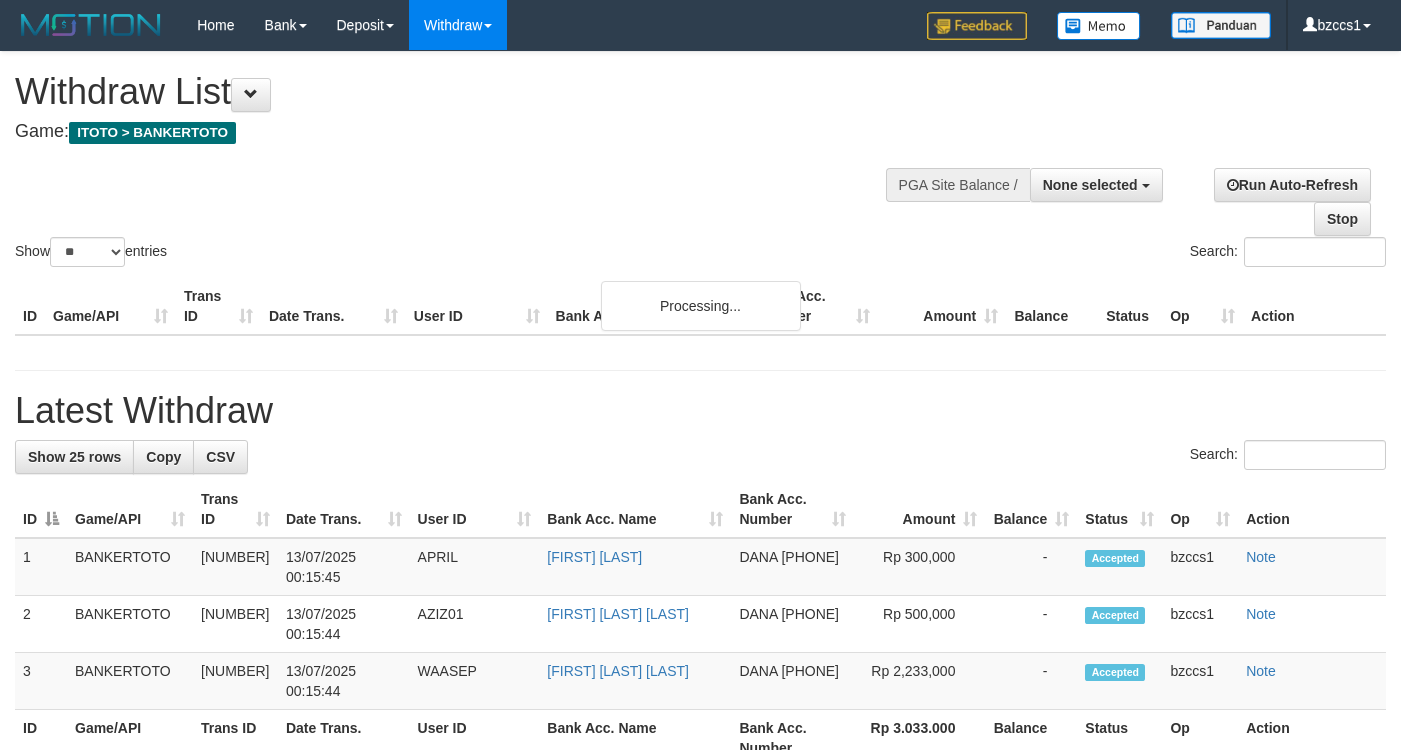select 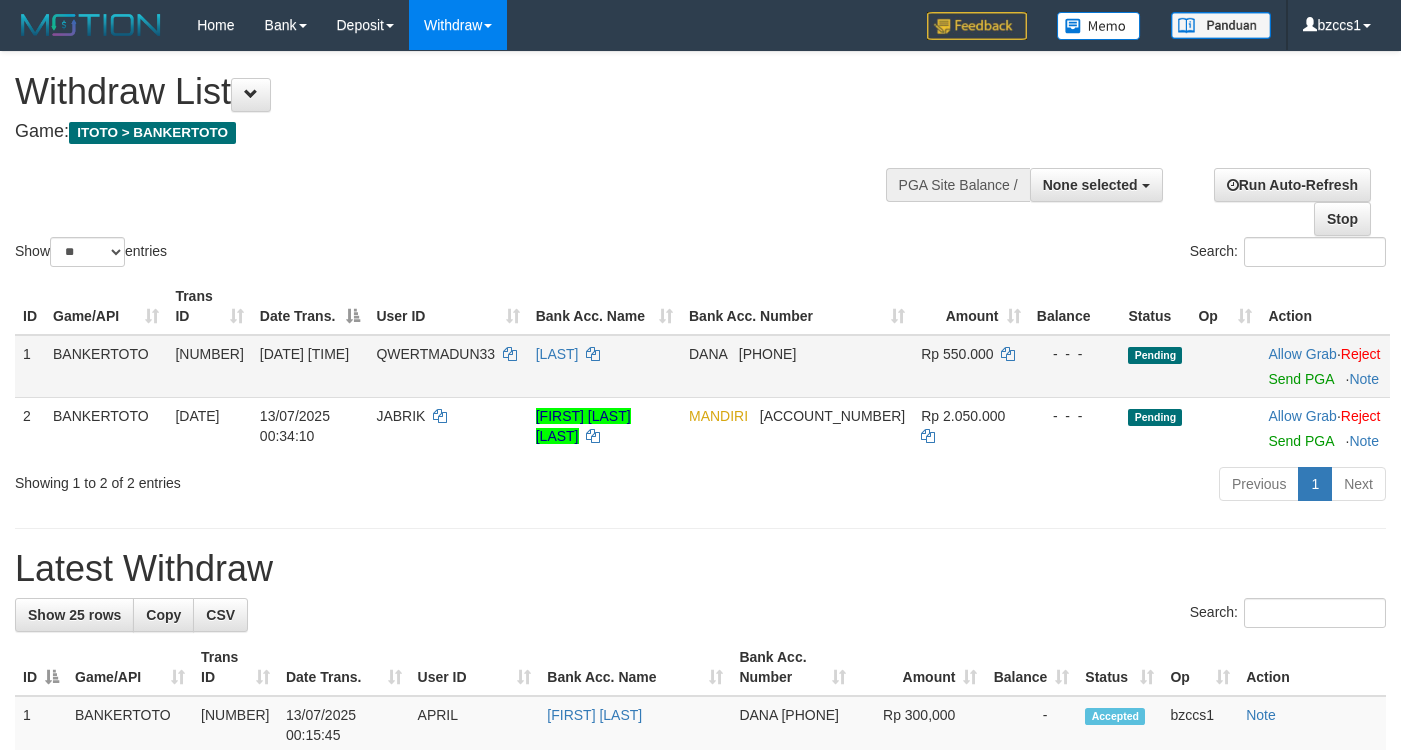 click on "QWERTMADUN33" at bounding box center (435, 354) 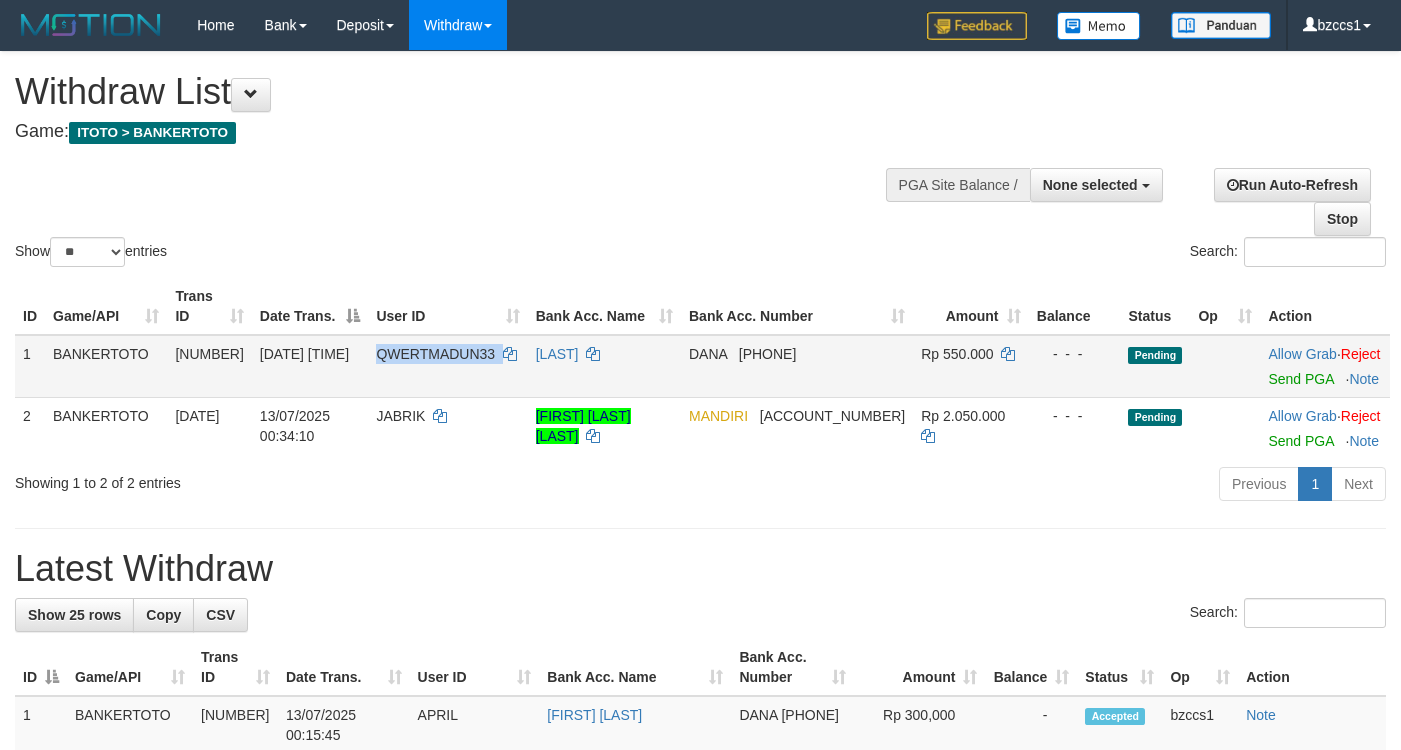 click on "QWERTMADUN33" at bounding box center (435, 354) 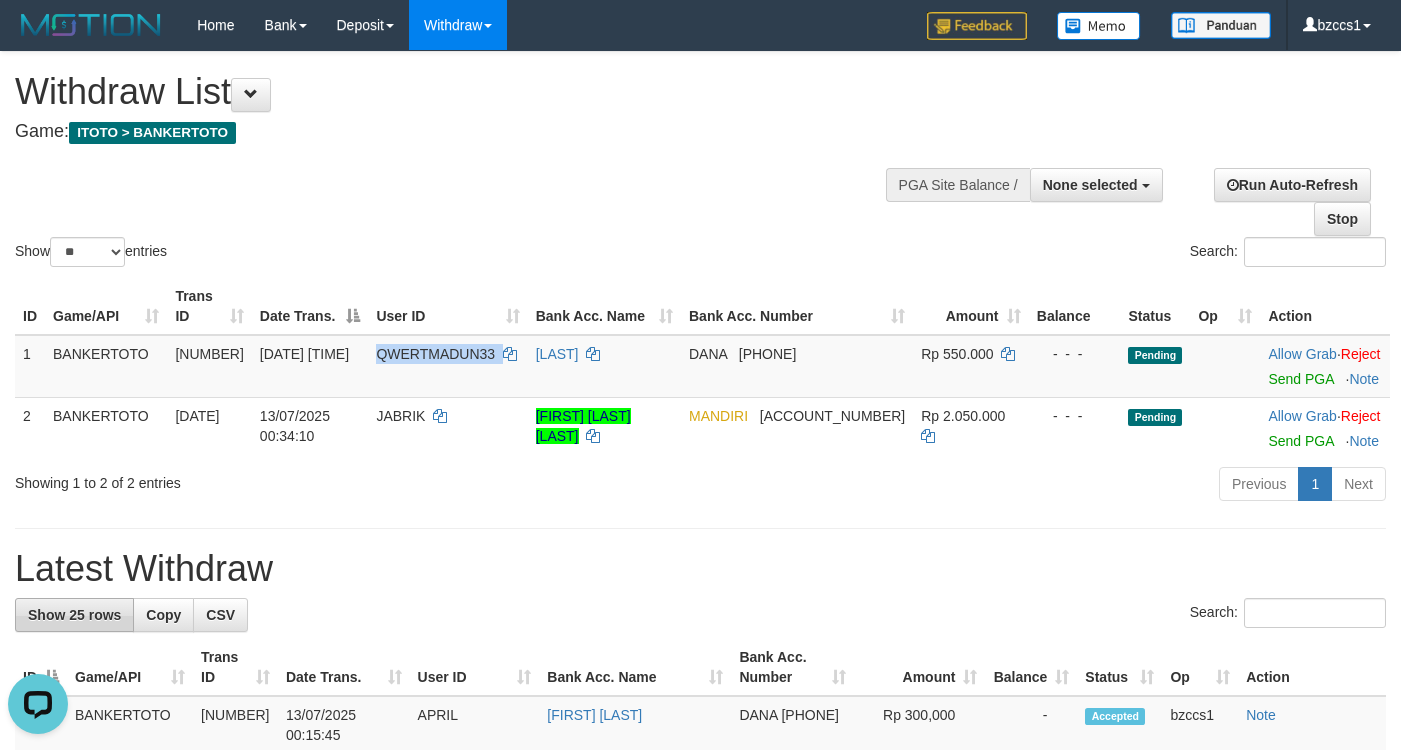 scroll, scrollTop: 0, scrollLeft: 0, axis: both 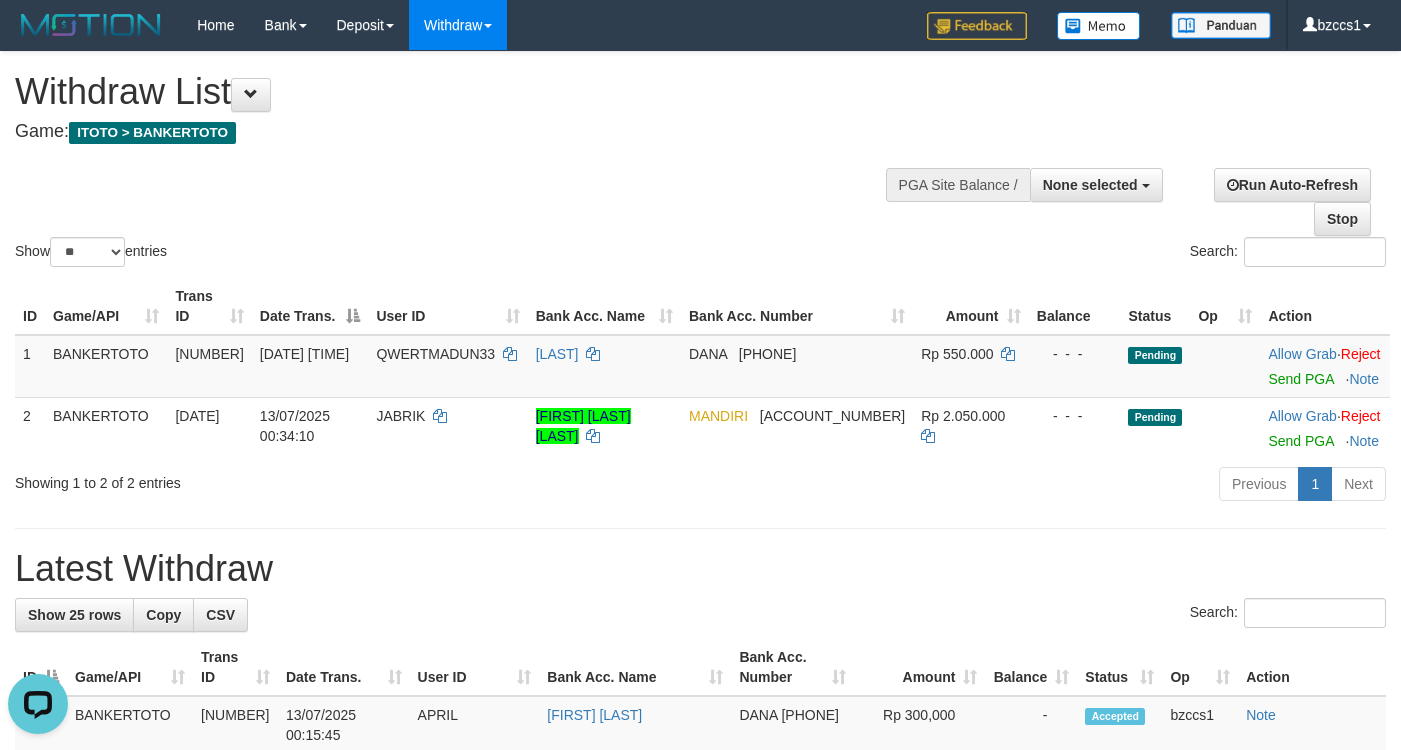 click on "Search:" at bounding box center [700, 615] 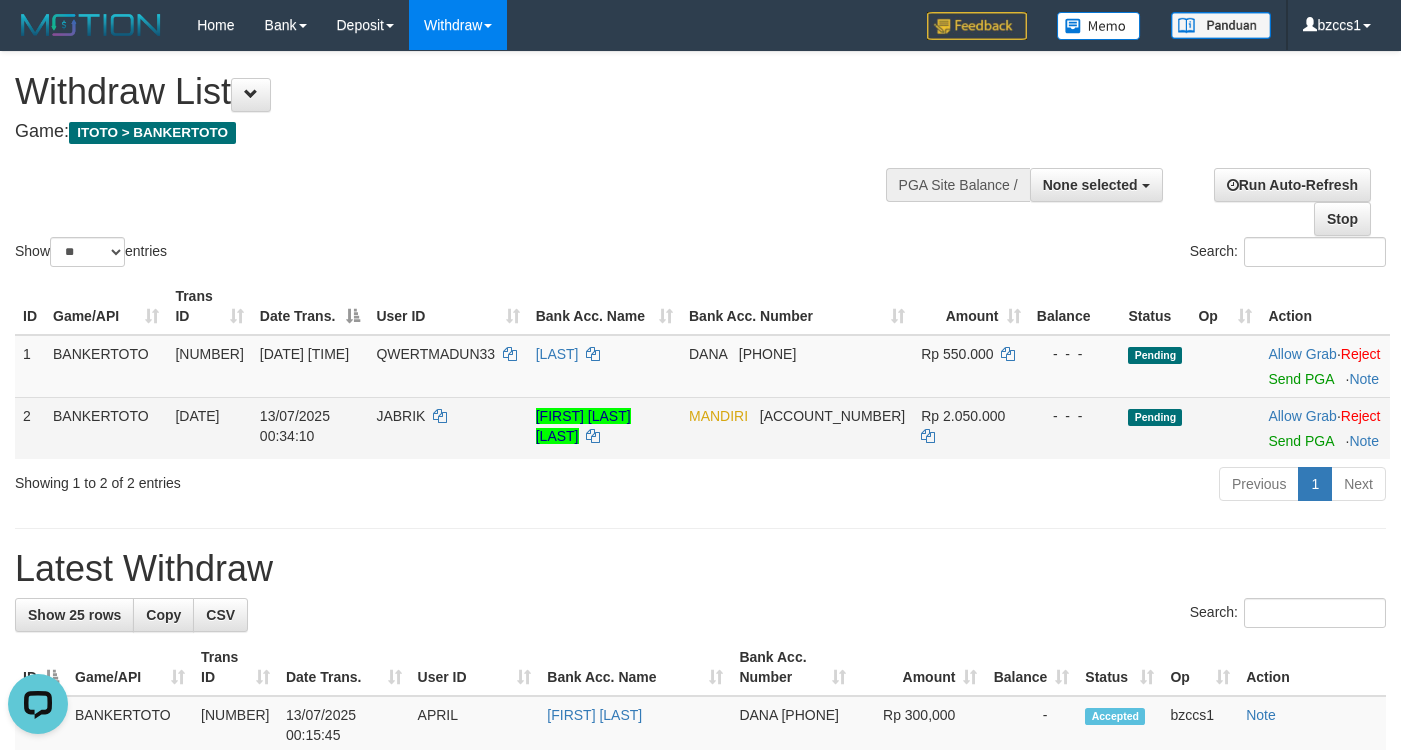 click on "JABRIK" at bounding box center (400, 416) 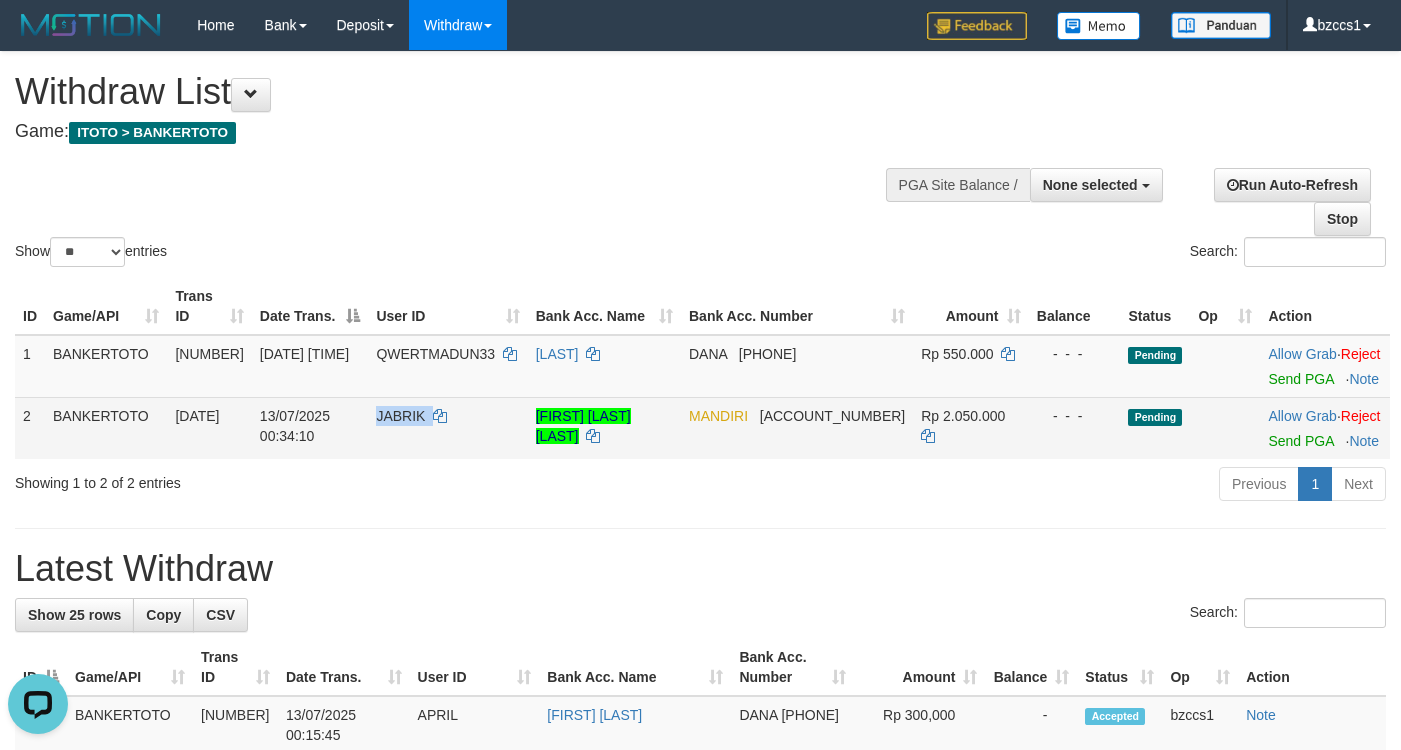 click on "JABRIK" at bounding box center [400, 416] 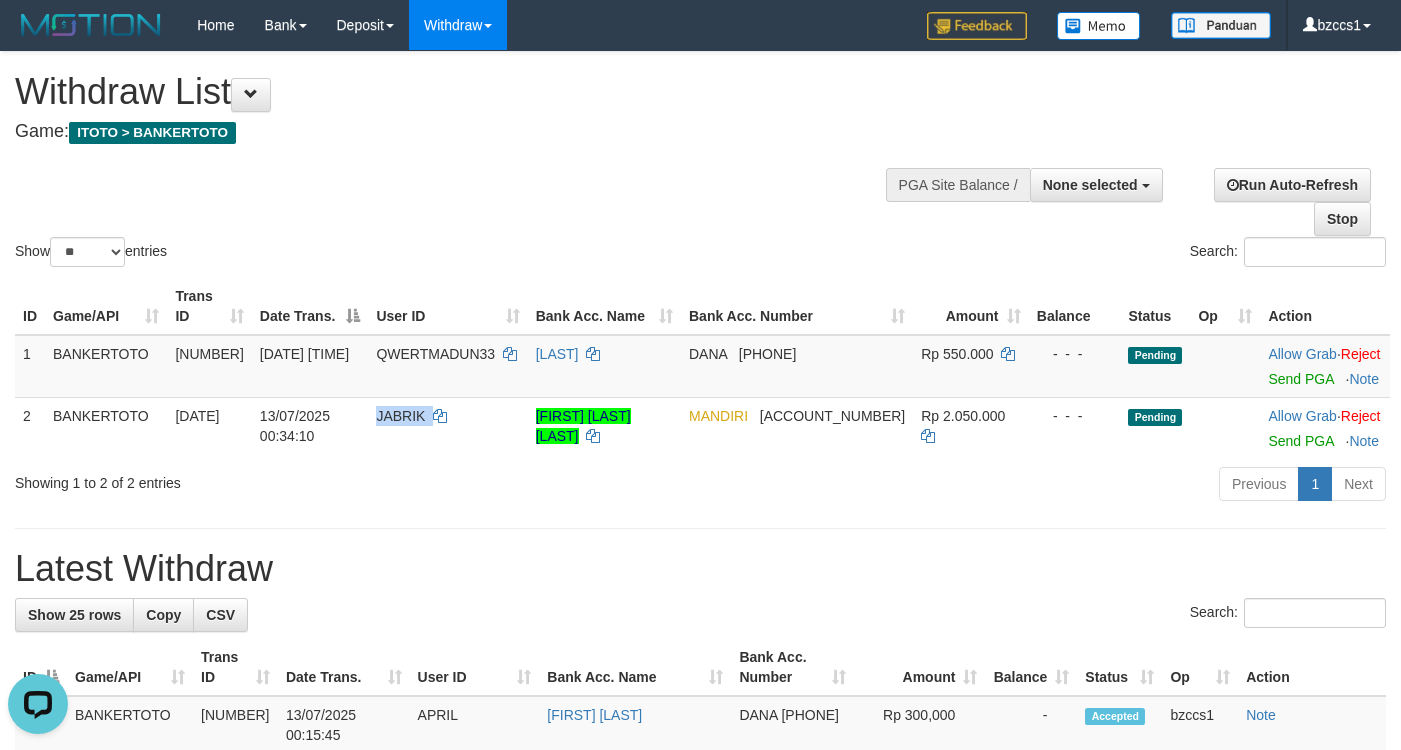 copy on "JABRIK" 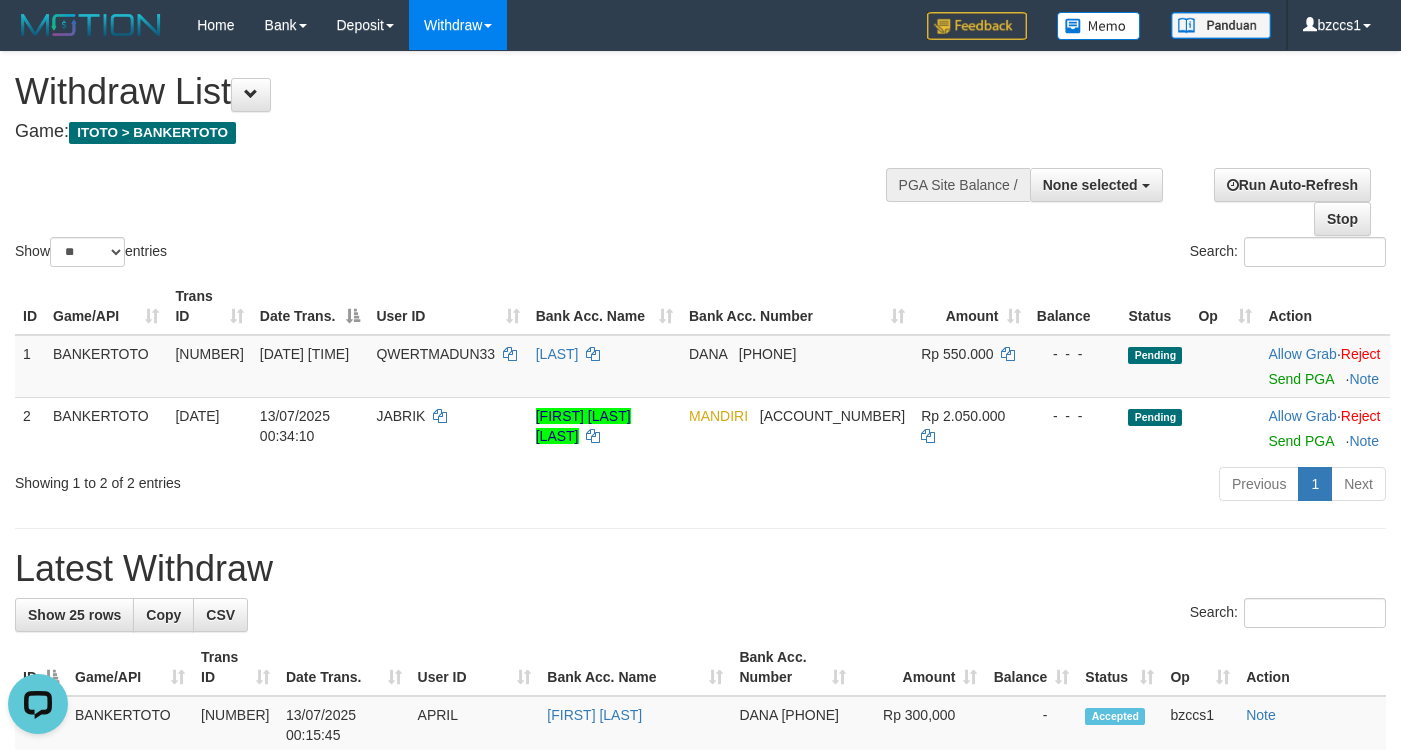 click on "Previous 1 Next" at bounding box center [992, 486] 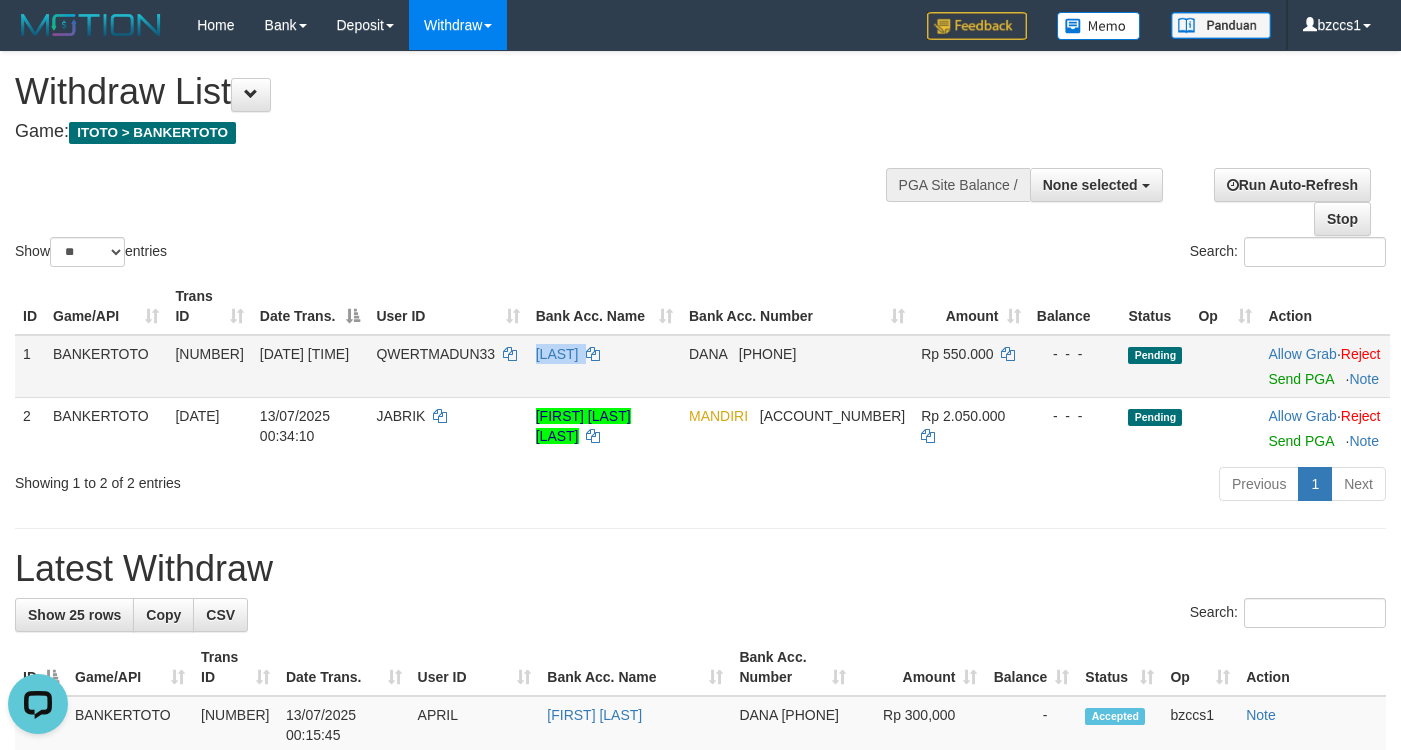 drag, startPoint x: 549, startPoint y: 370, endPoint x: 667, endPoint y: 361, distance: 118.34272 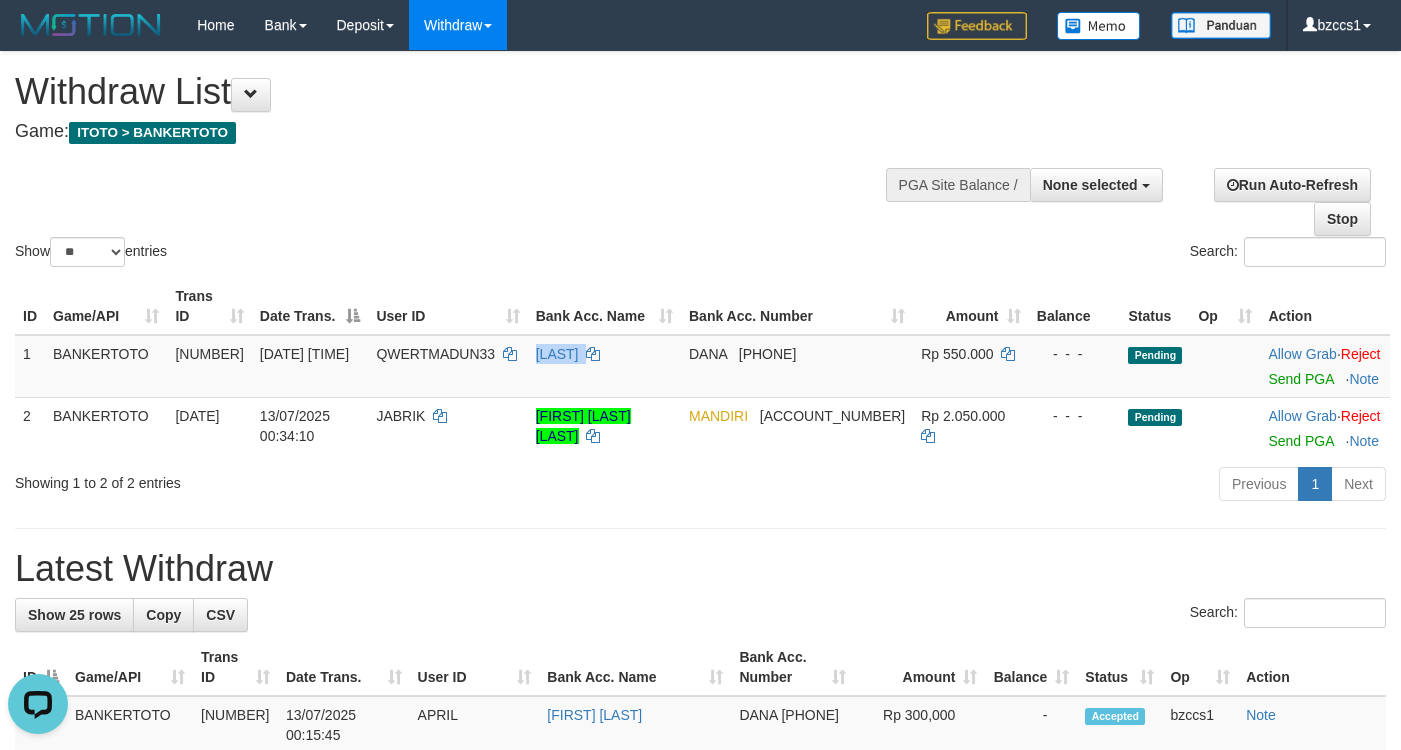 copy on "[LAST]" 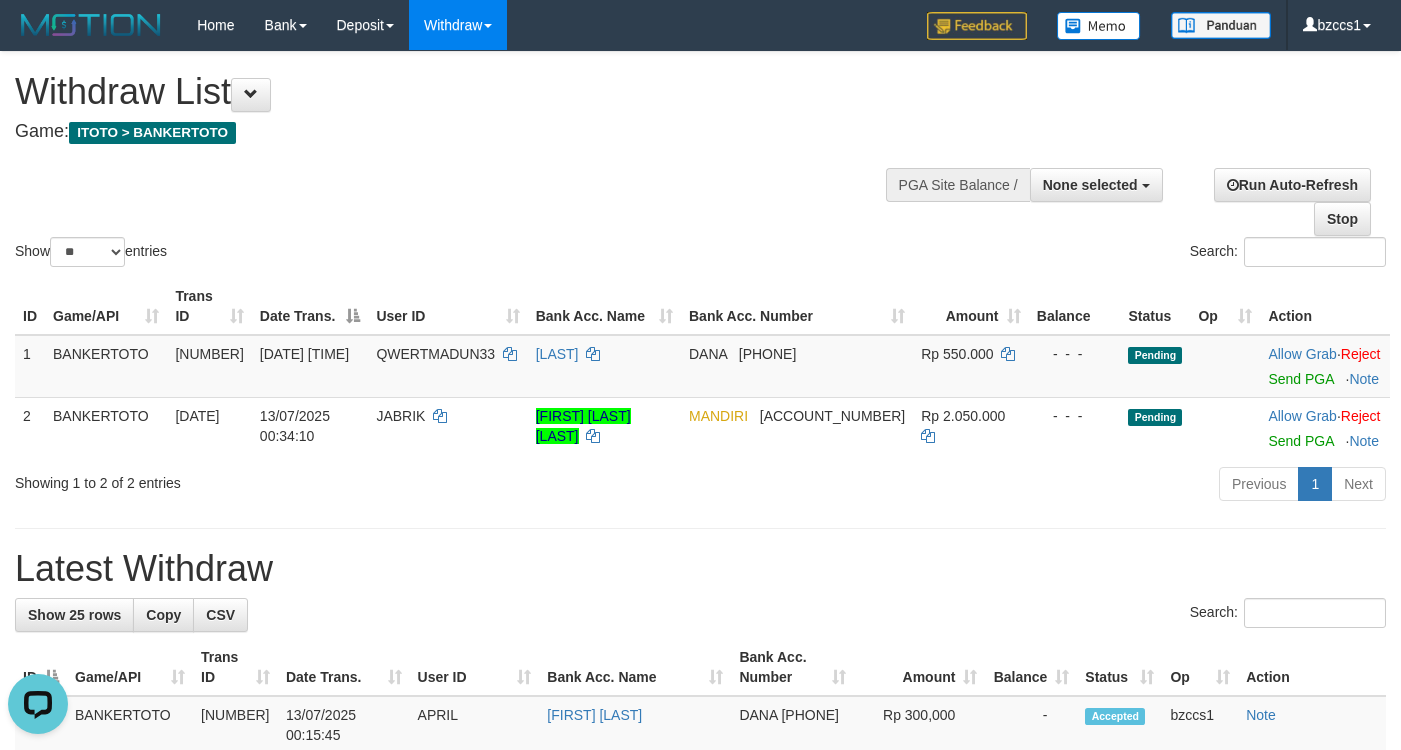 drag, startPoint x: 901, startPoint y: 559, endPoint x: 772, endPoint y: 531, distance: 132.00378 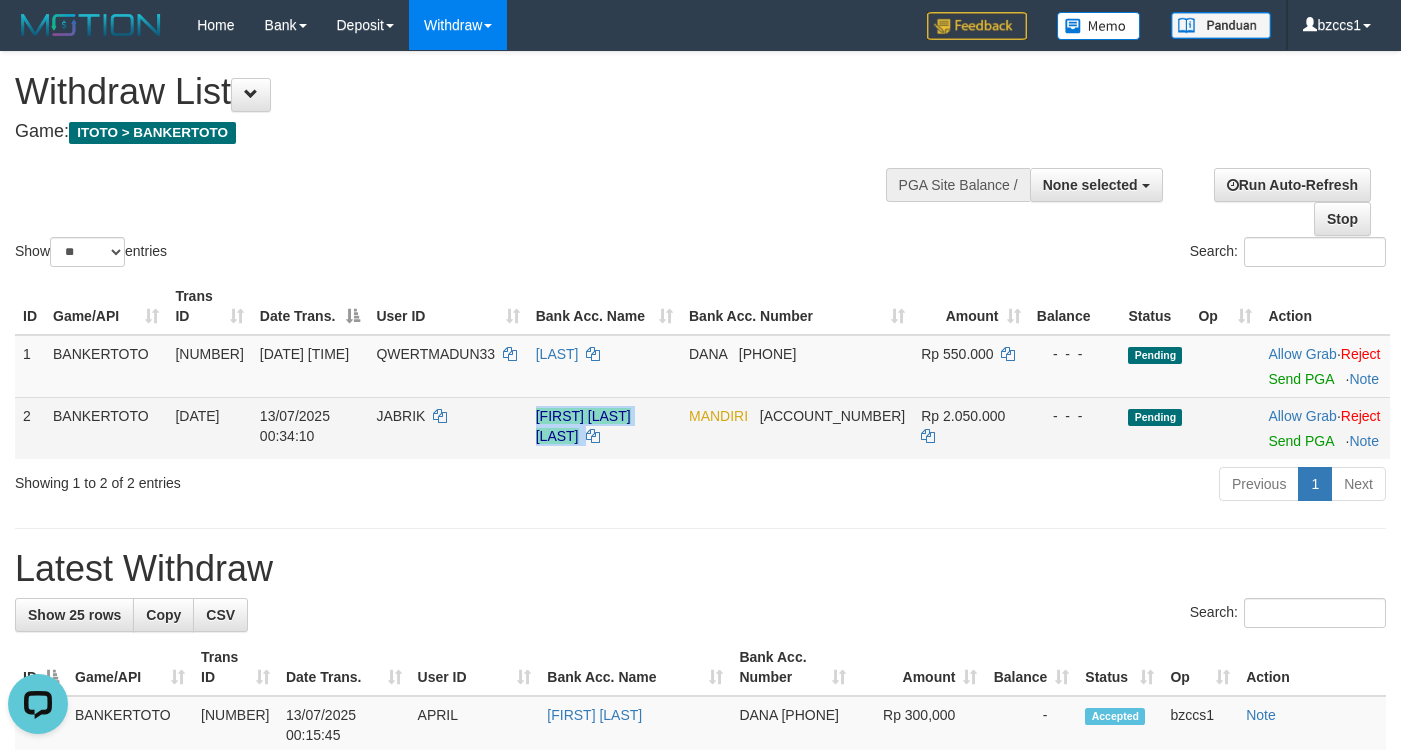 drag, startPoint x: 523, startPoint y: 430, endPoint x: 666, endPoint y: 466, distance: 147.46185 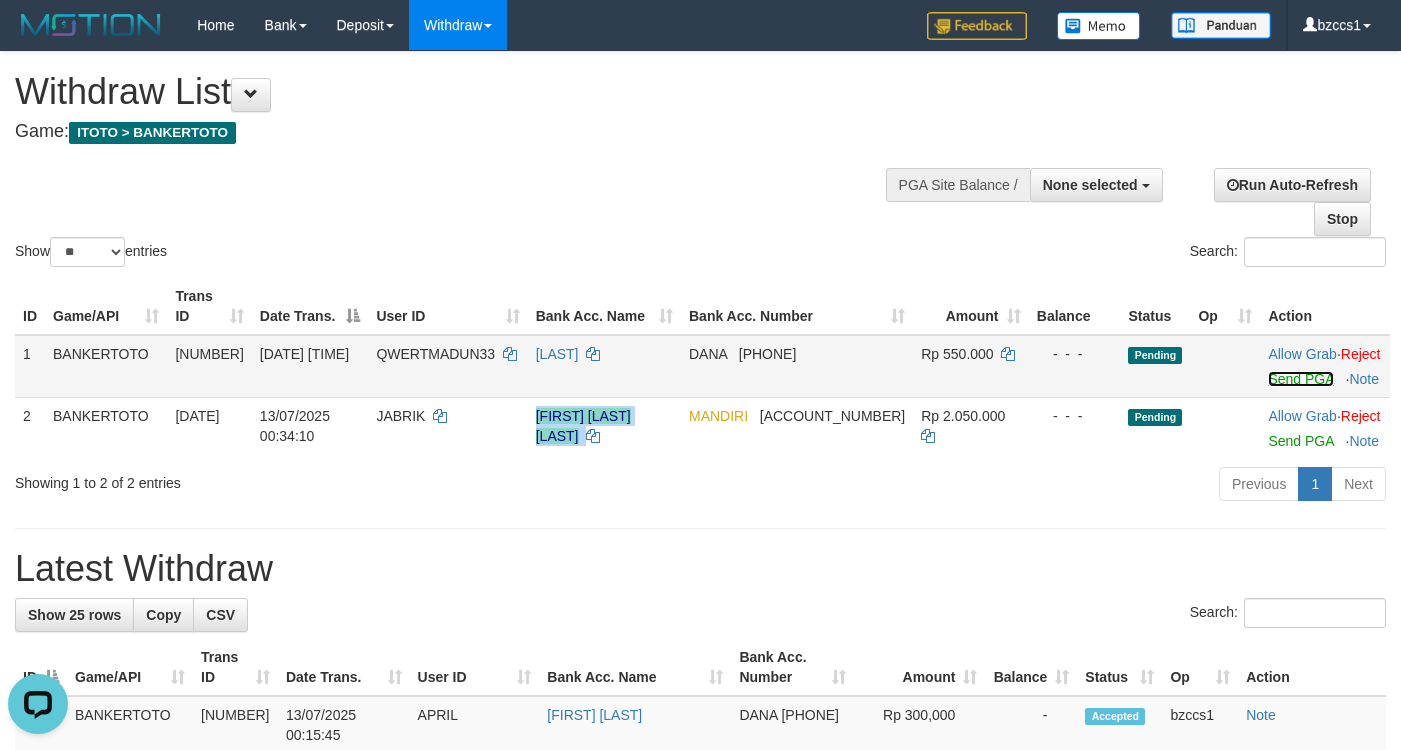 click on "Send PGA" at bounding box center (1300, 379) 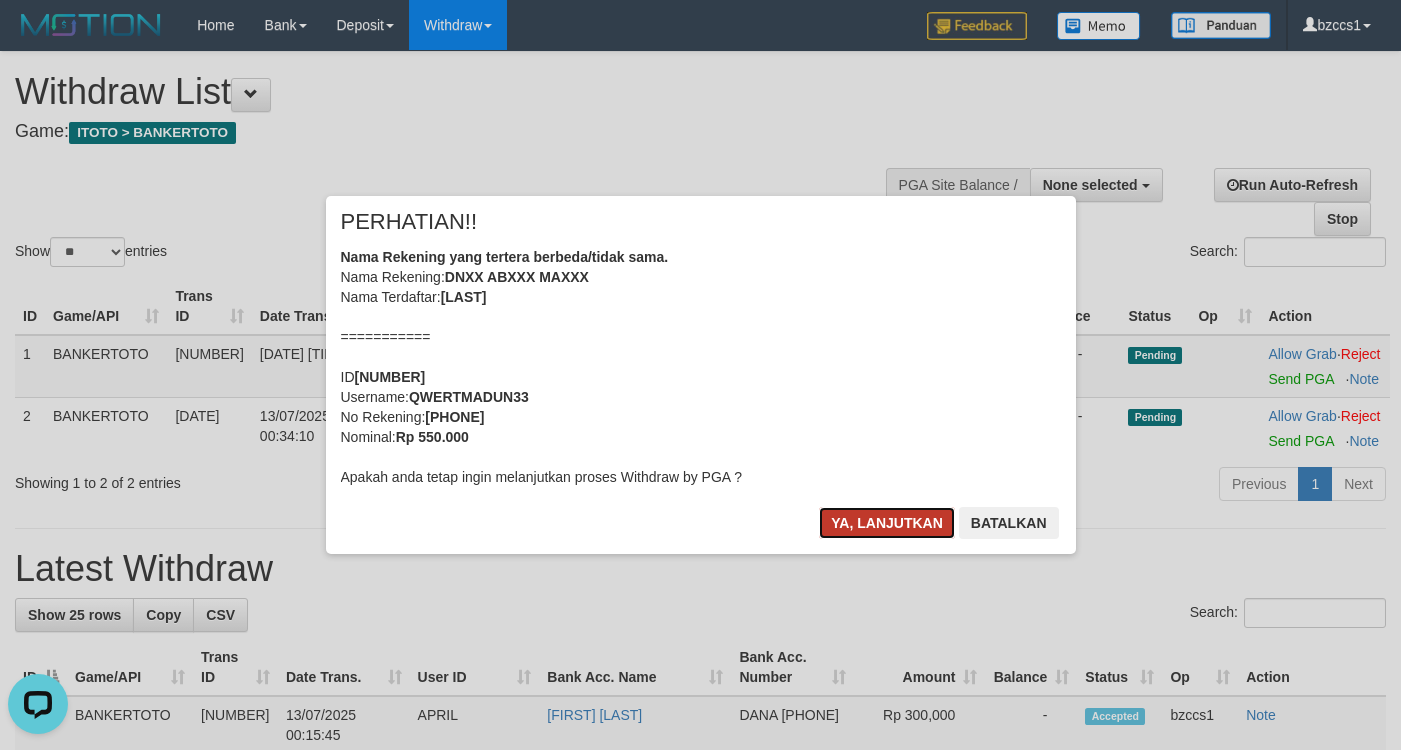 click on "Ya, lanjutkan" at bounding box center (887, 523) 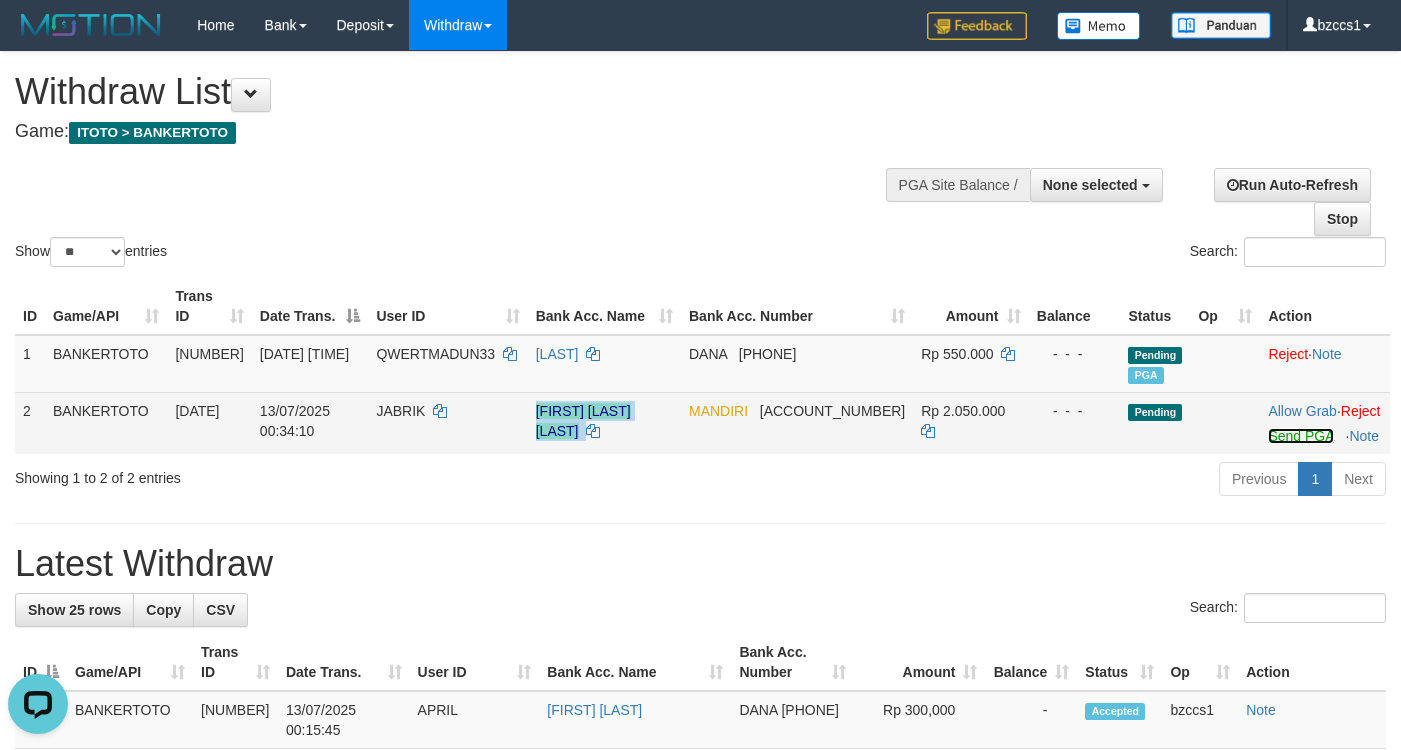 click on "Send PGA" at bounding box center [1300, 436] 